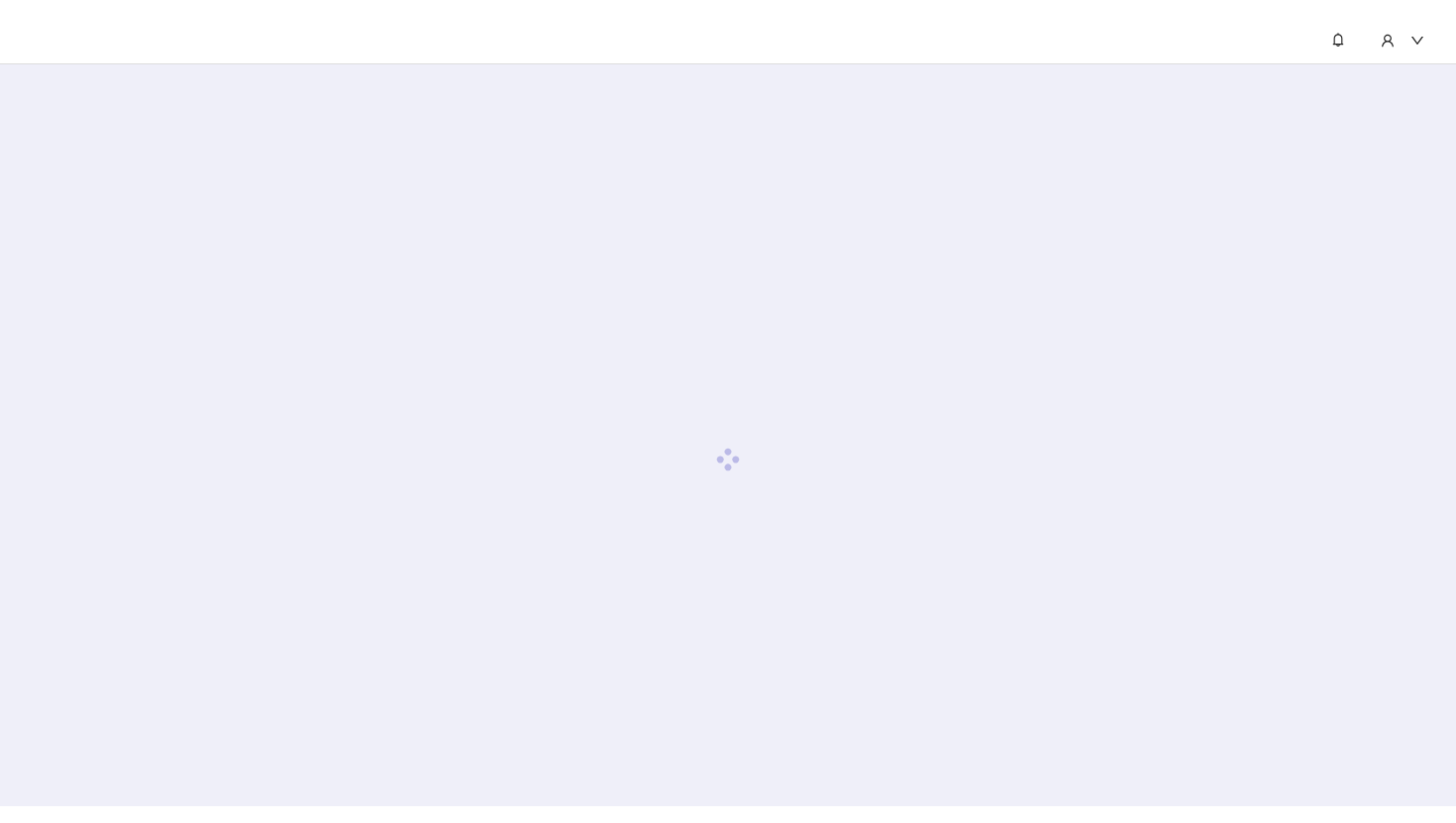 scroll, scrollTop: 0, scrollLeft: 0, axis: both 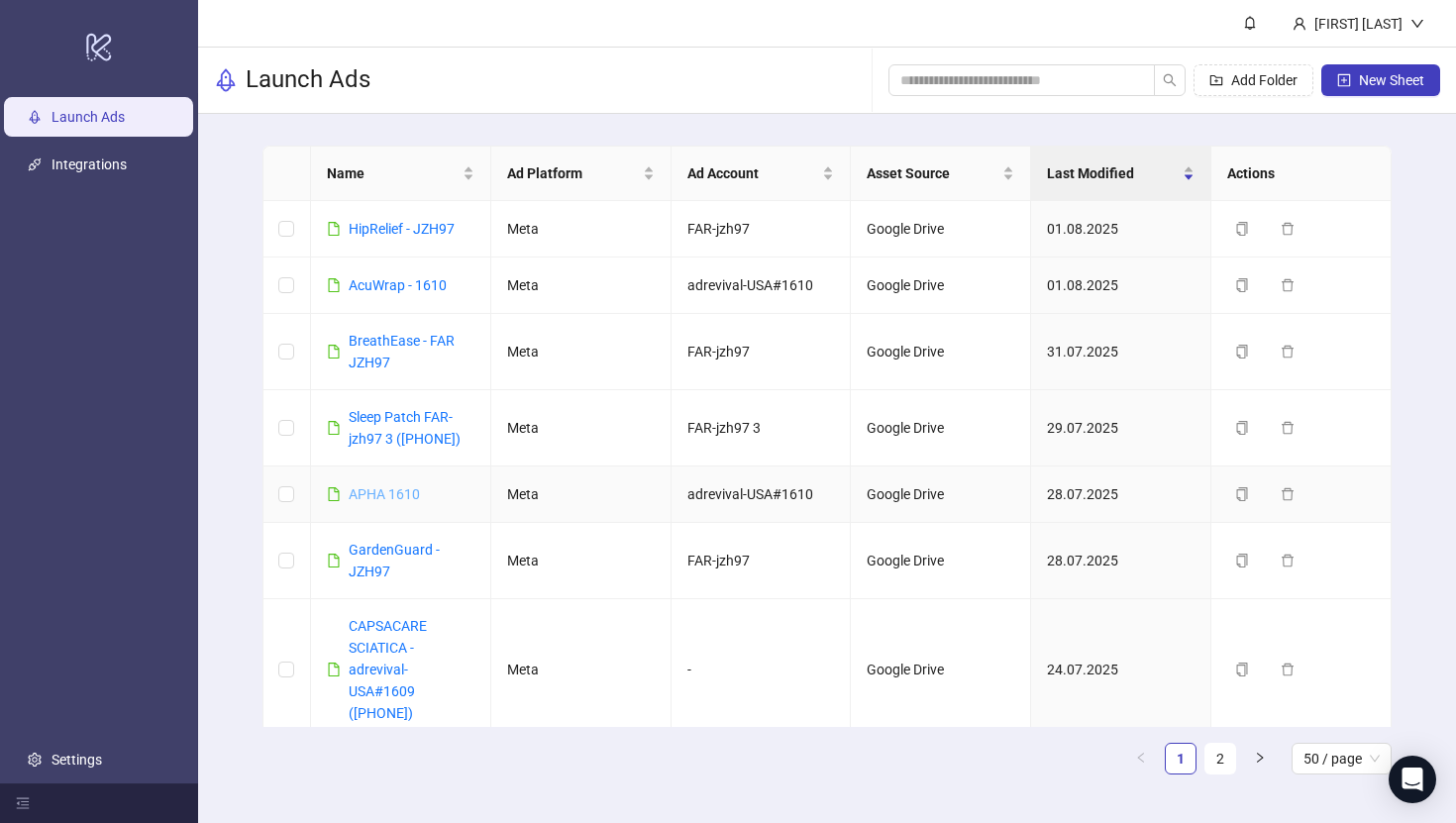 click on "APHA 1610" at bounding box center [384, 494] 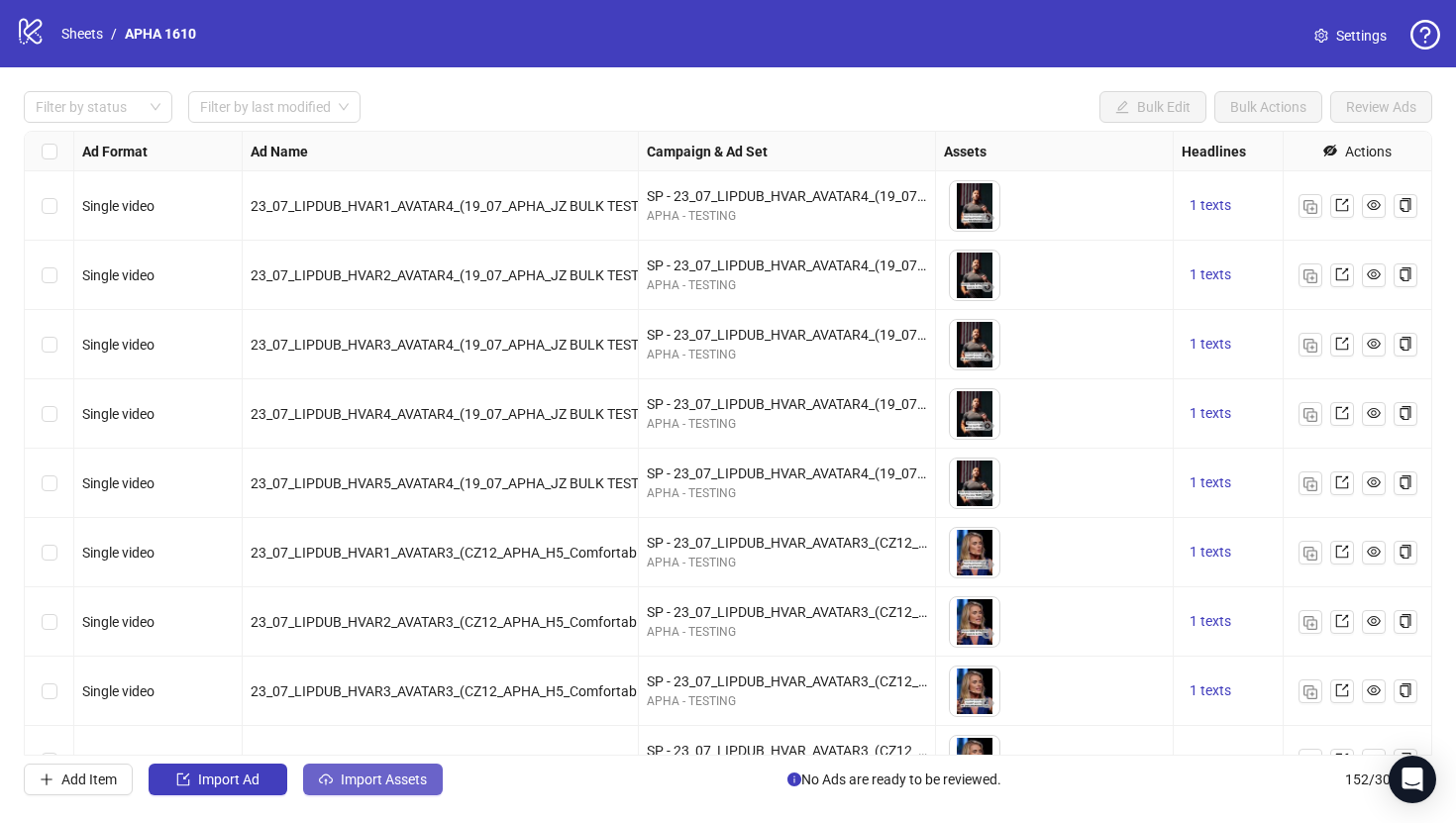 click on "Import Assets" at bounding box center [372, 779] 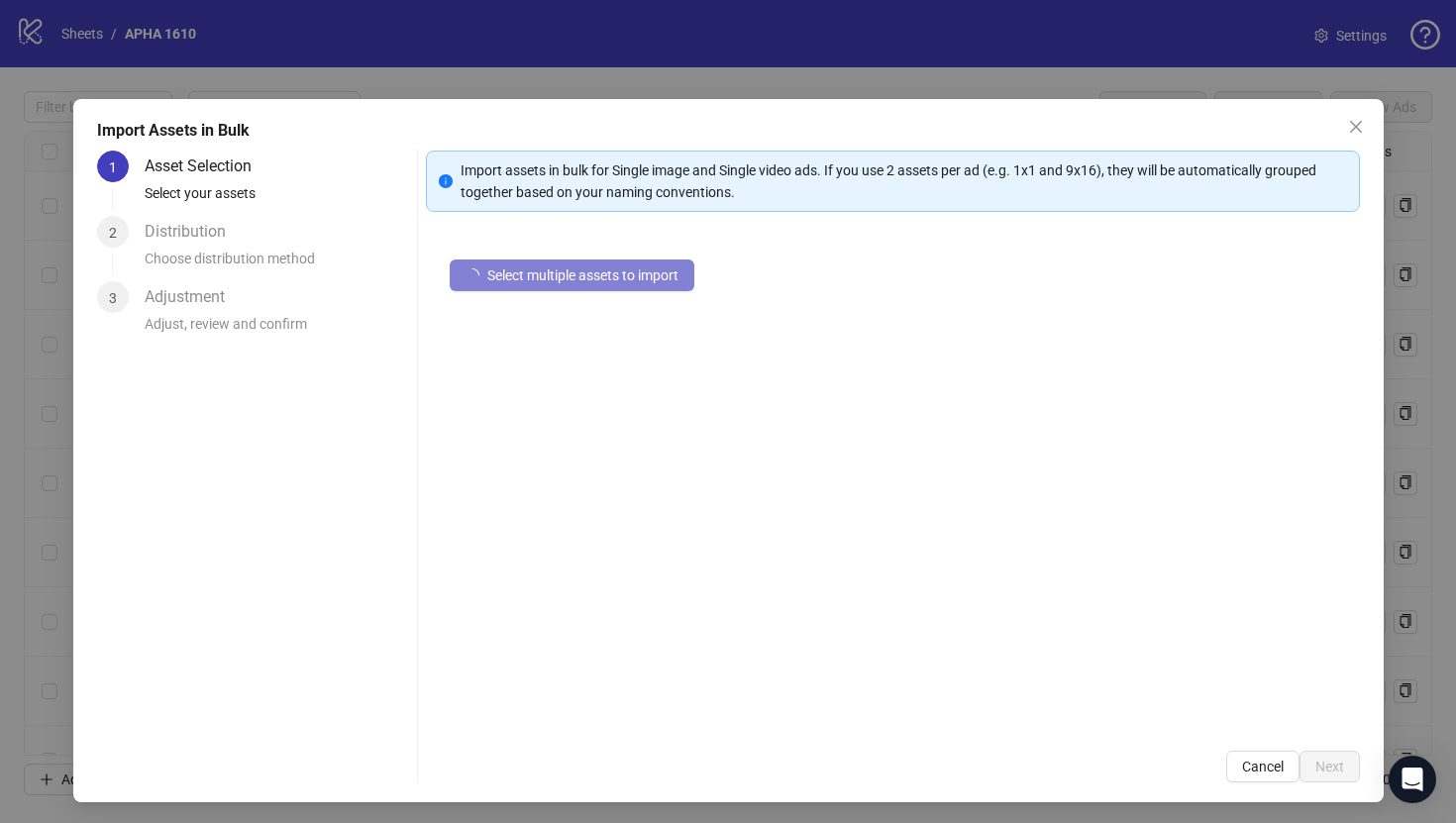 type 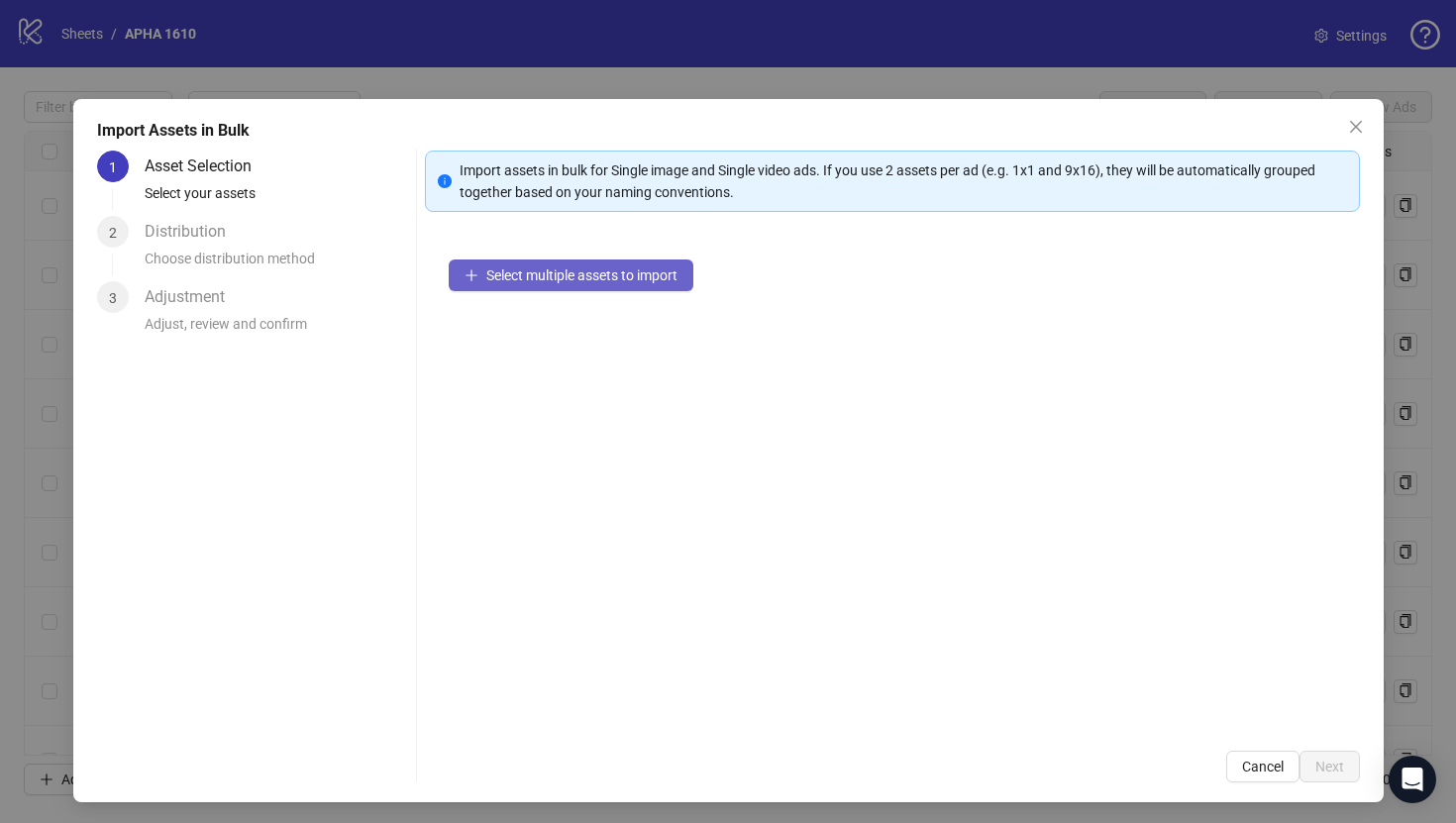 click on "Select multiple assets to import" at bounding box center (581, 275) 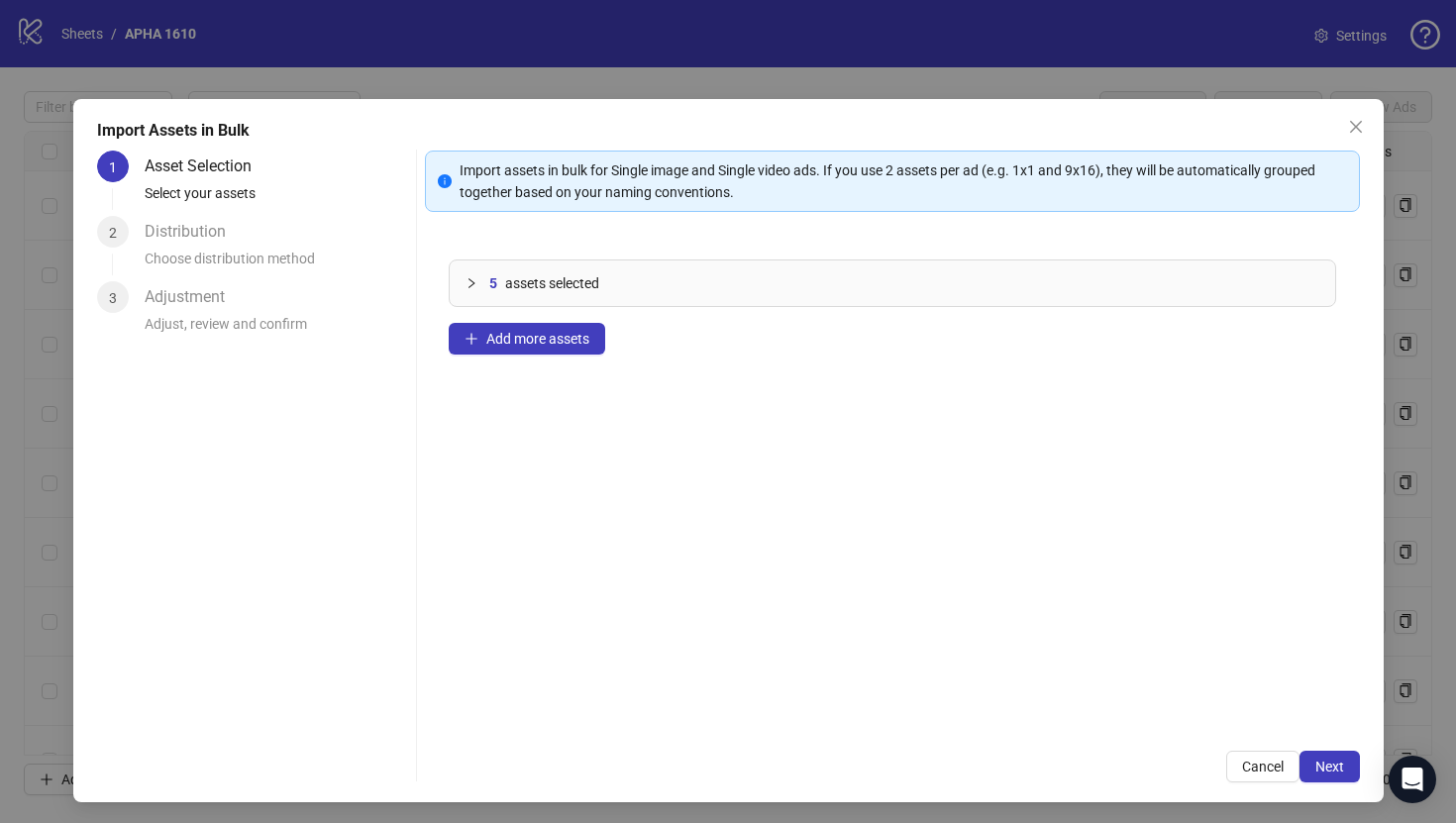 type 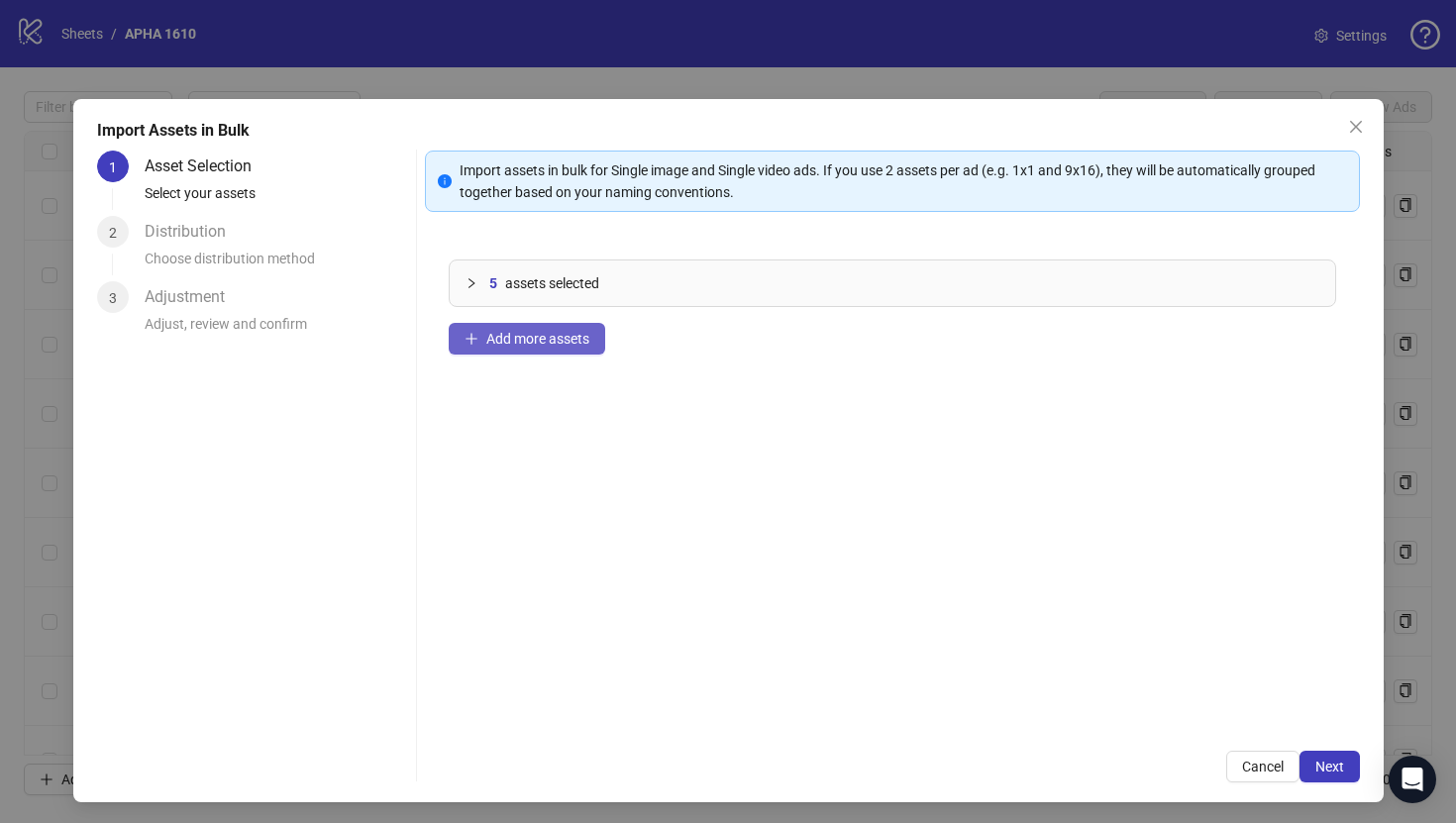 click on "Add more assets" at bounding box center [527, 339] 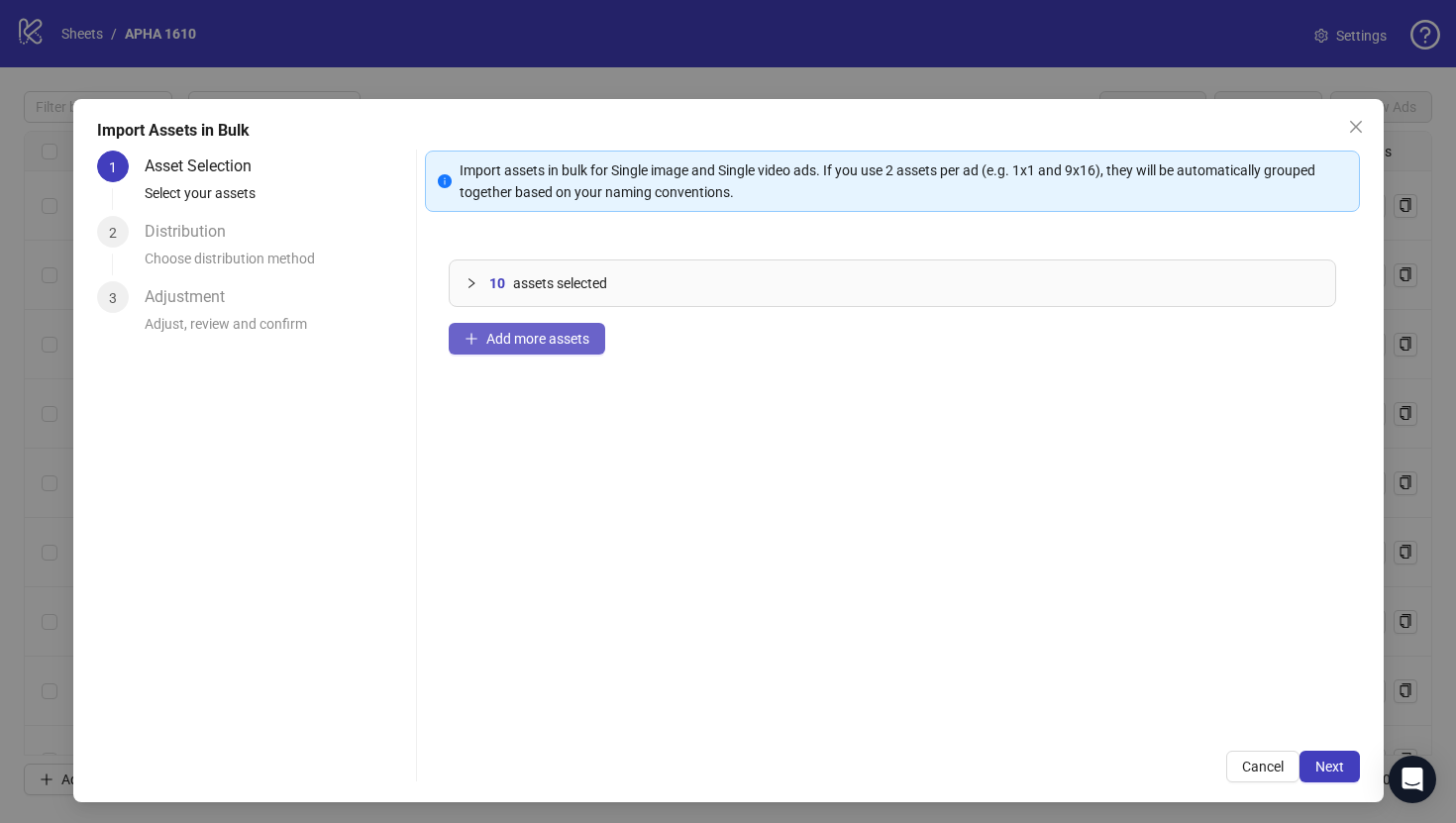 click on "Add more assets" at bounding box center (538, 339) 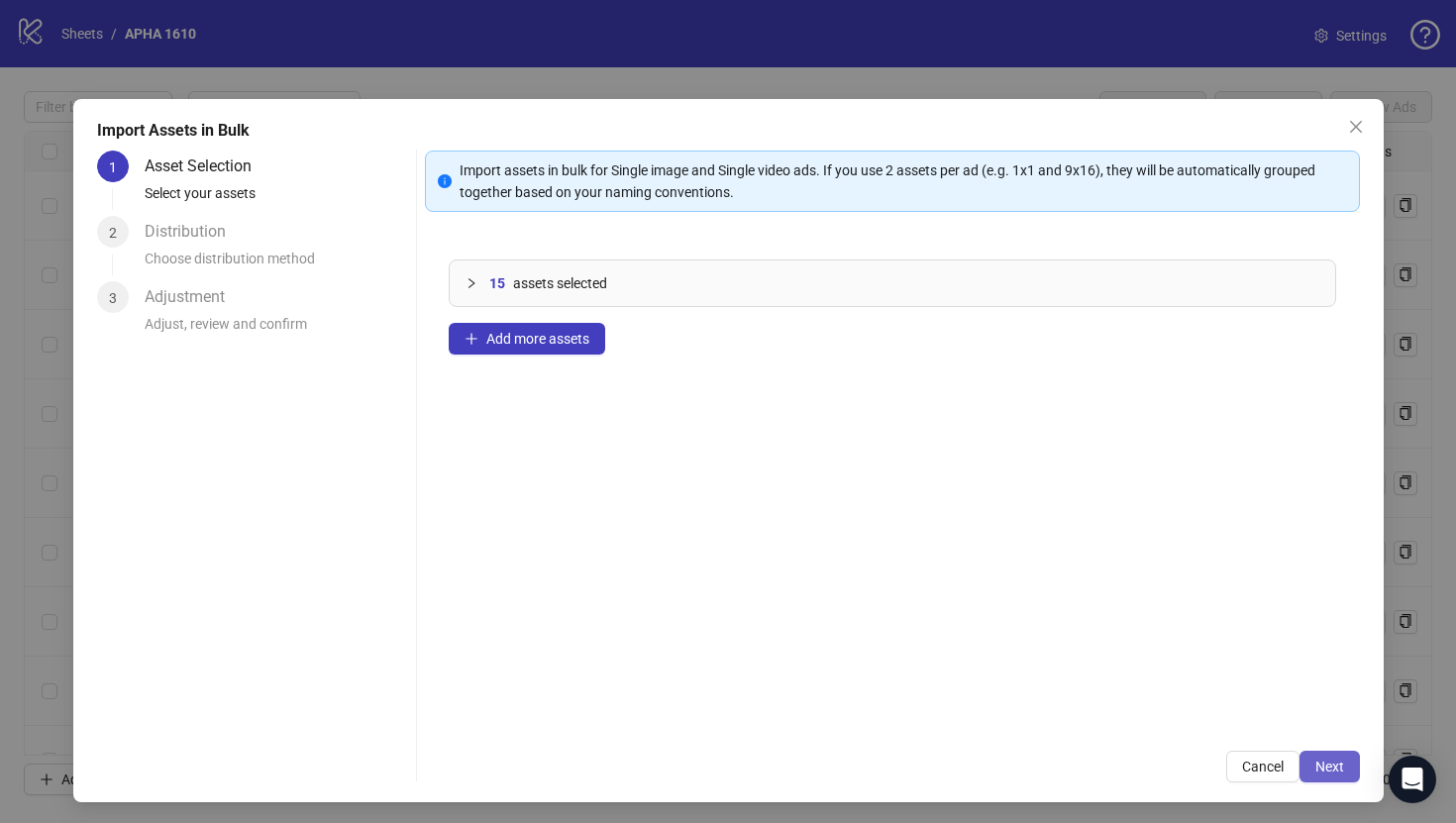 click on "Next" at bounding box center [1329, 767] 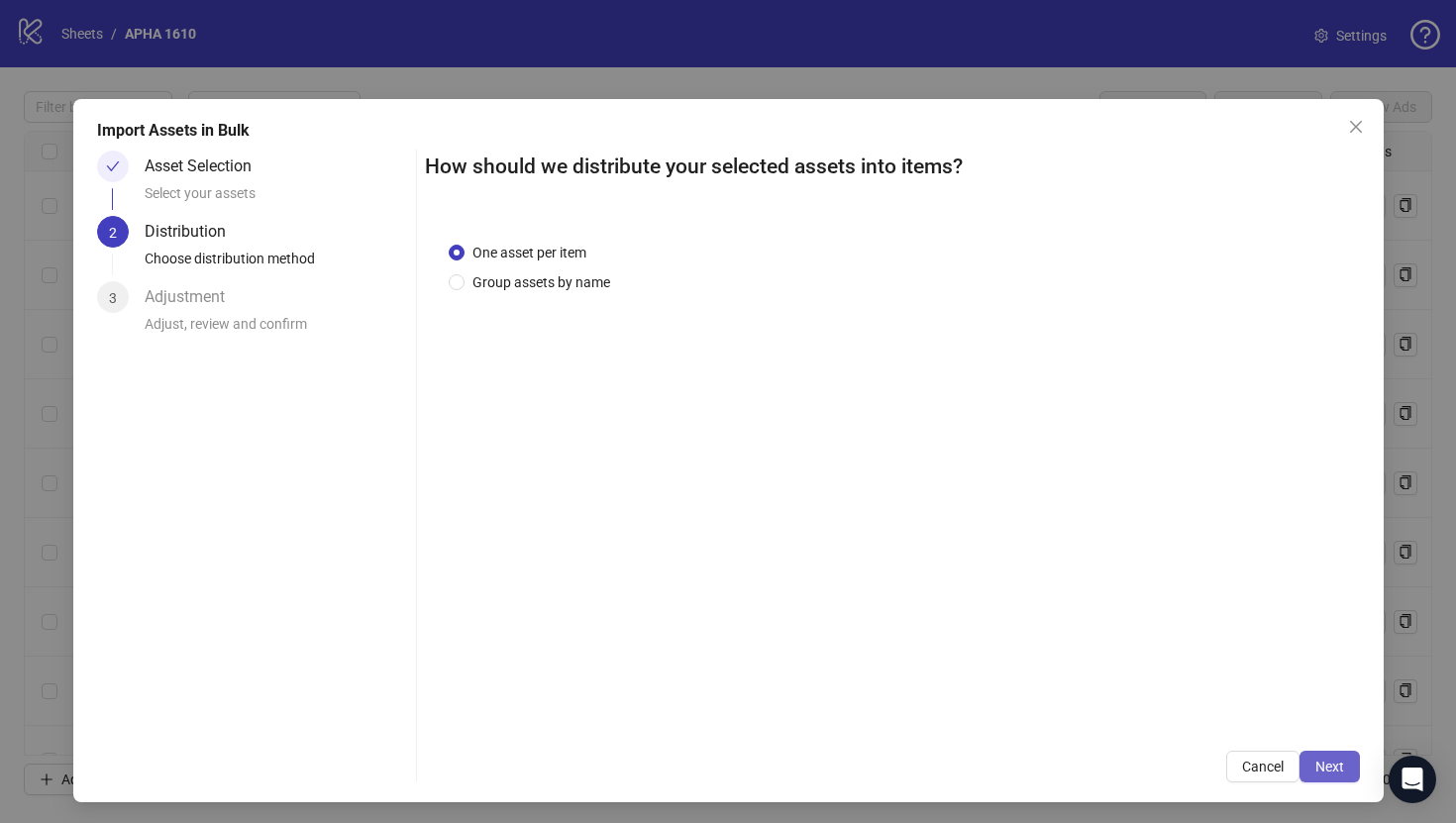 click on "Next" at bounding box center (1329, 767) 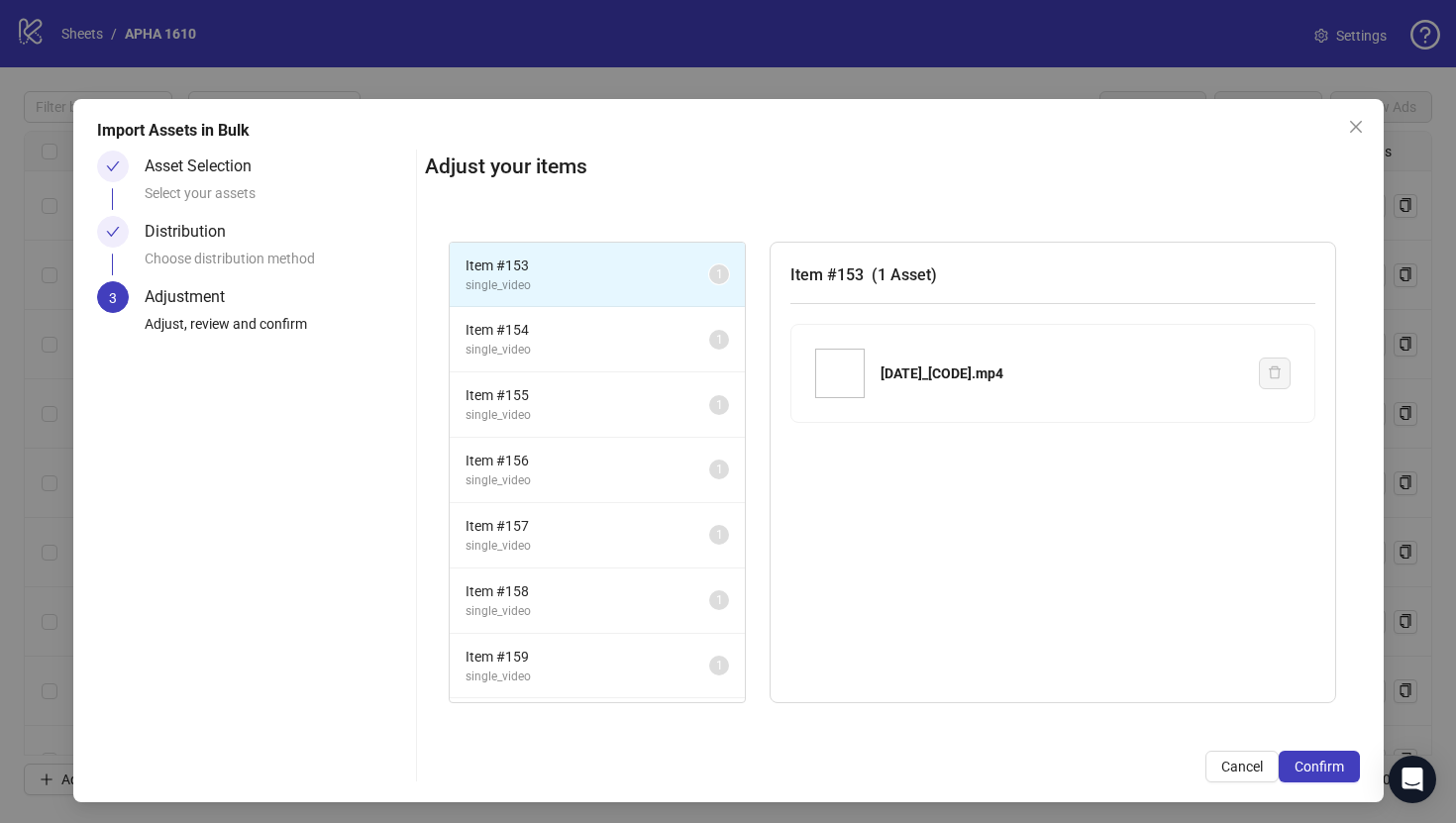 click on "Confirm" at bounding box center (1319, 767) 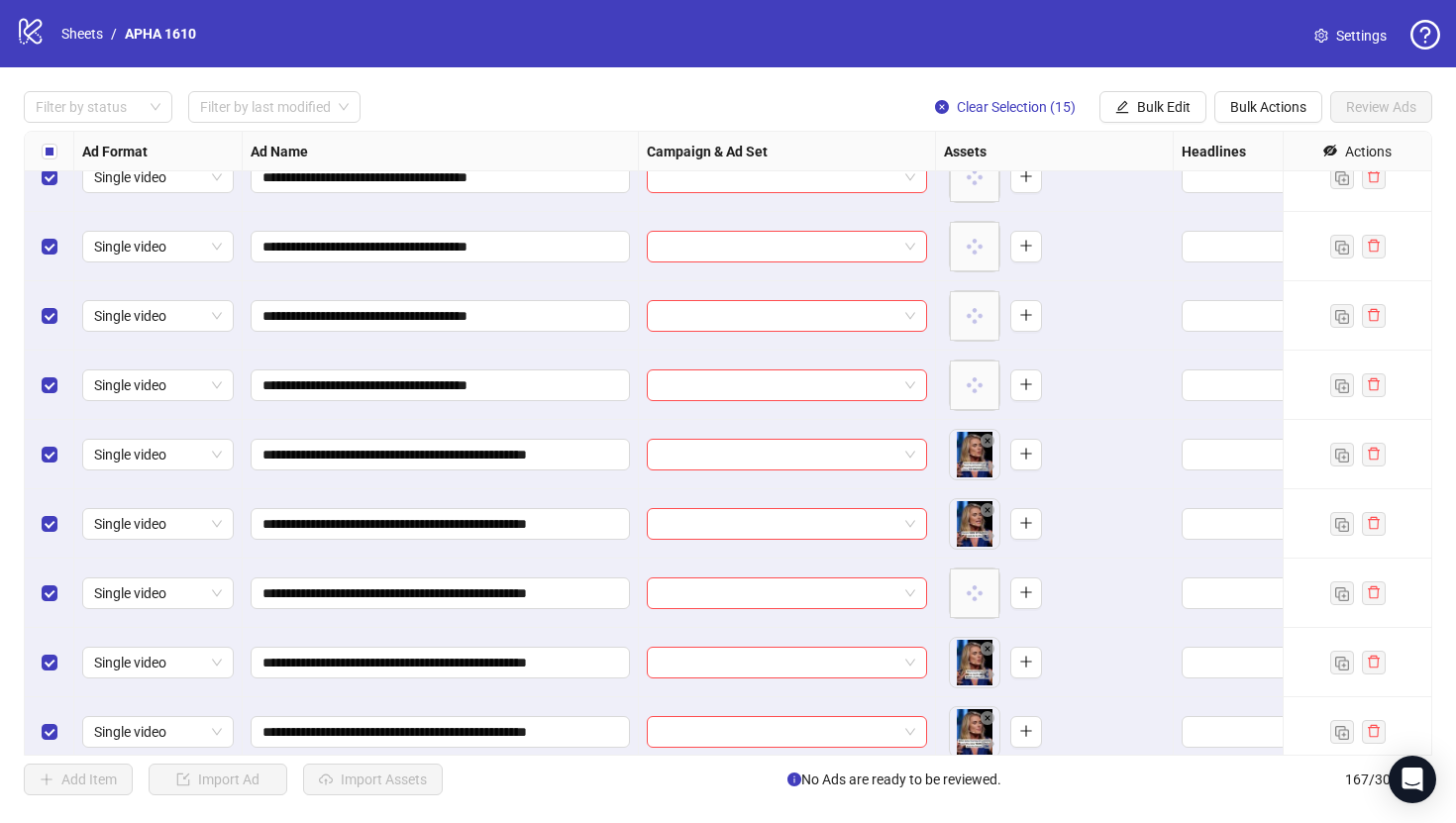 scroll, scrollTop: 10994, scrollLeft: 0, axis: vertical 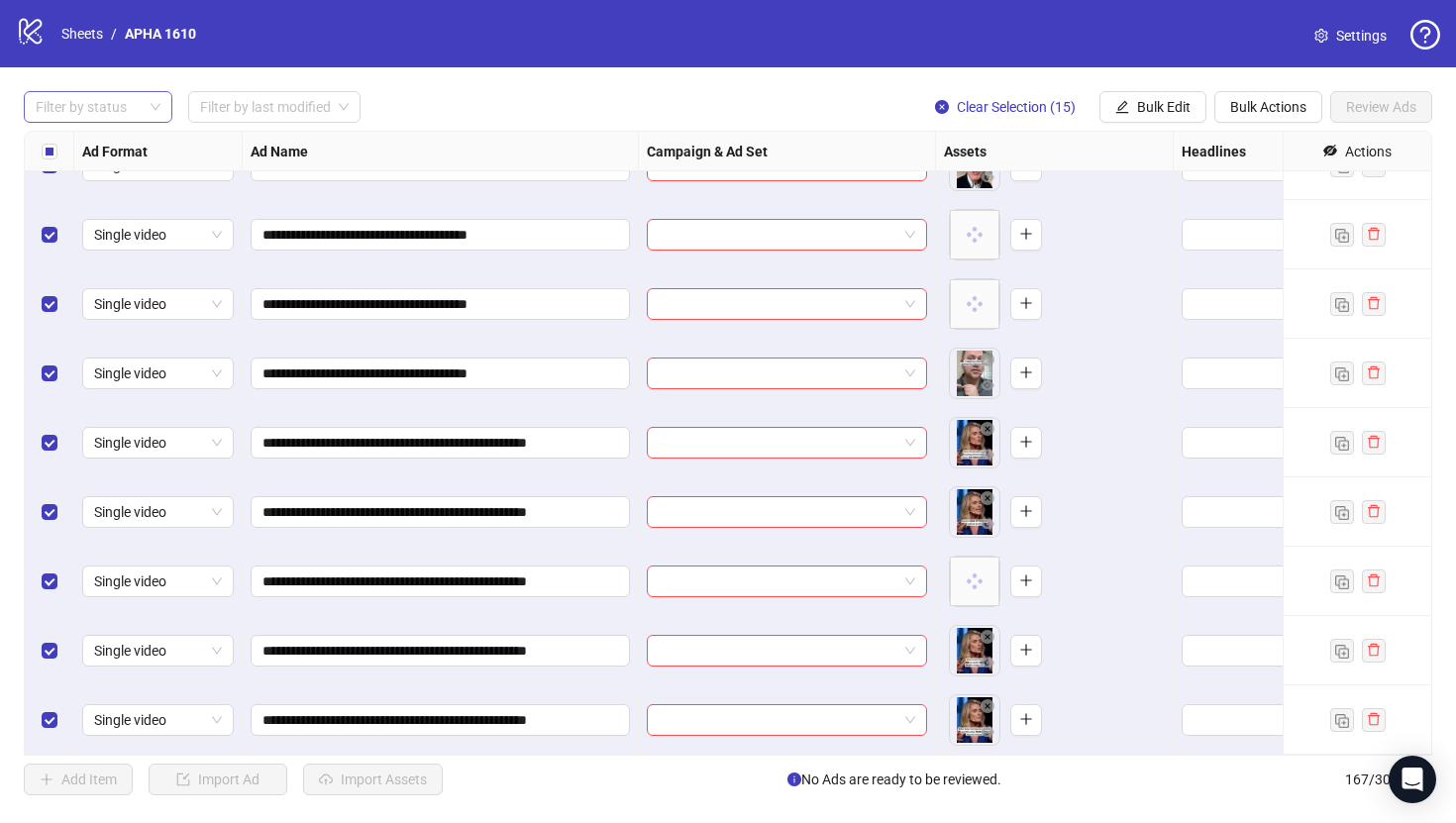 click at bounding box center (87, 107) 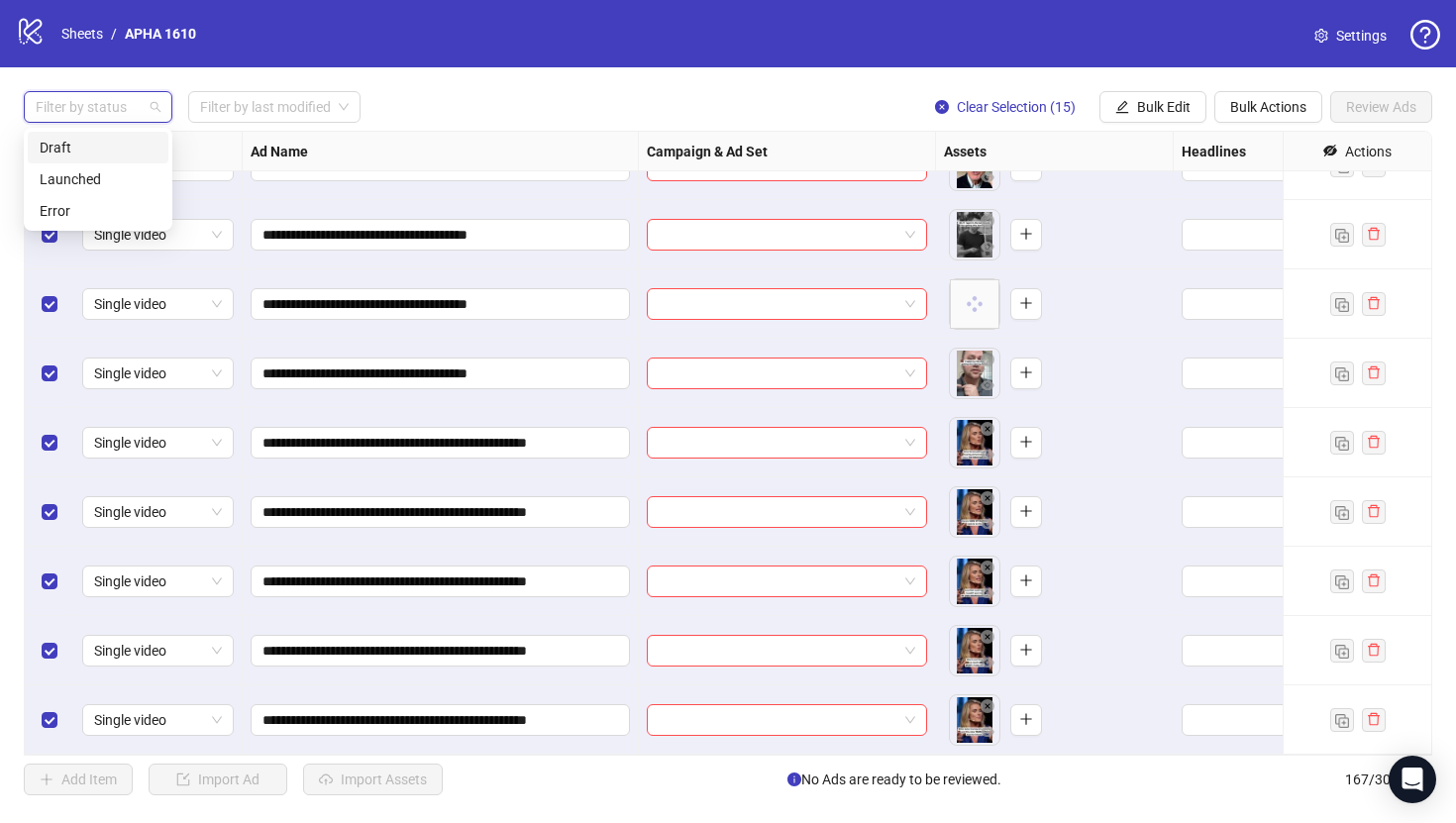 click on "Draft" at bounding box center [98, 148] 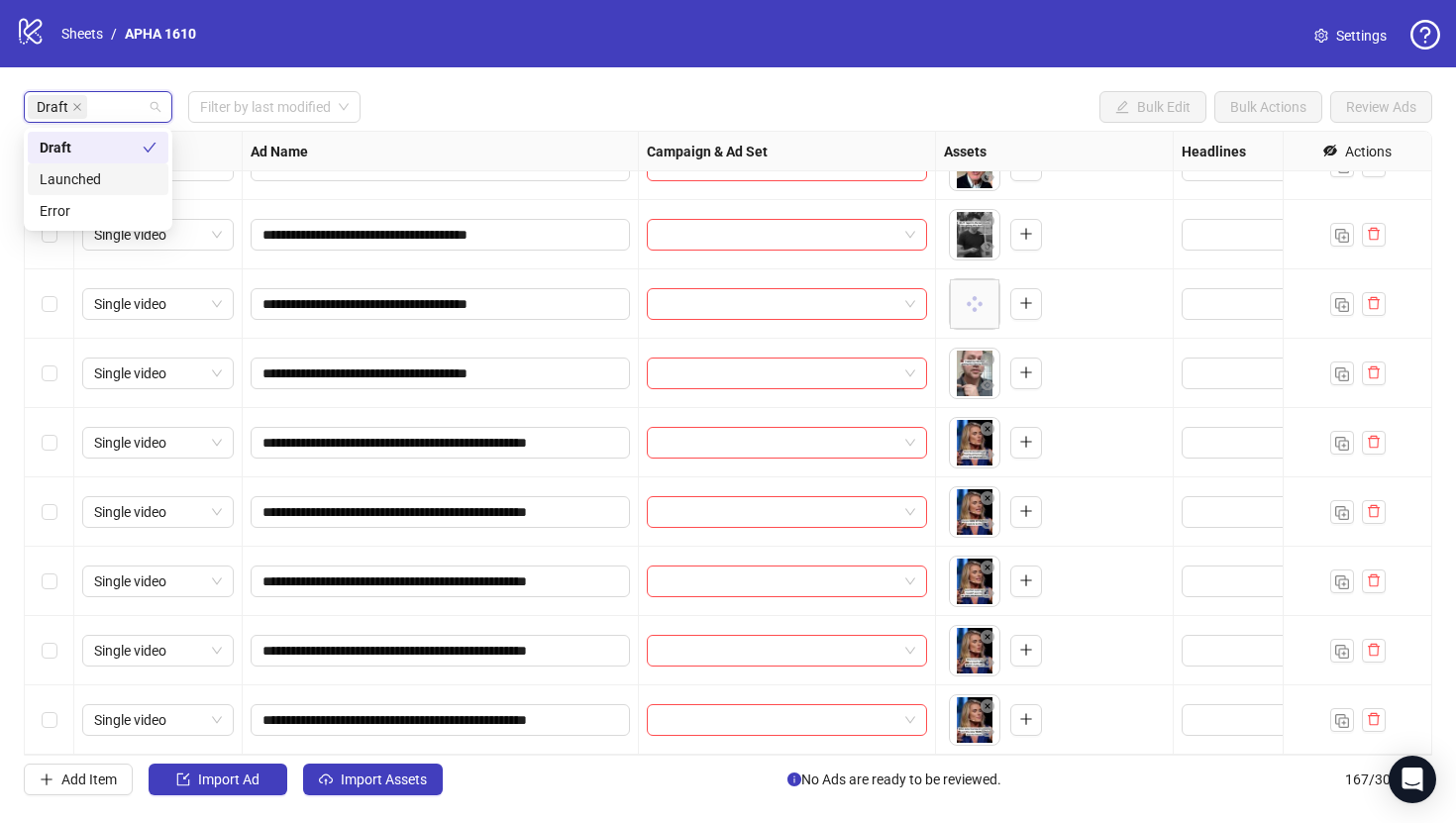 click on "**********" at bounding box center [728, 443] 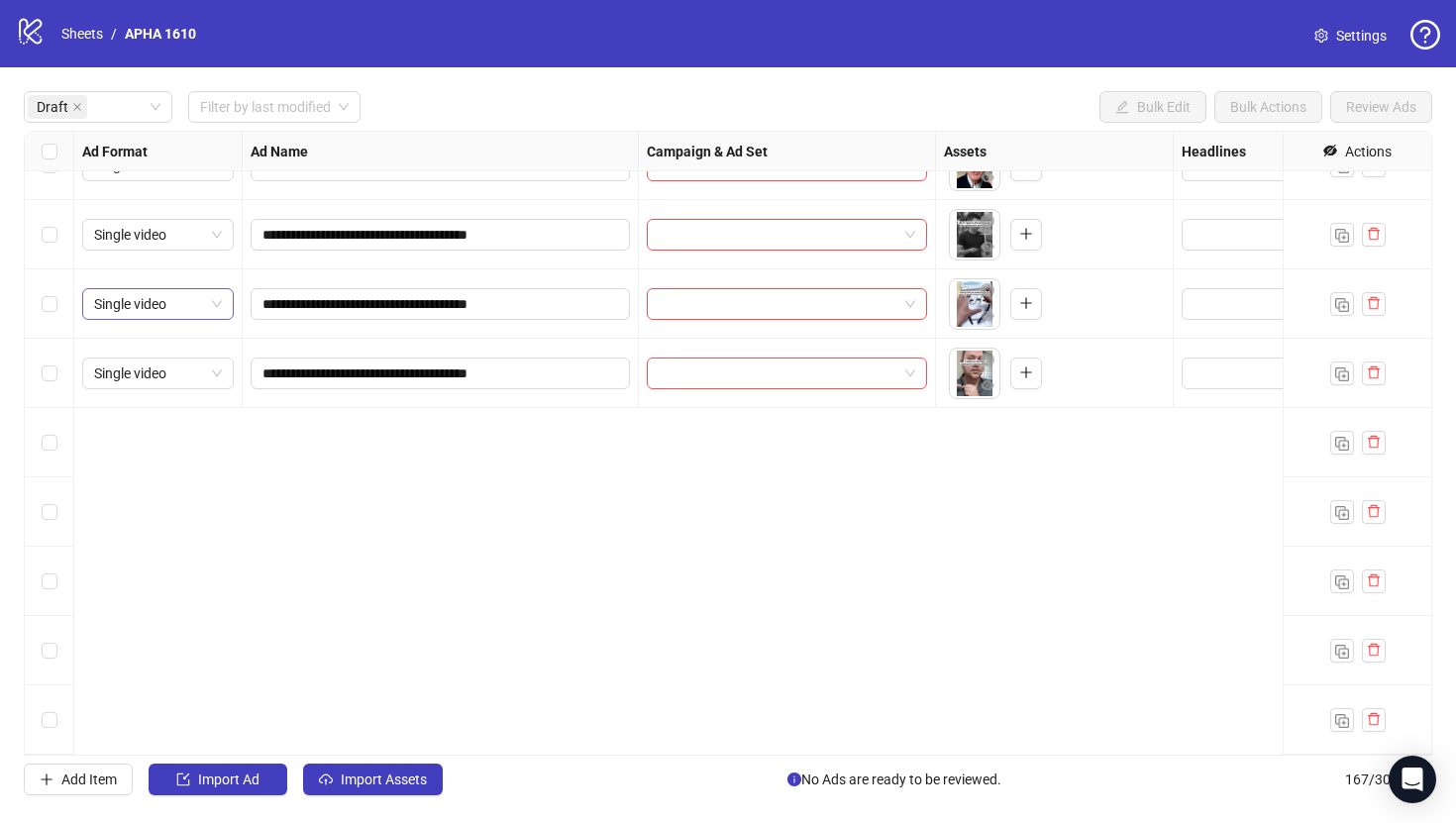 scroll, scrollTop: 0, scrollLeft: 0, axis: both 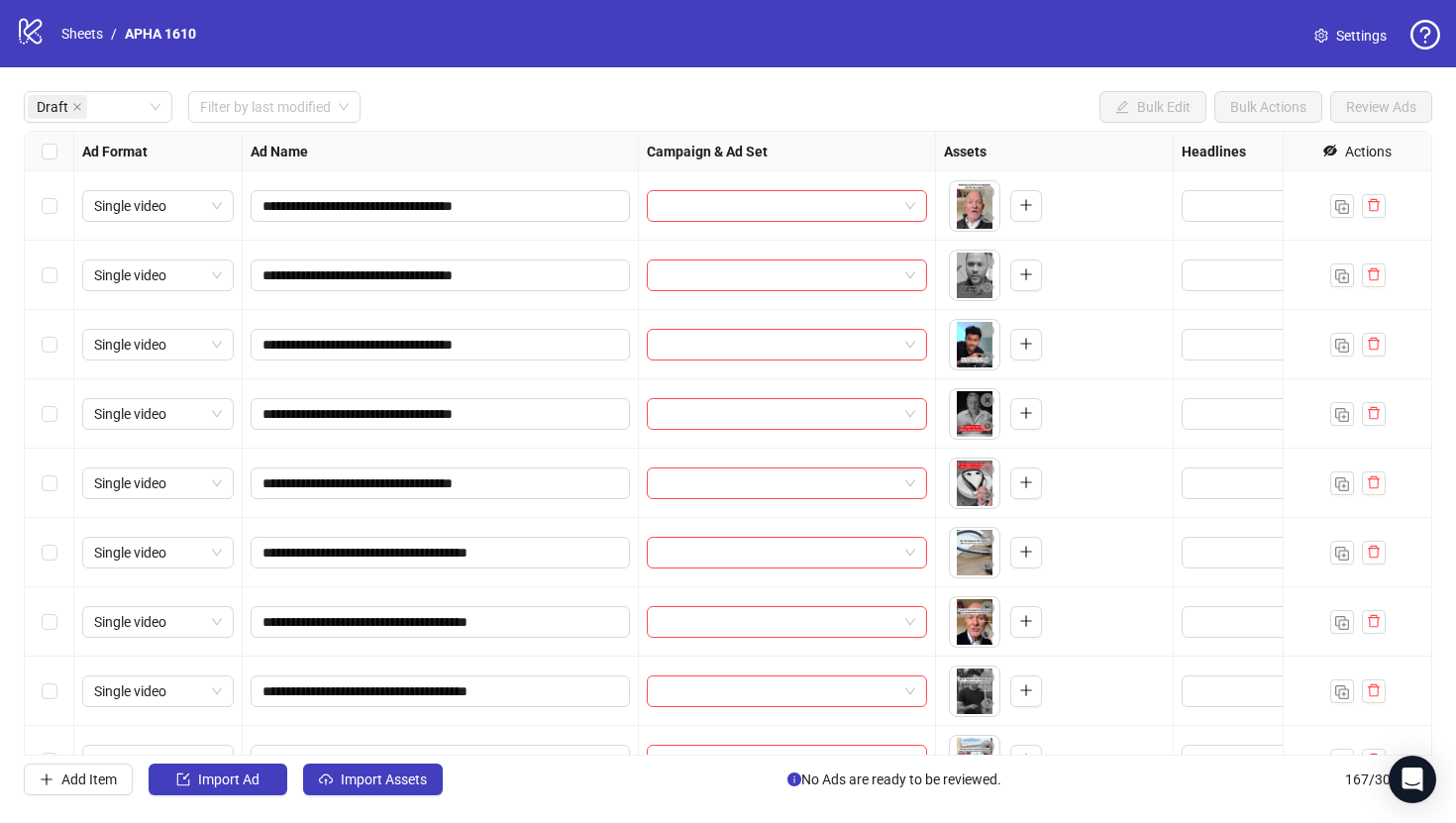 click at bounding box center (50, 206) 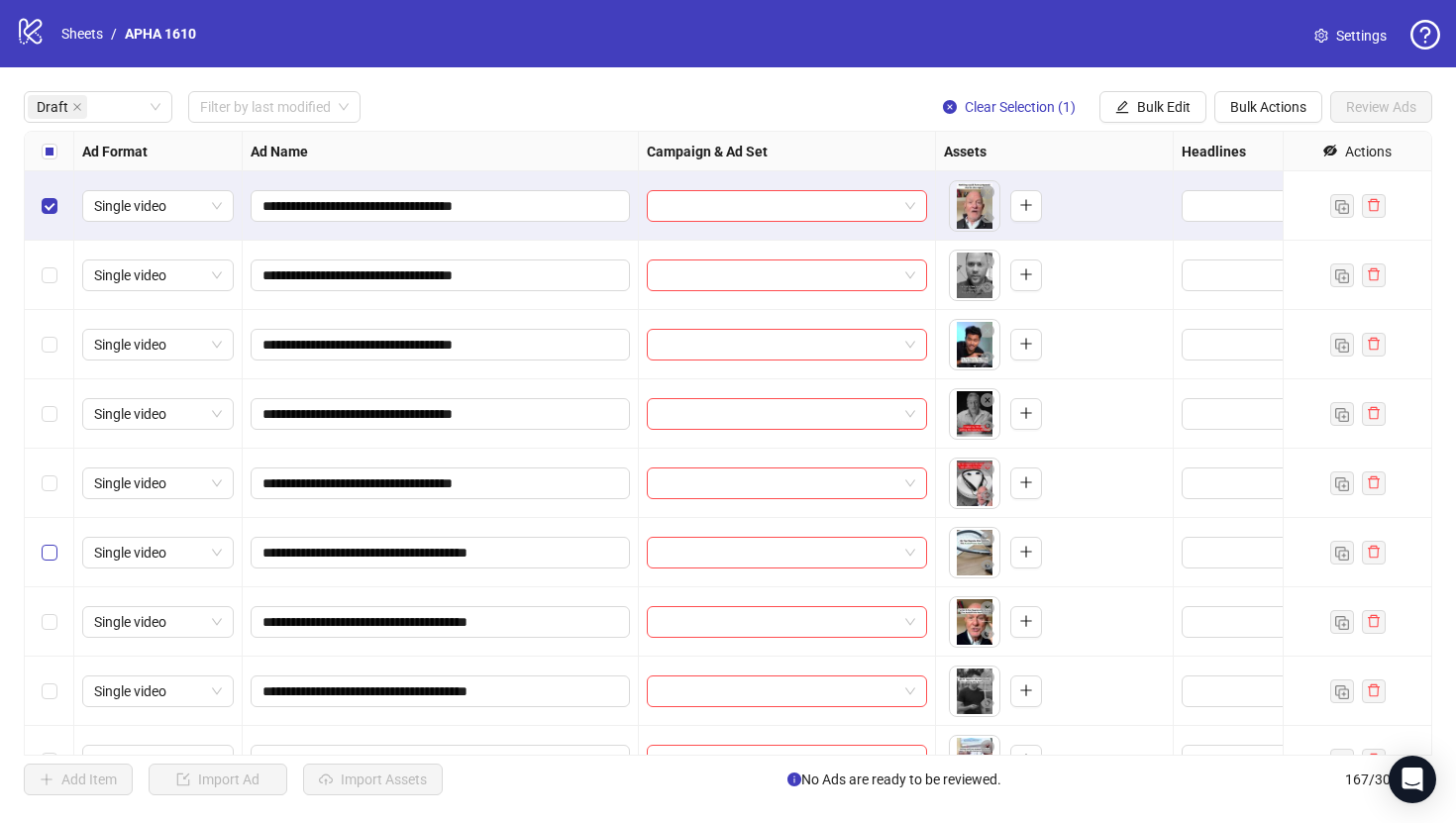 click at bounding box center (50, 553) 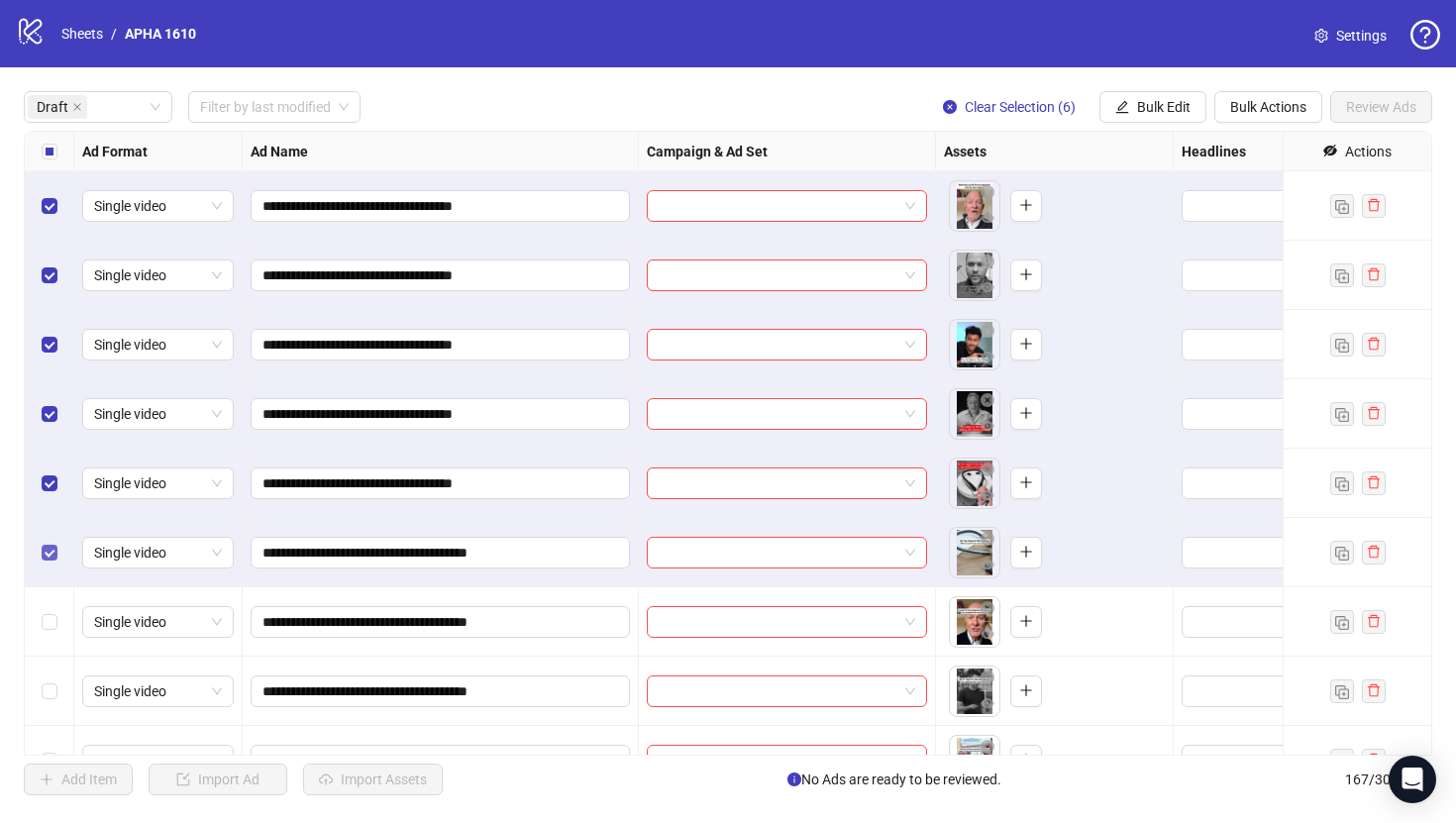 click at bounding box center [50, 553] 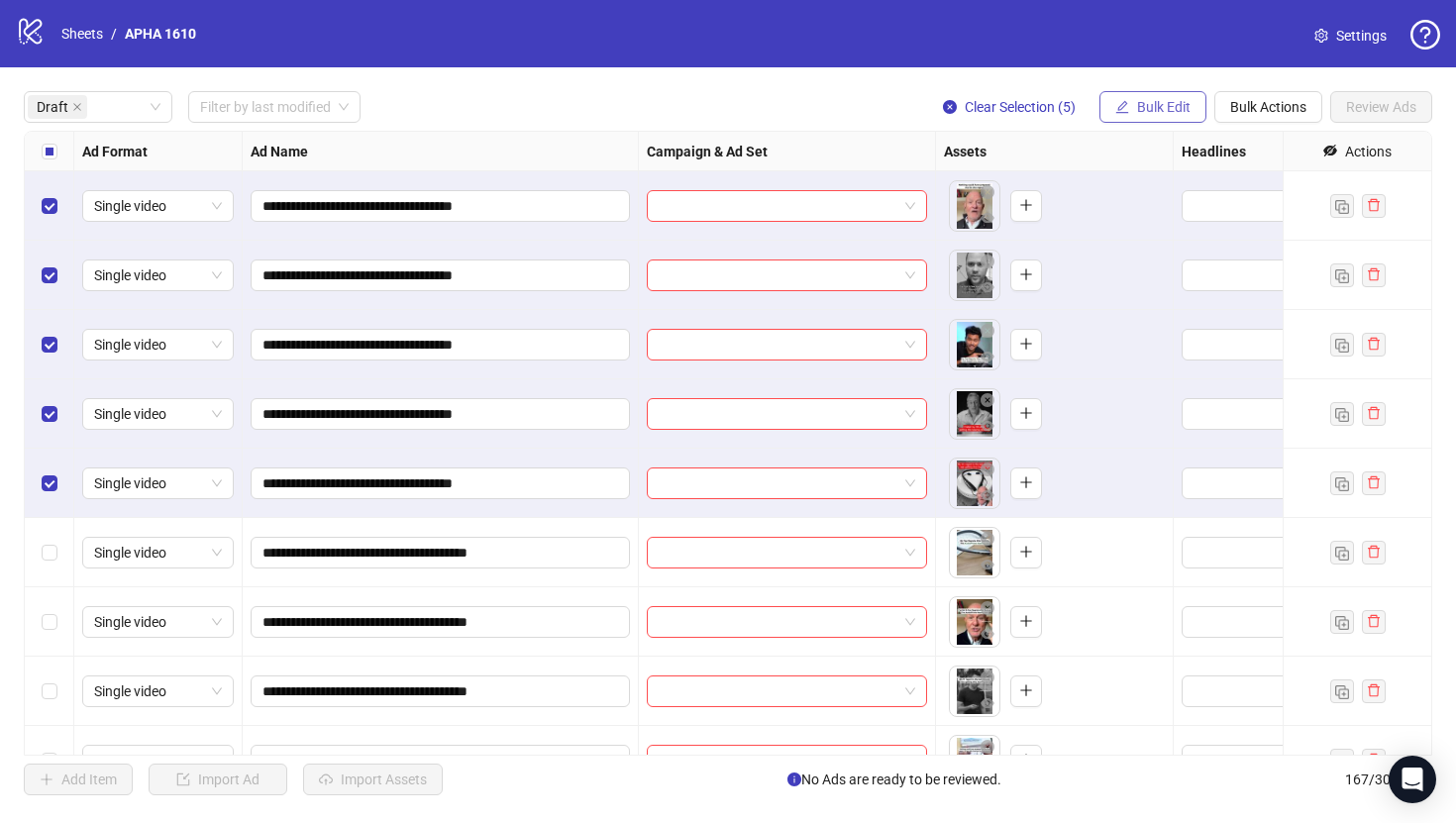 click on "Bulk Edit" at bounding box center [1153, 107] 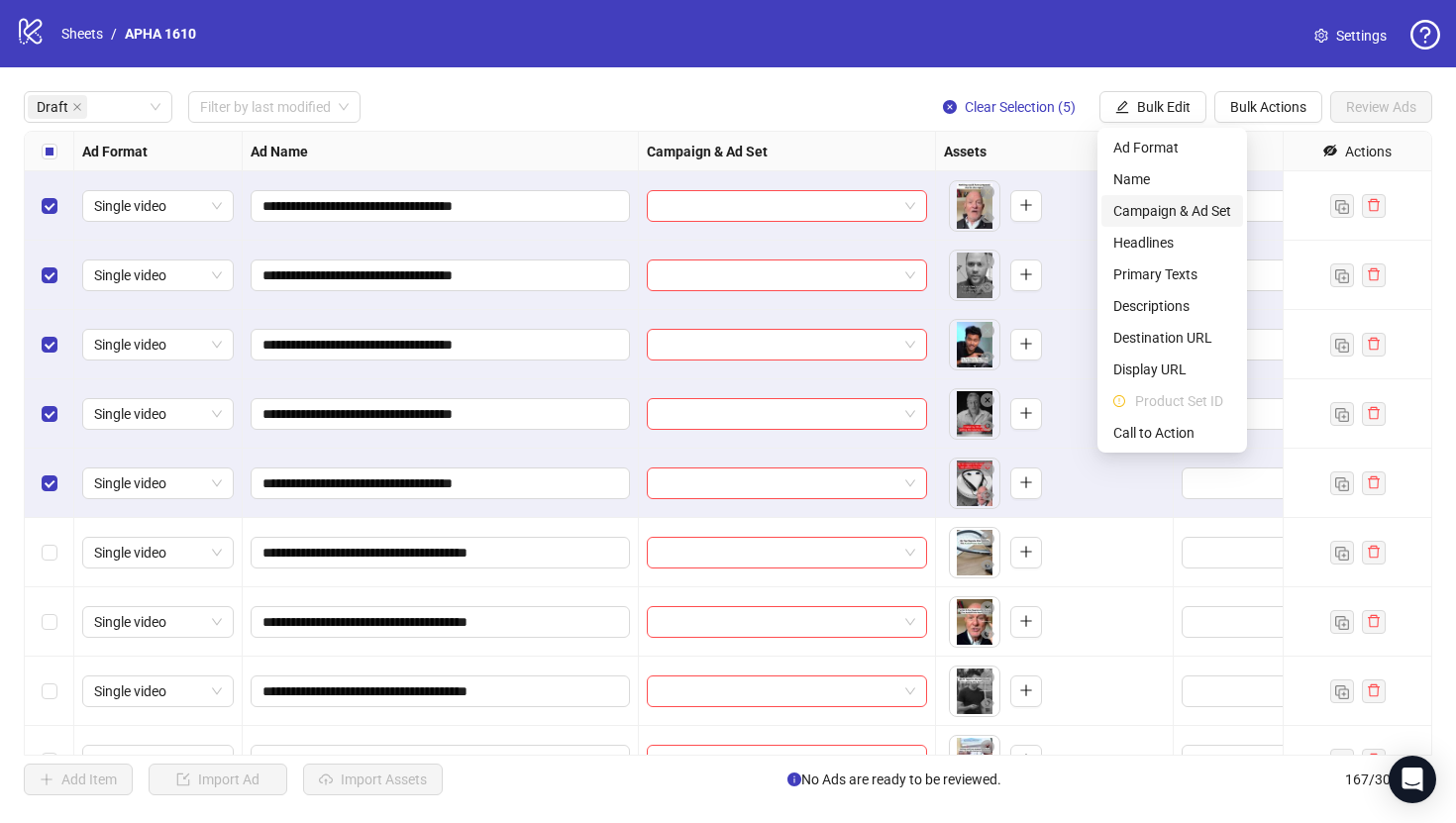 click on "Campaign & Ad Set" at bounding box center (1172, 211) 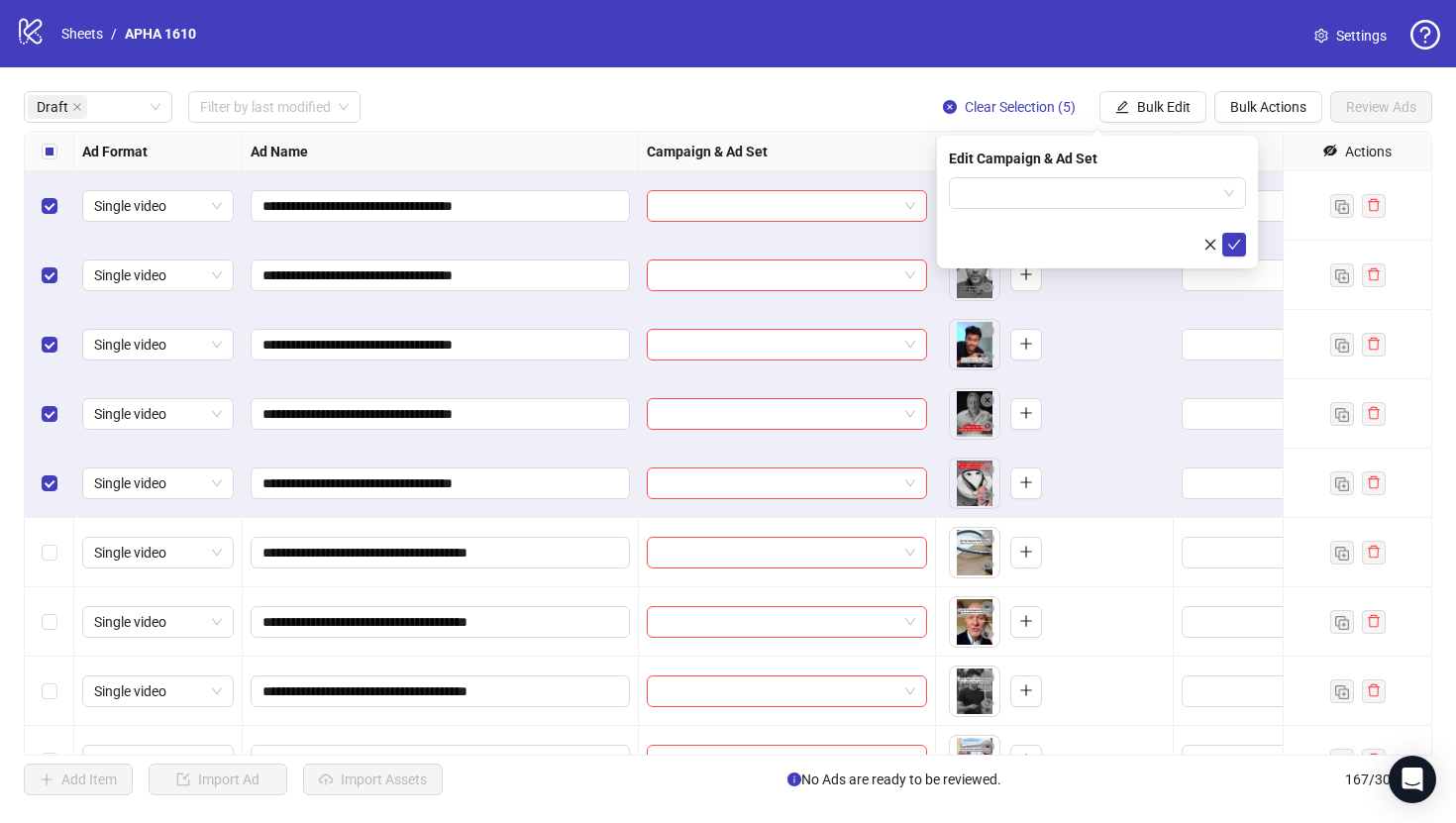 click on "Edit Campaign & Ad Set" at bounding box center [1097, 202] 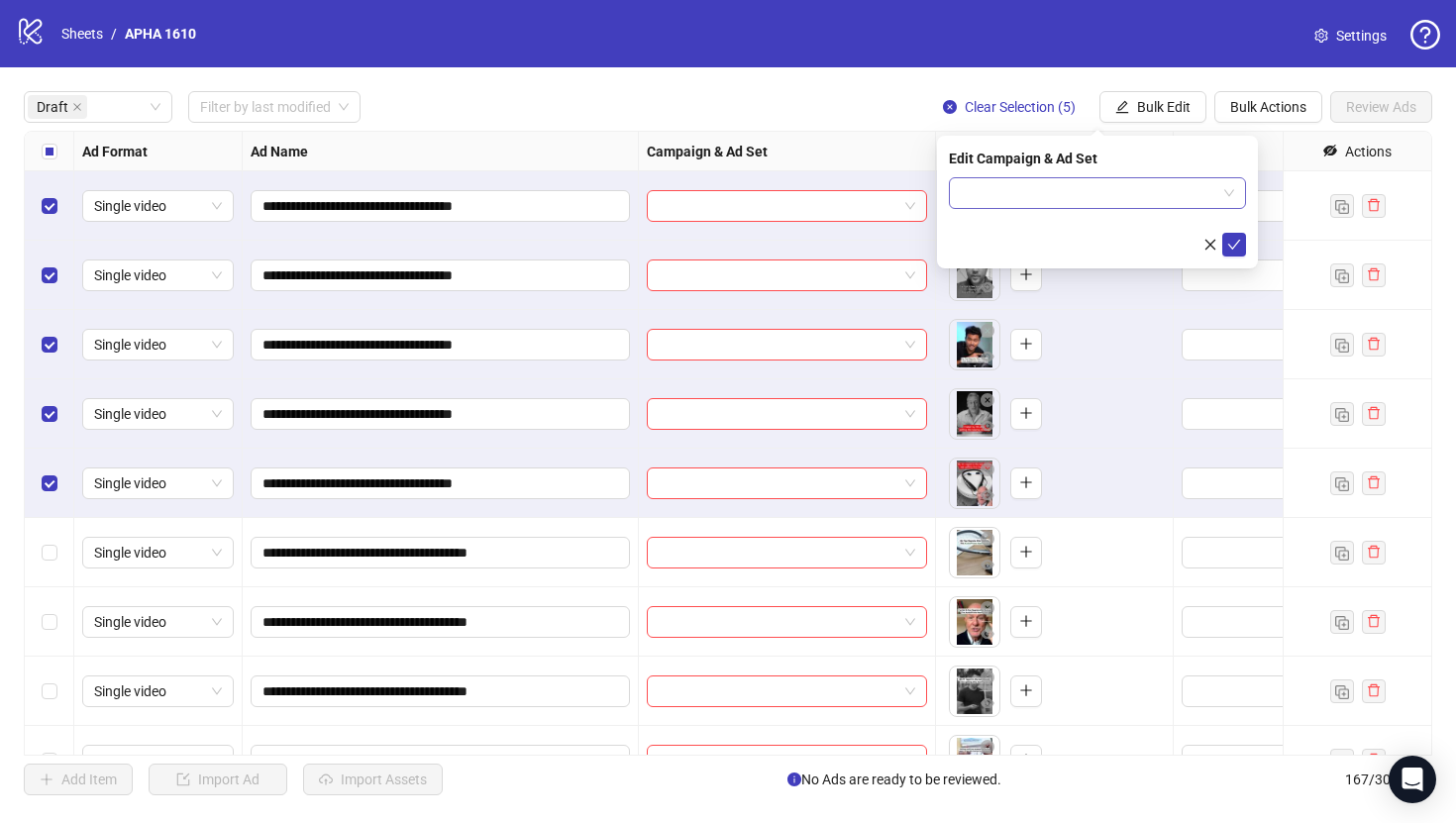 click at bounding box center (1089, 193) 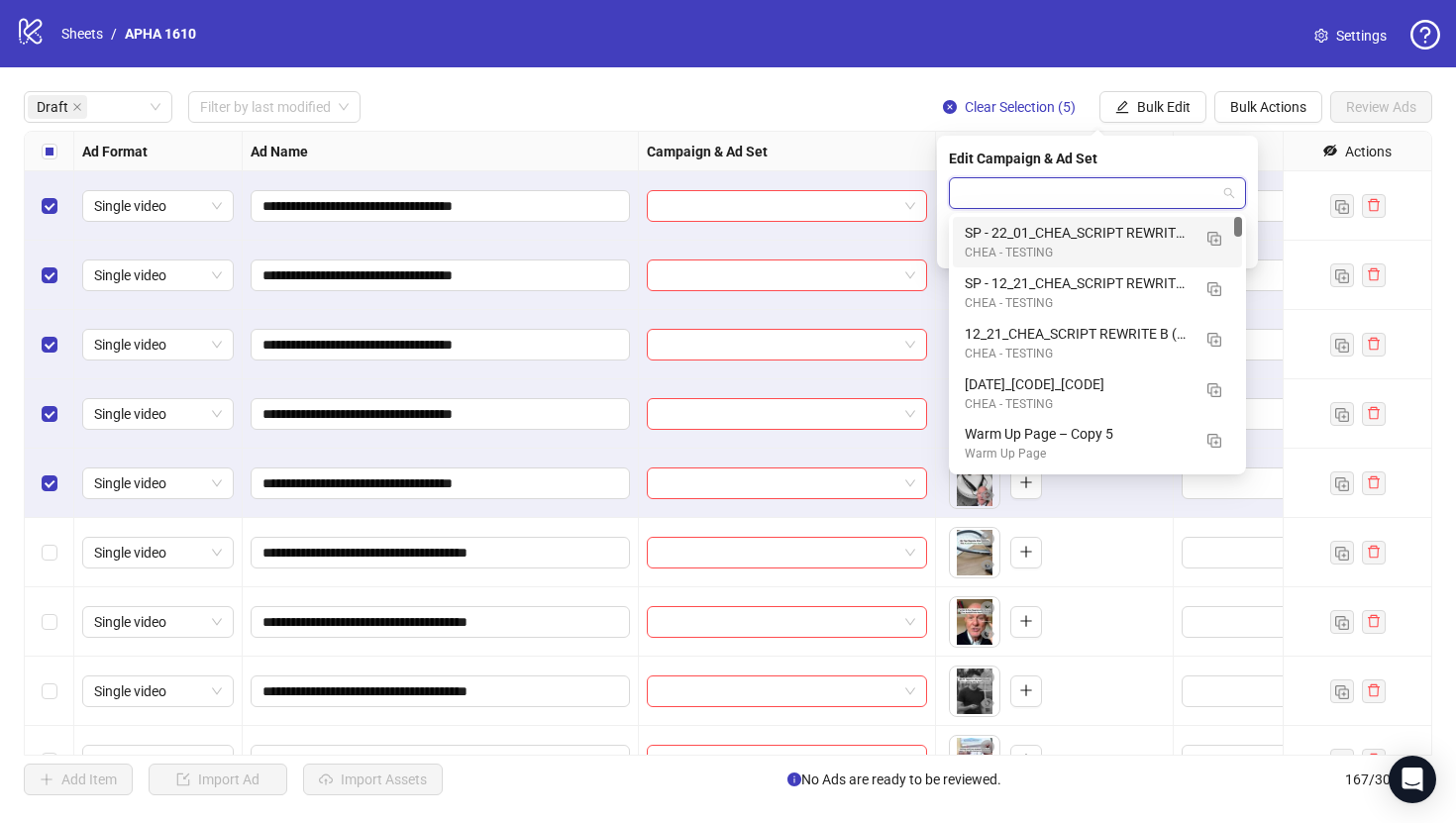 paste on "**********" 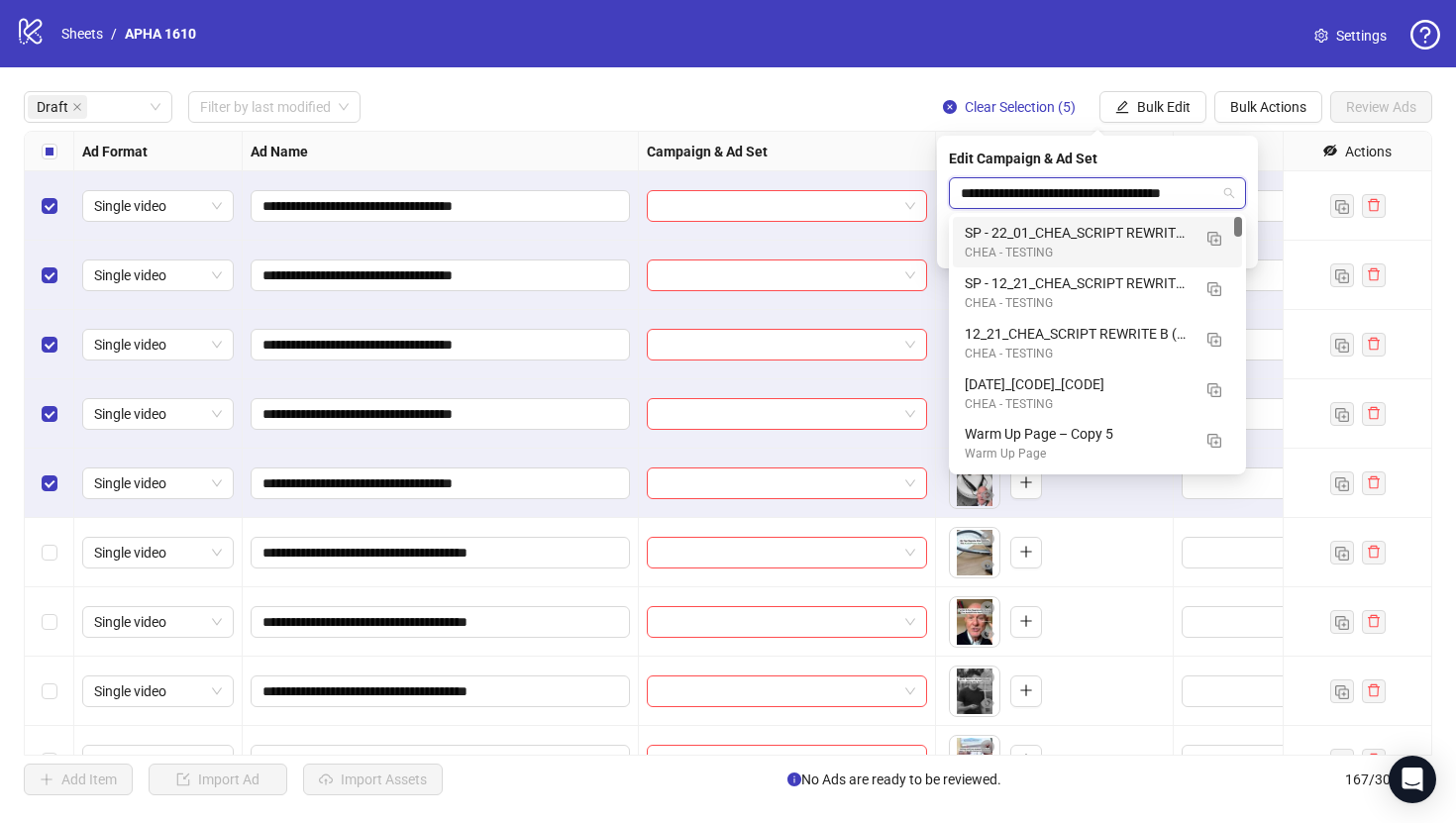 scroll, scrollTop: 0, scrollLeft: 47, axis: horizontal 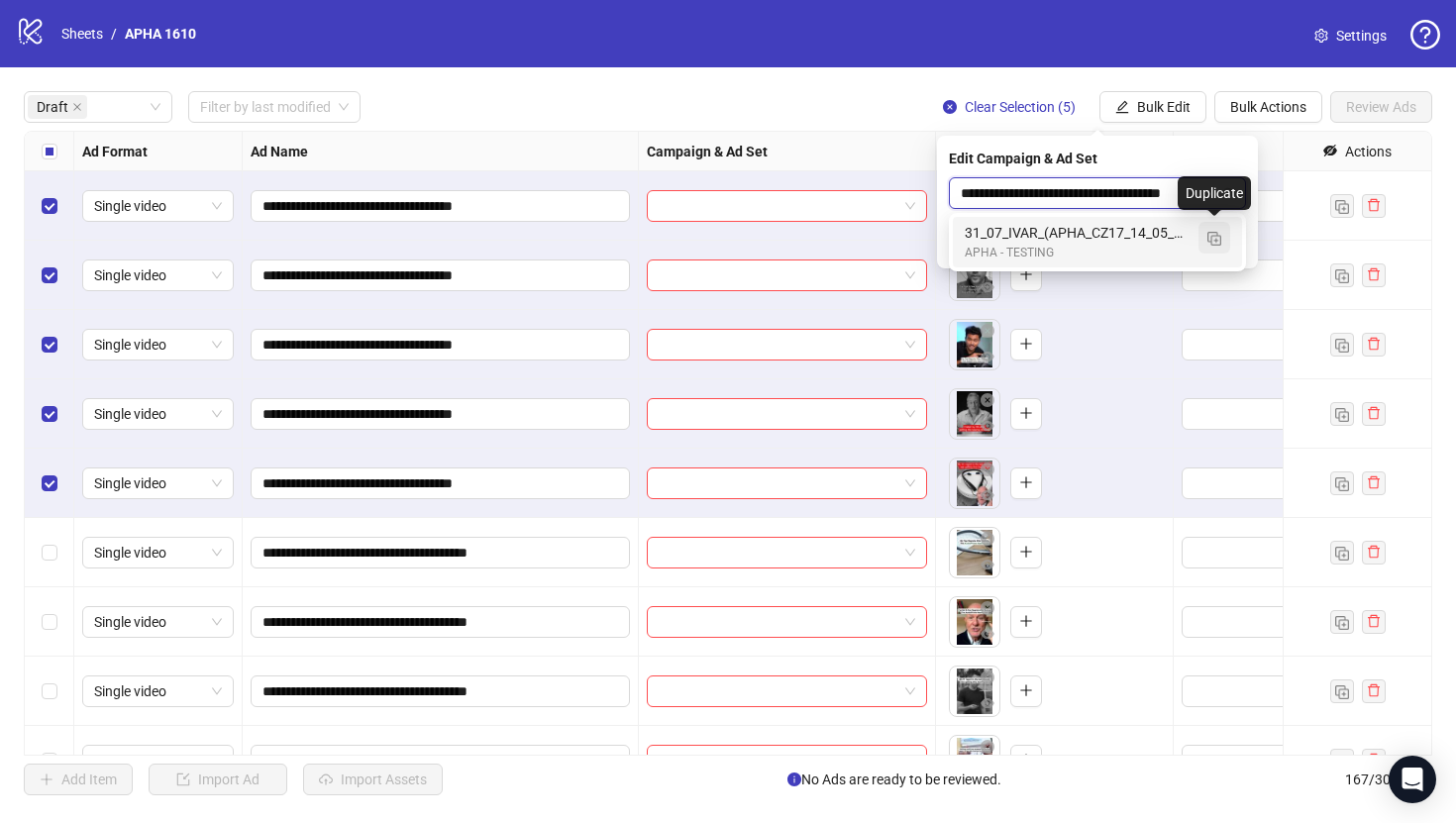 click at bounding box center [1214, 239] 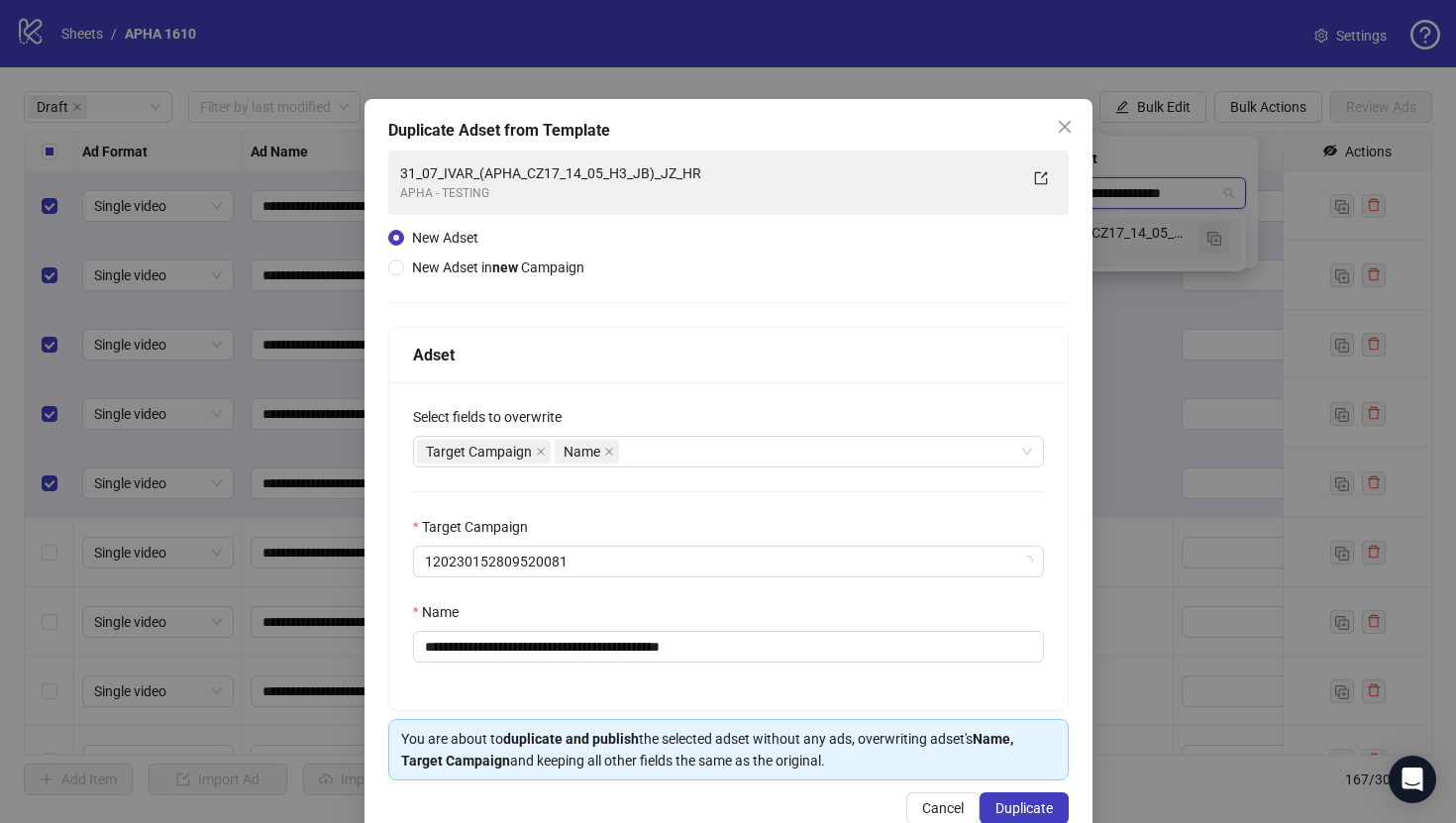 type on "**********" 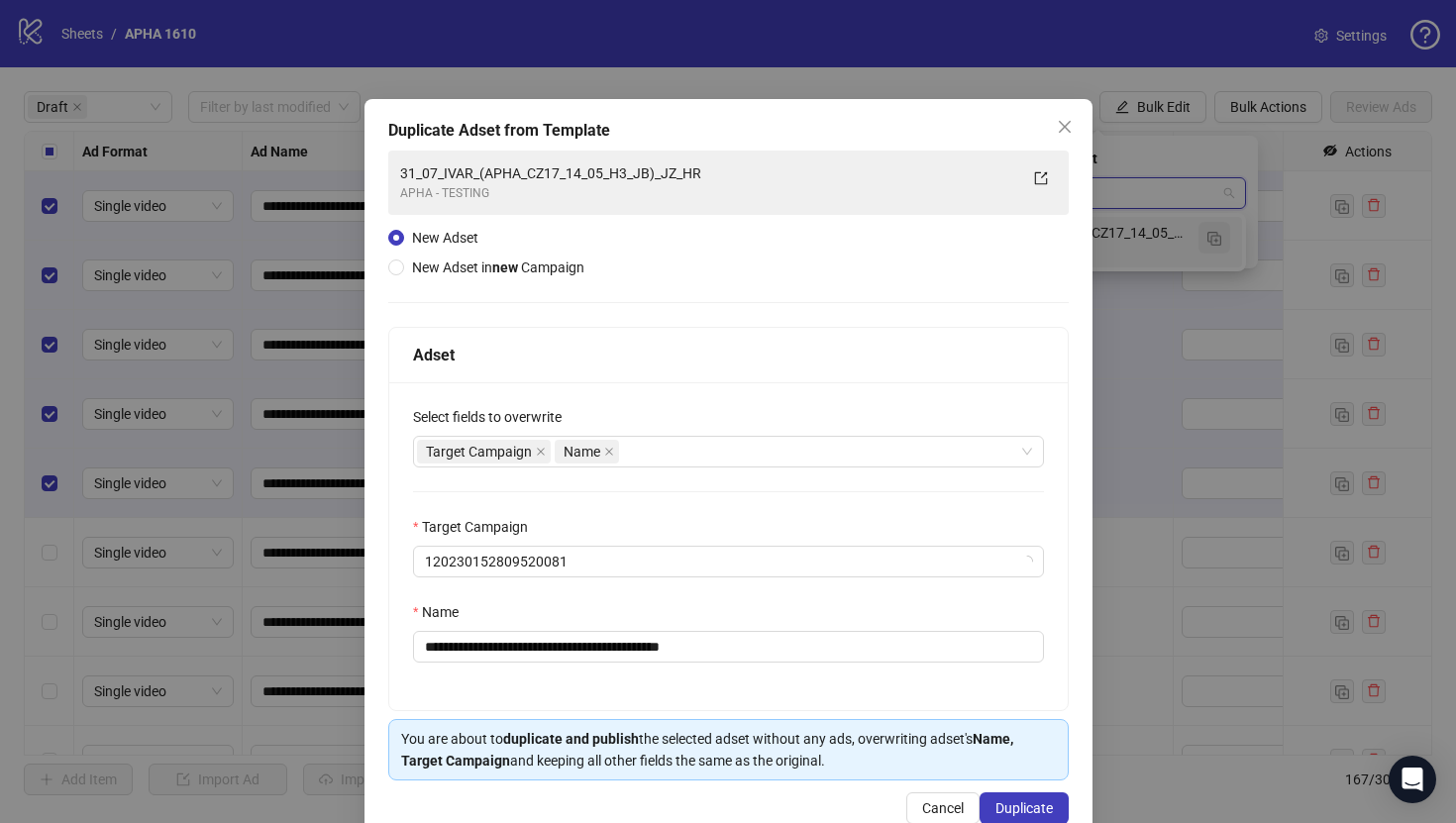 scroll, scrollTop: 0, scrollLeft: 0, axis: both 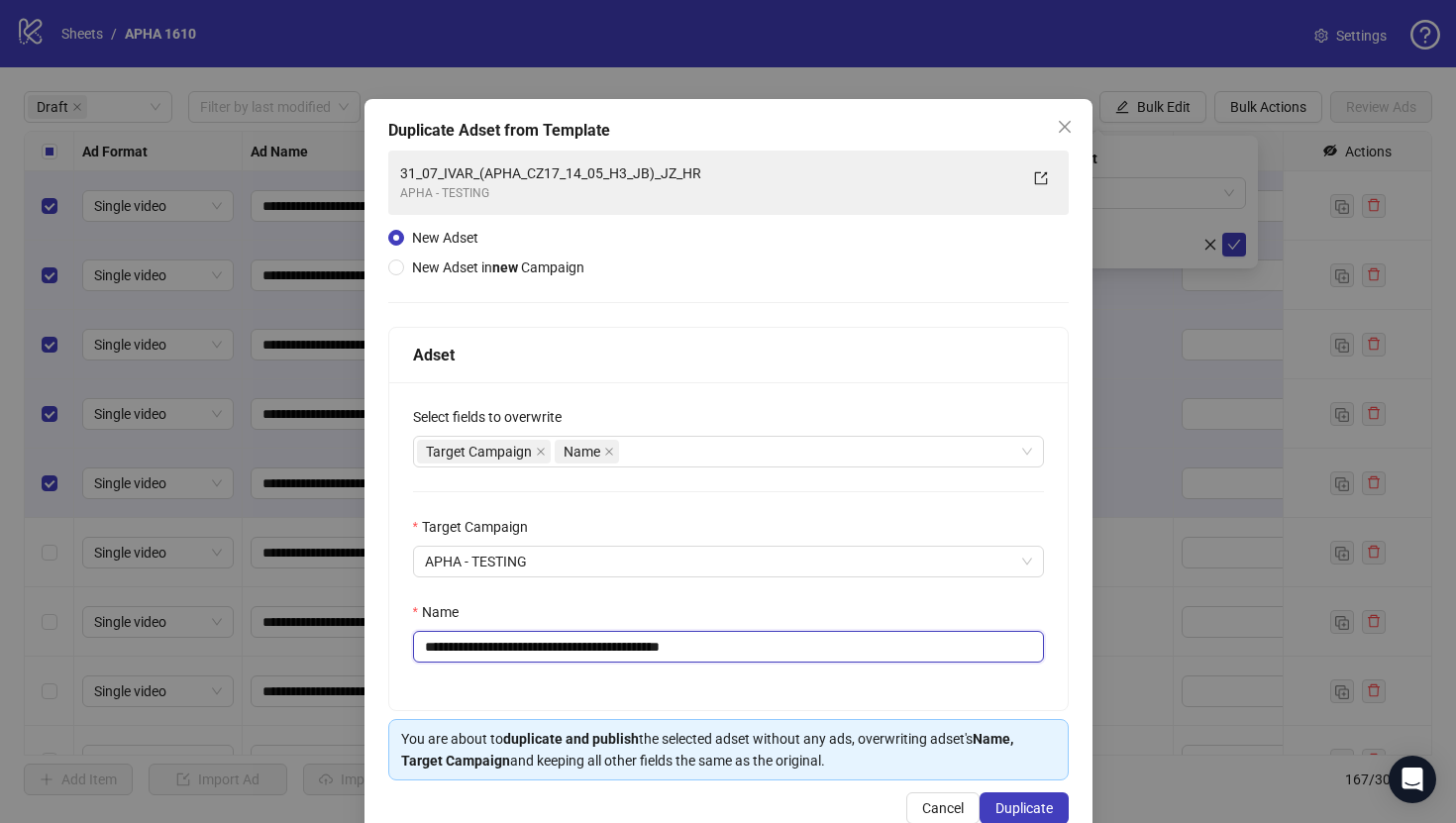 click on "**********" at bounding box center (728, 647) 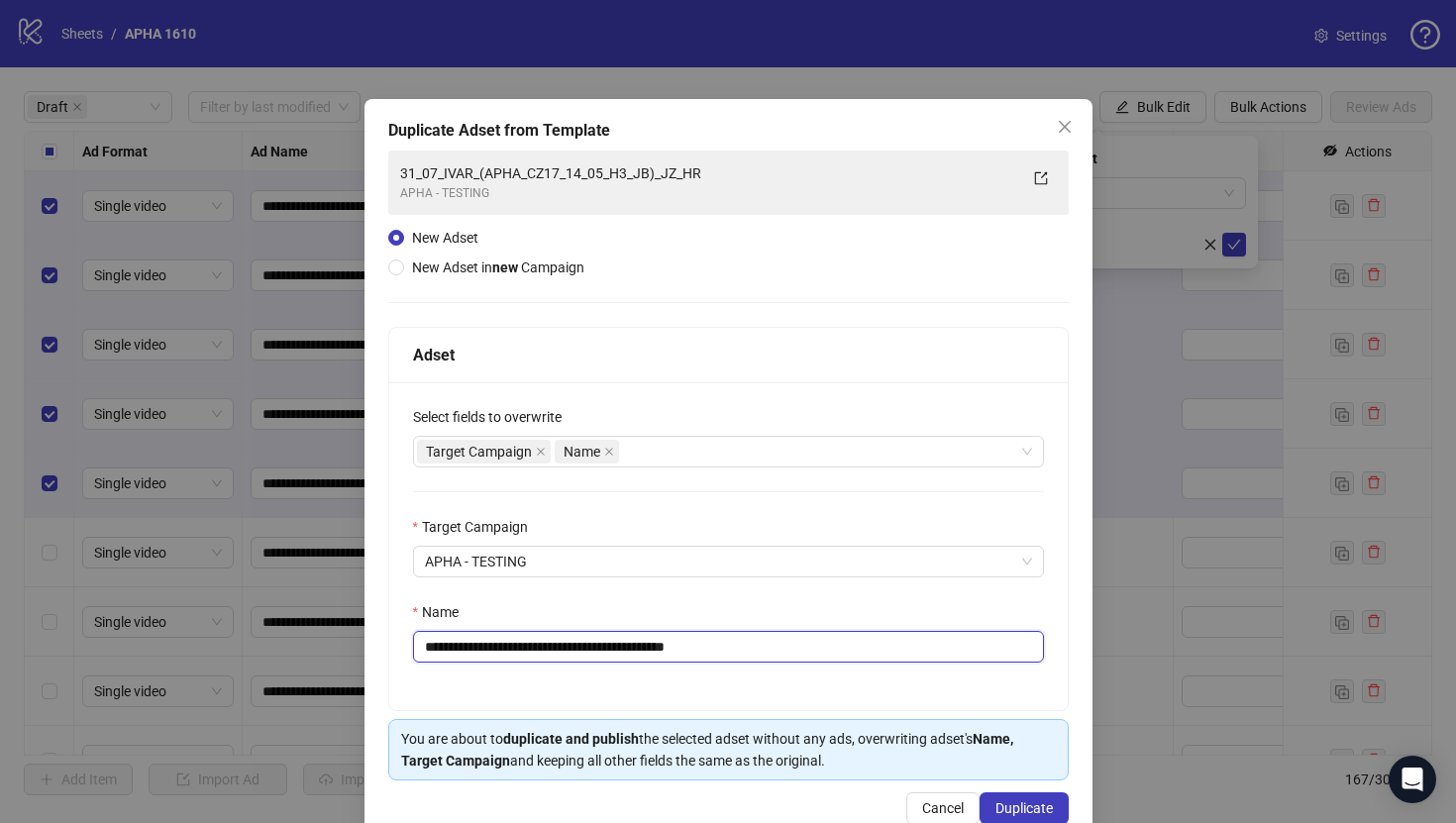 paste on "**********" 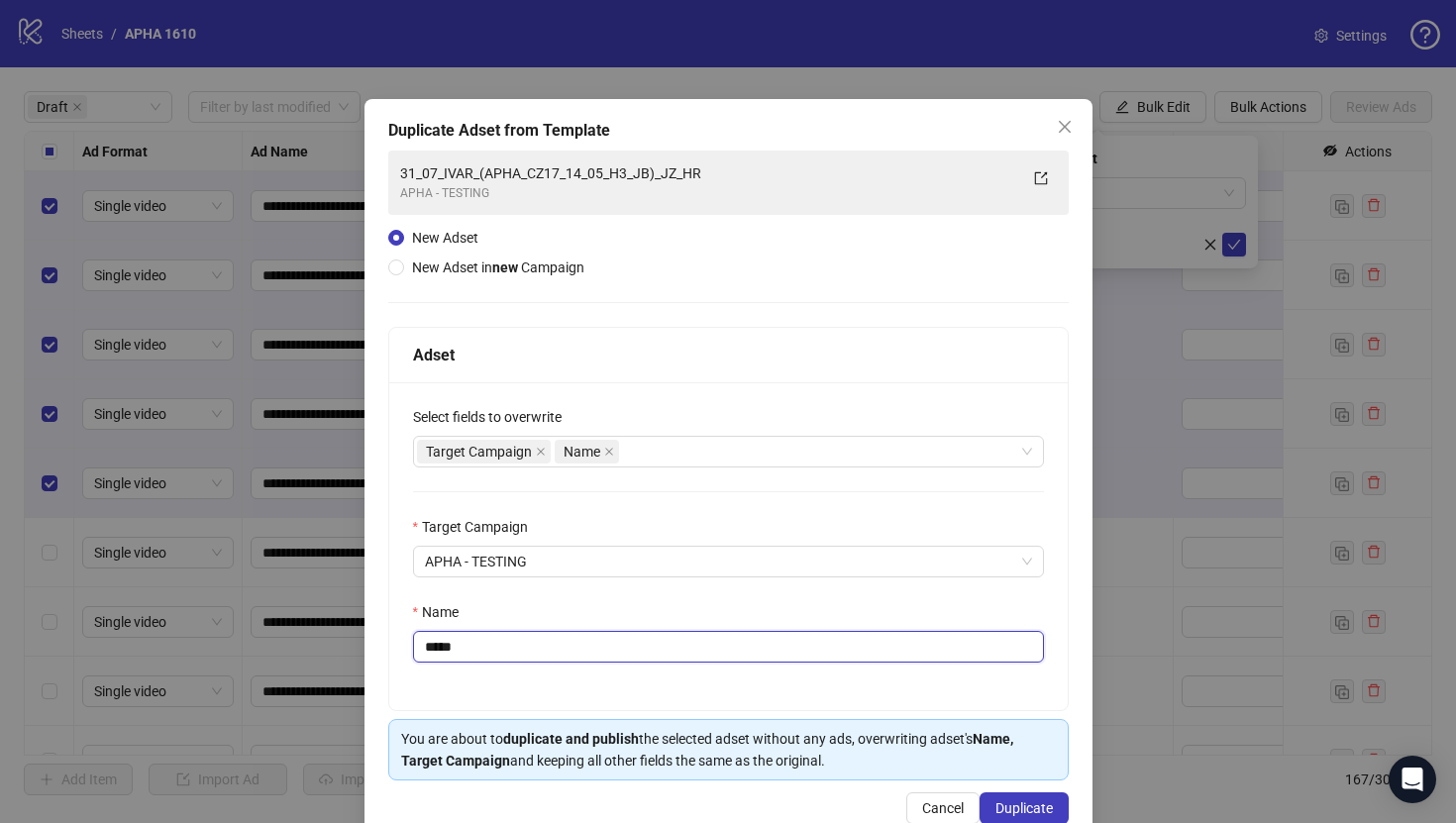 paste on "**********" 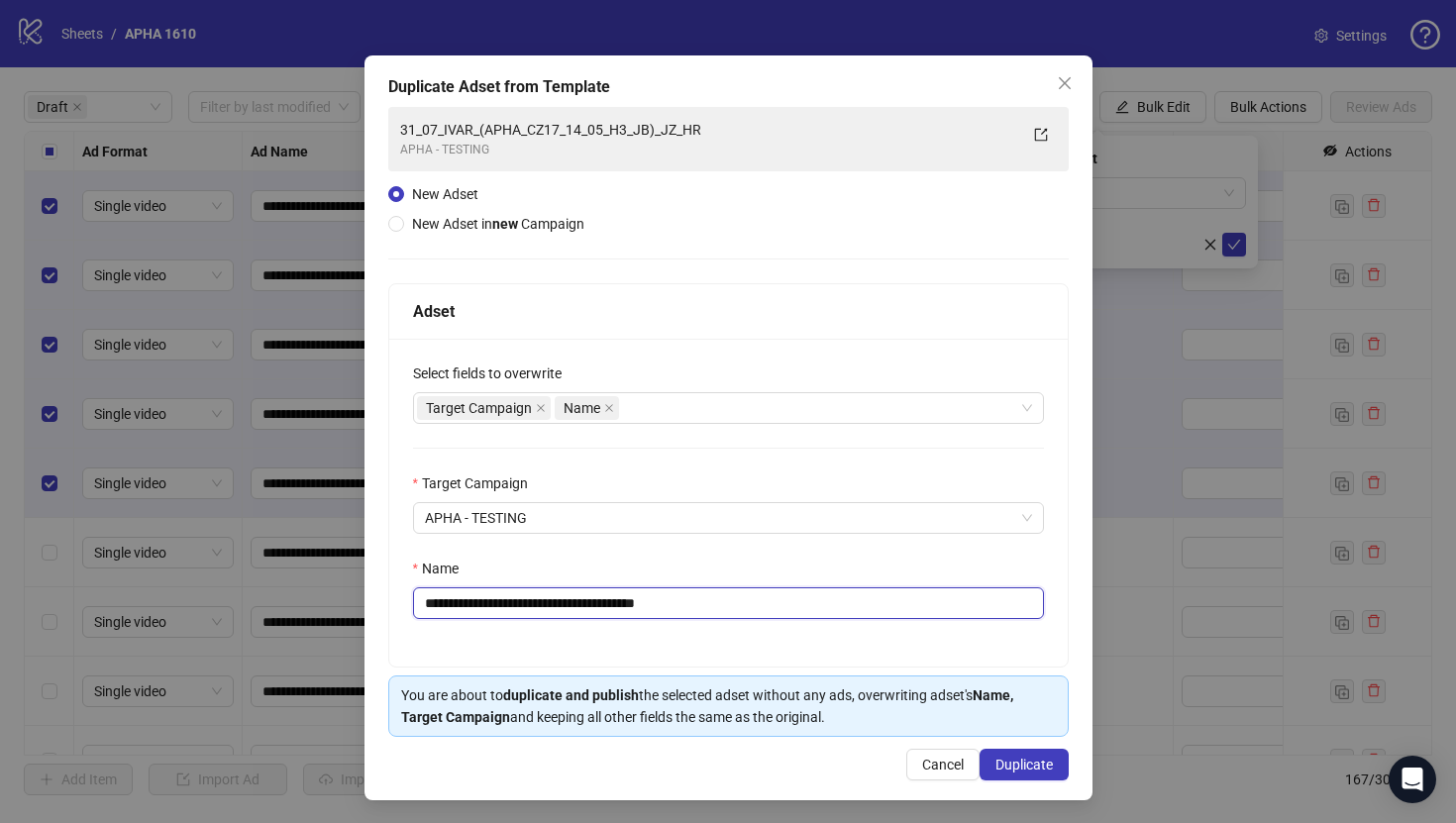 scroll, scrollTop: 46, scrollLeft: 0, axis: vertical 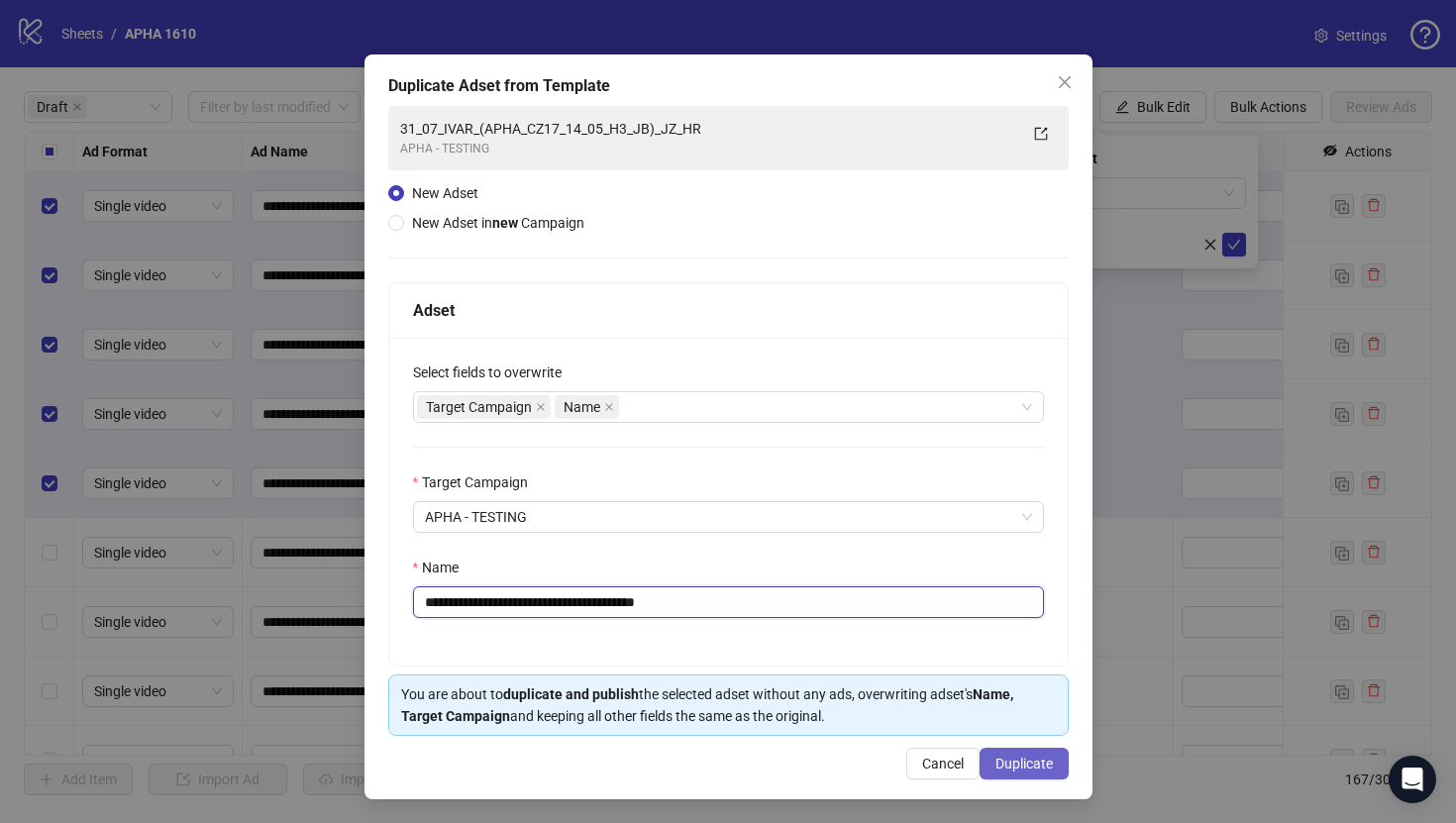 type on "**********" 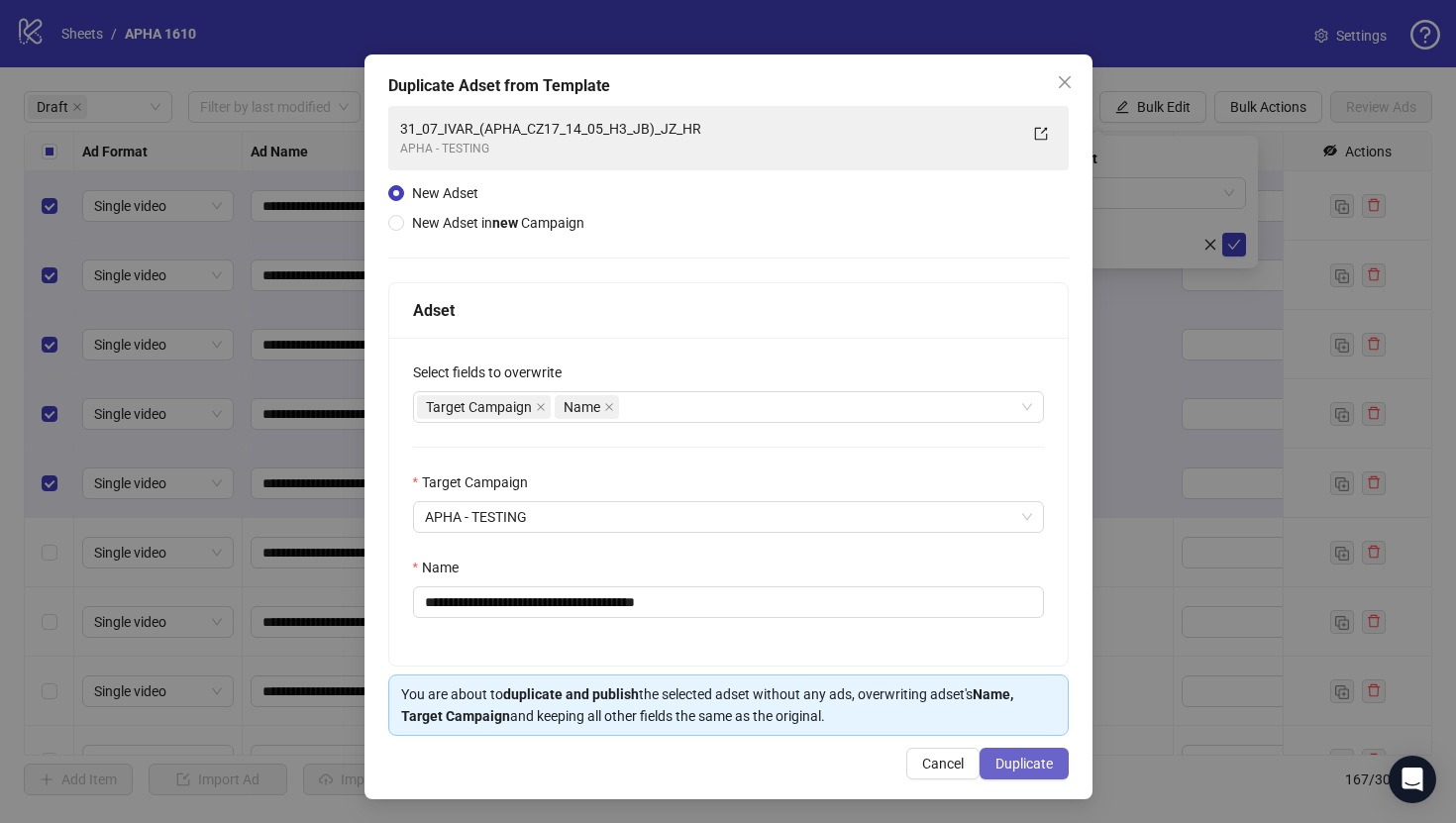 click on "Duplicate" at bounding box center [1024, 764] 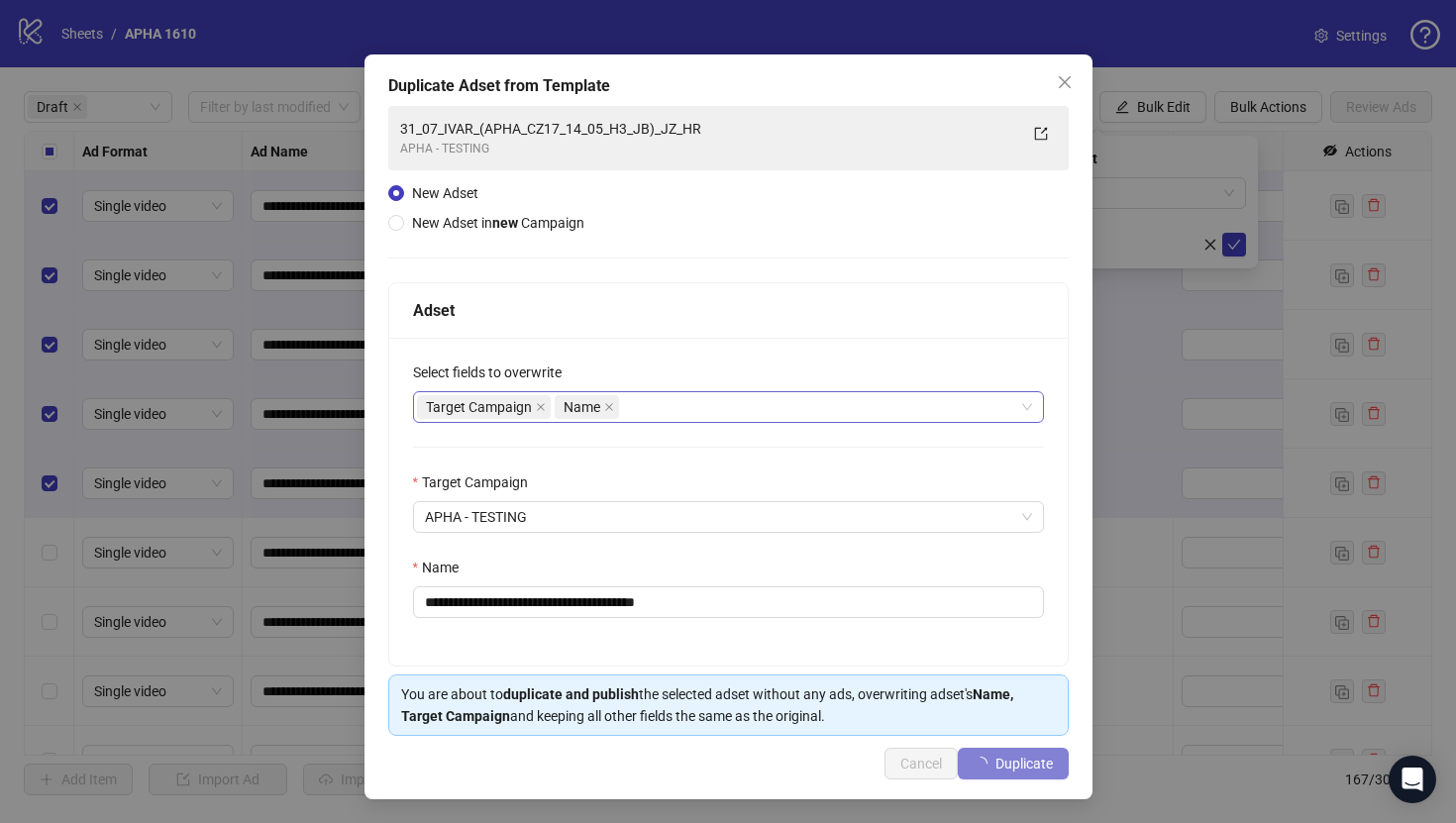 type 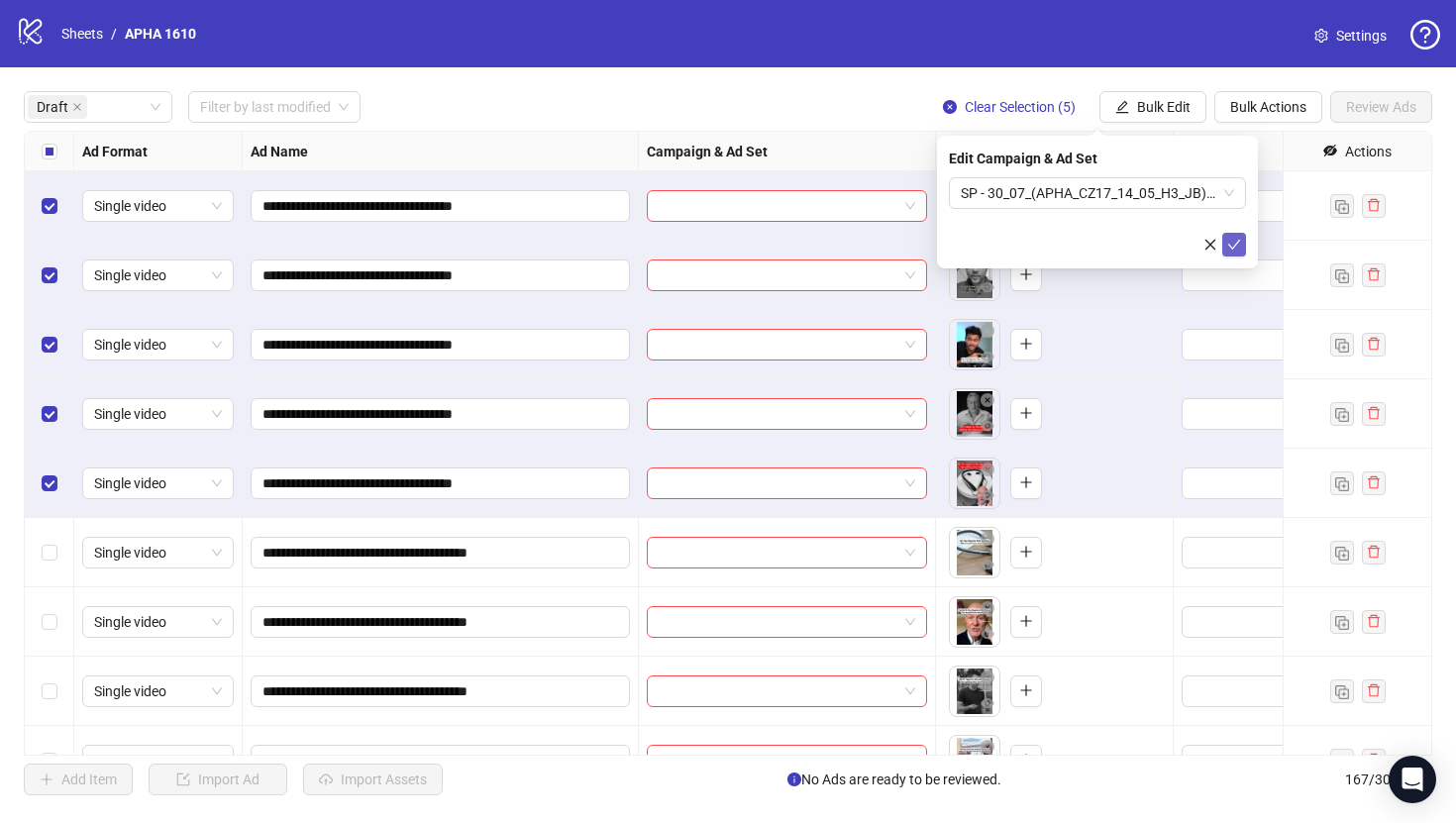 click 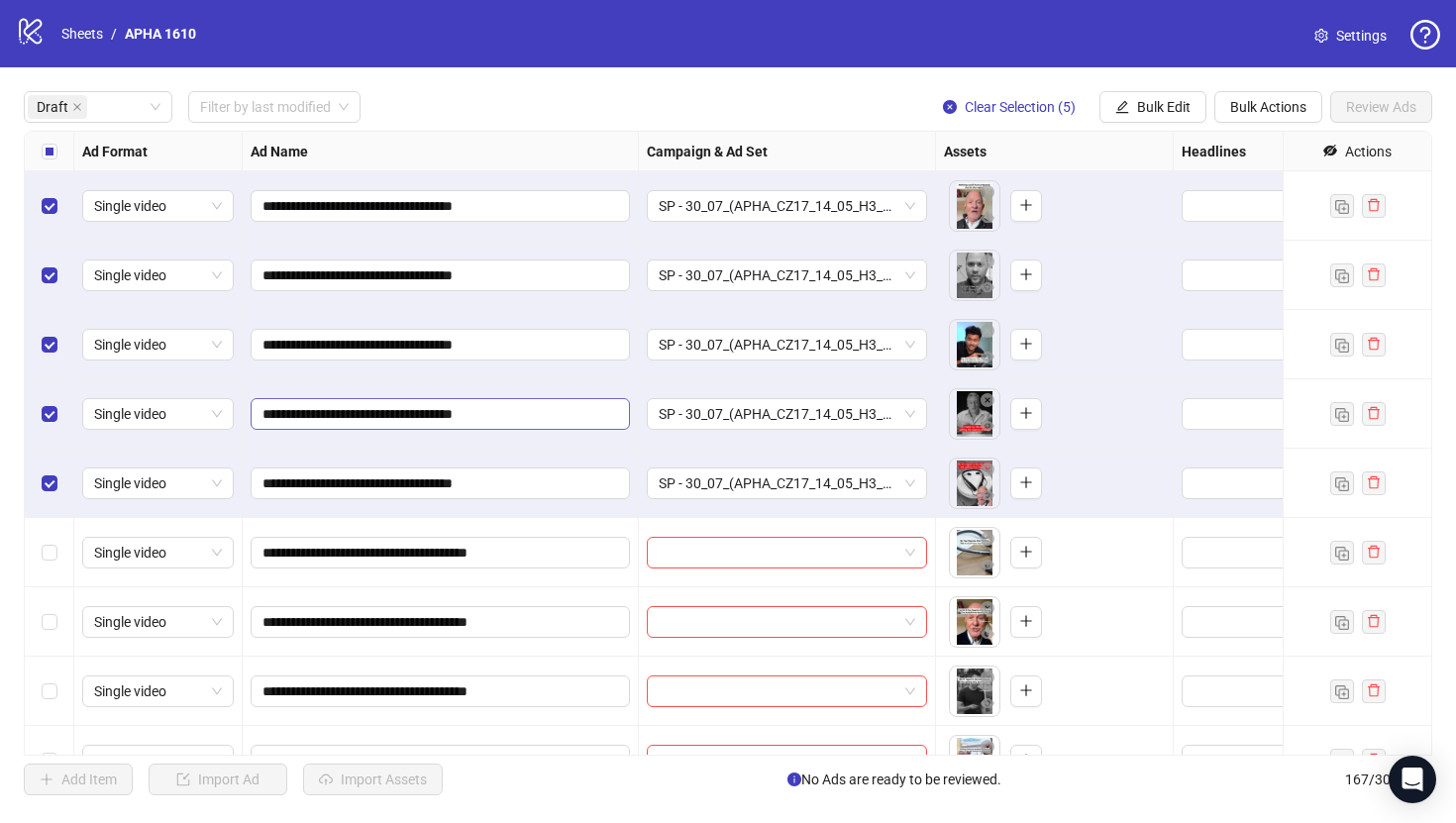 scroll, scrollTop: 158, scrollLeft: 0, axis: vertical 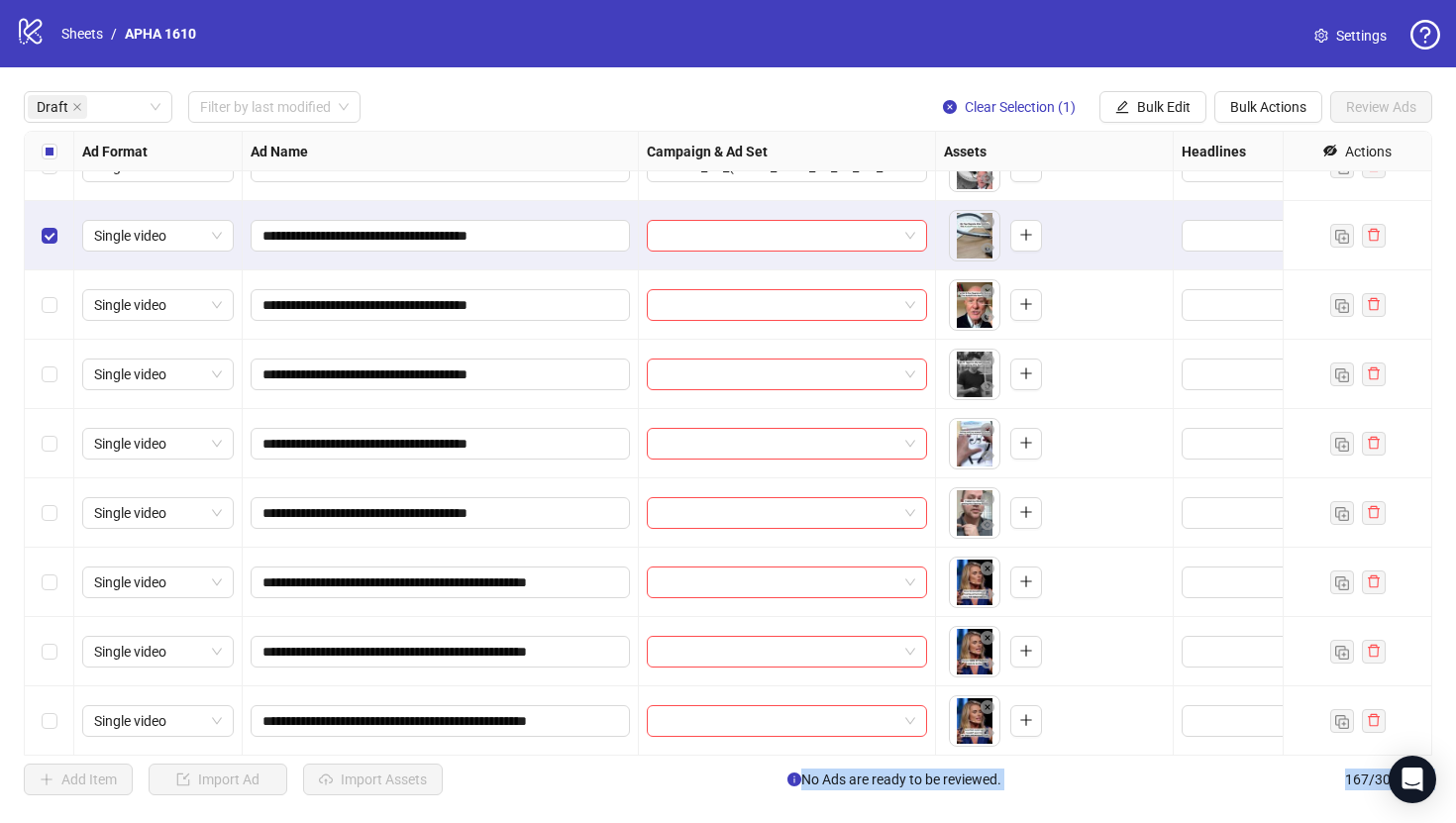 click at bounding box center [50, 513] 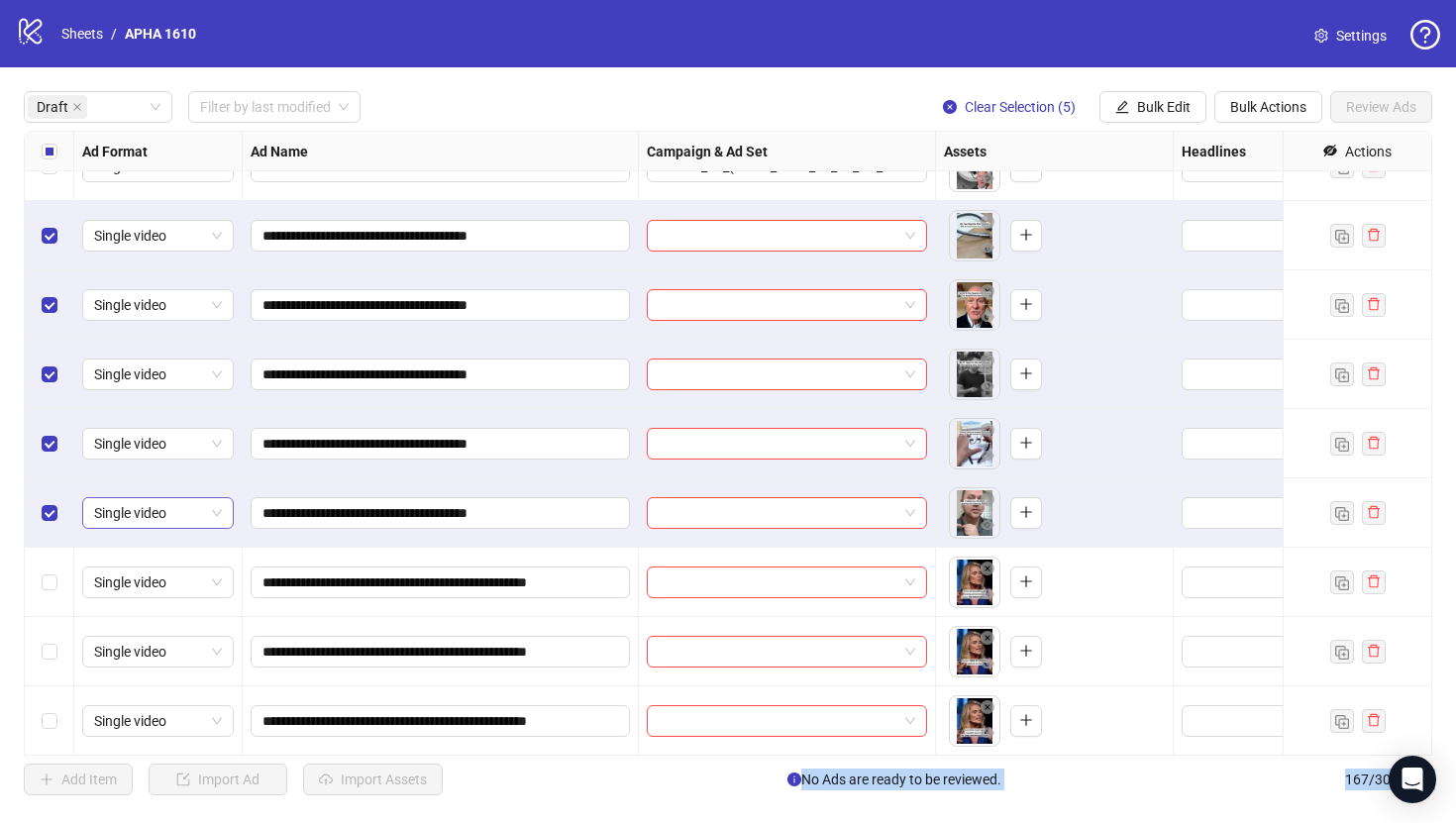 scroll, scrollTop: 457, scrollLeft: 0, axis: vertical 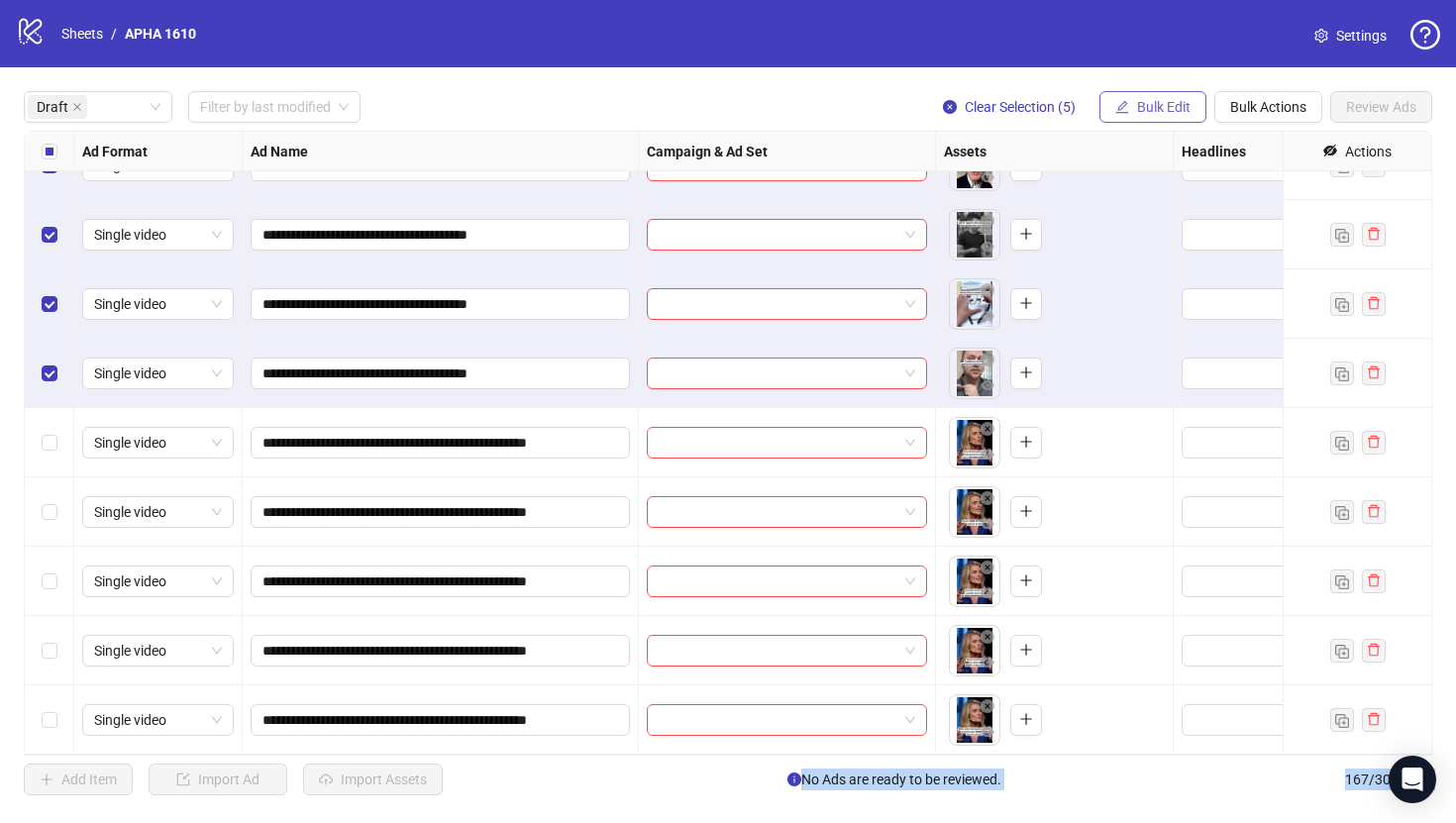click on "Bulk Edit" at bounding box center (1153, 107) 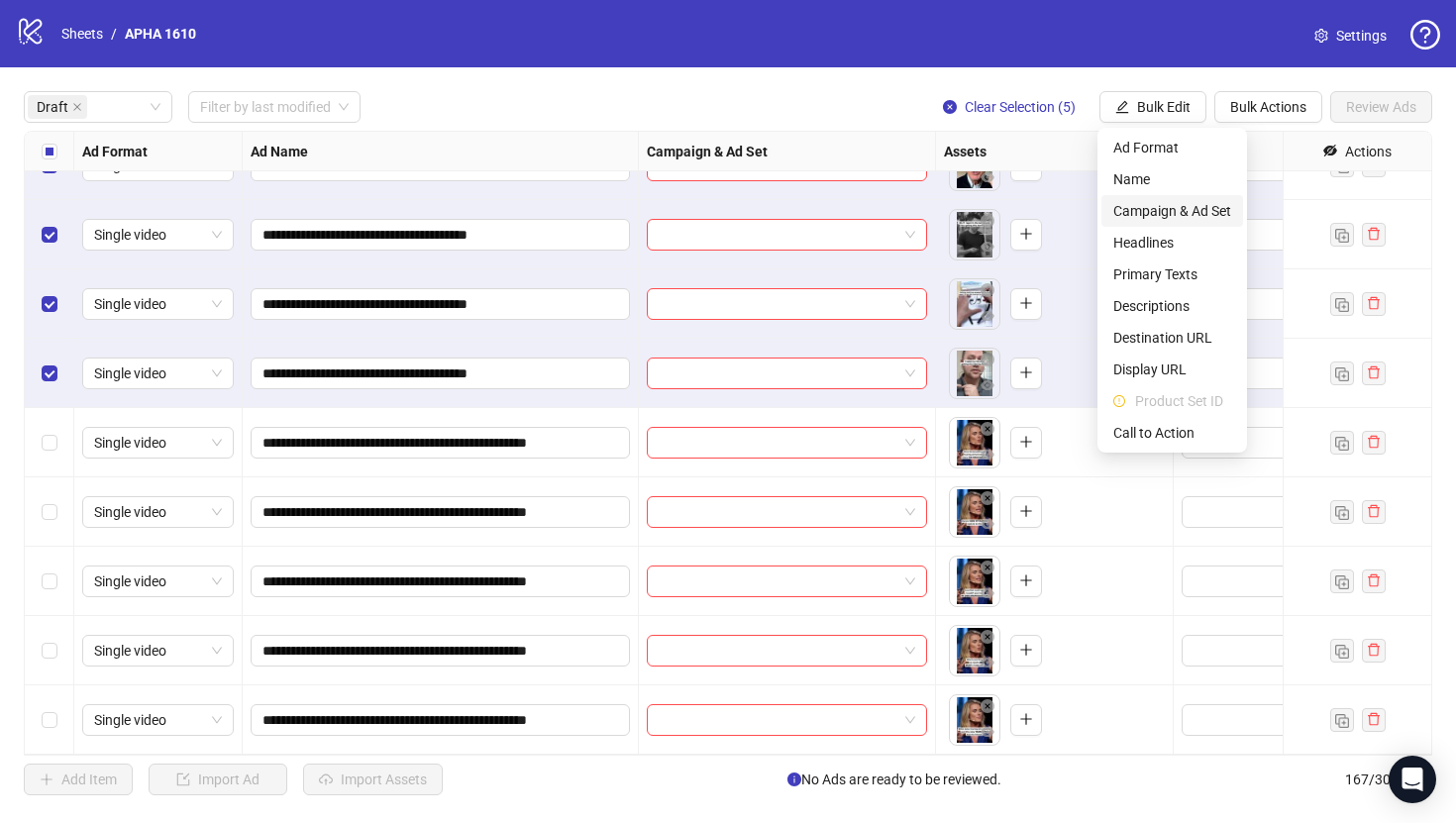 click on "Campaign & Ad Set" at bounding box center [1172, 211] 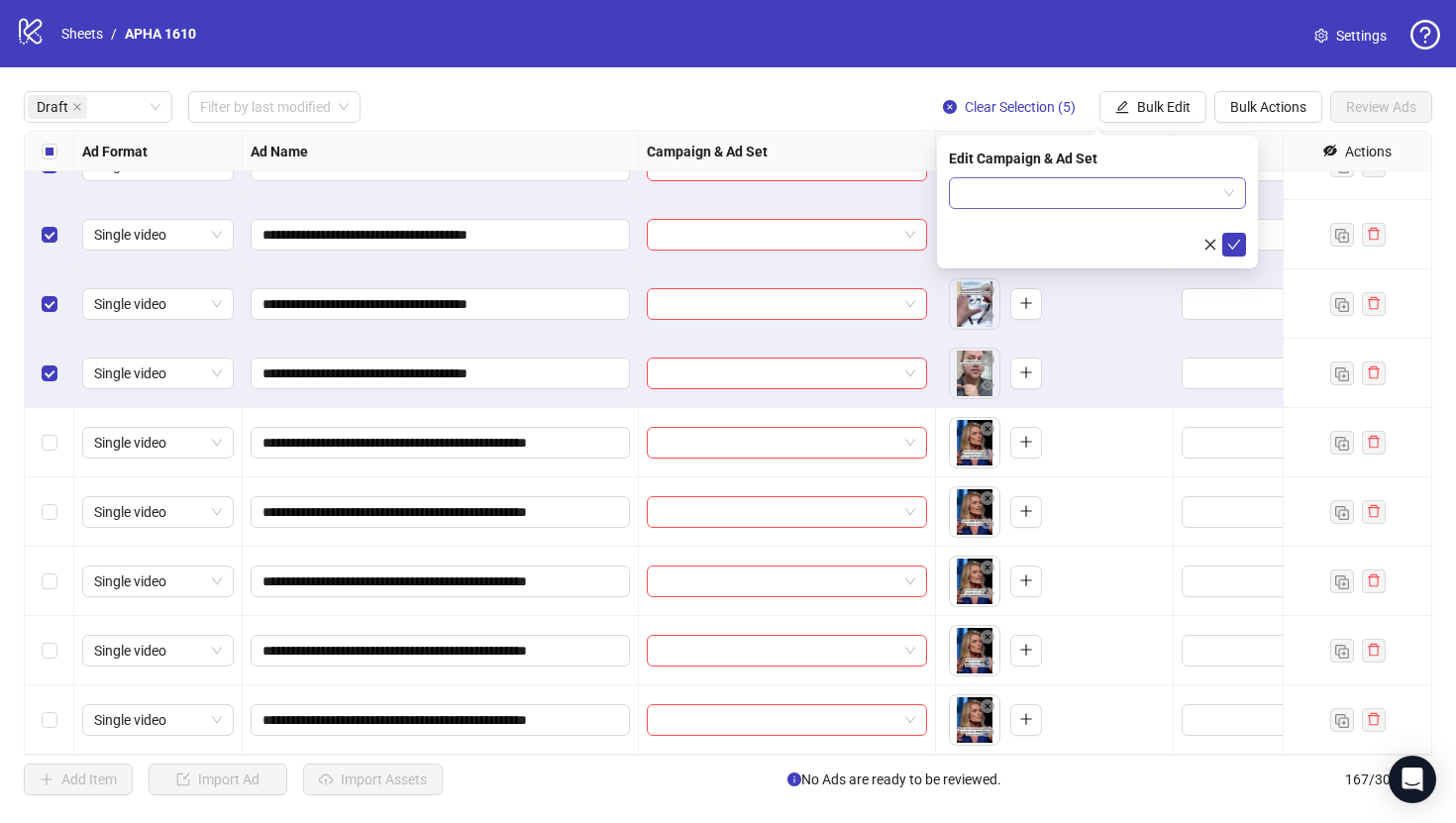 click at bounding box center (1089, 193) 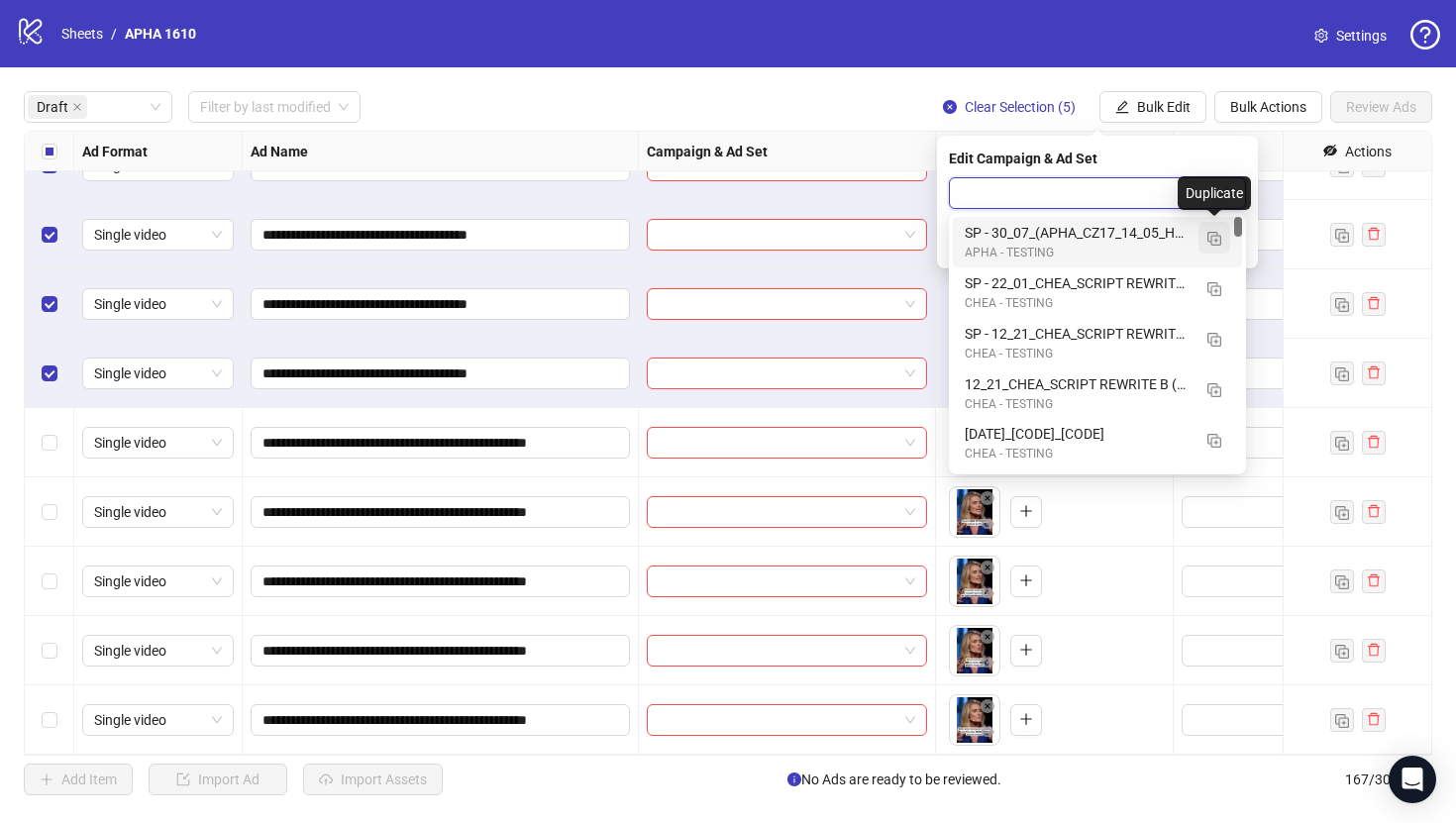 click at bounding box center (1214, 239) 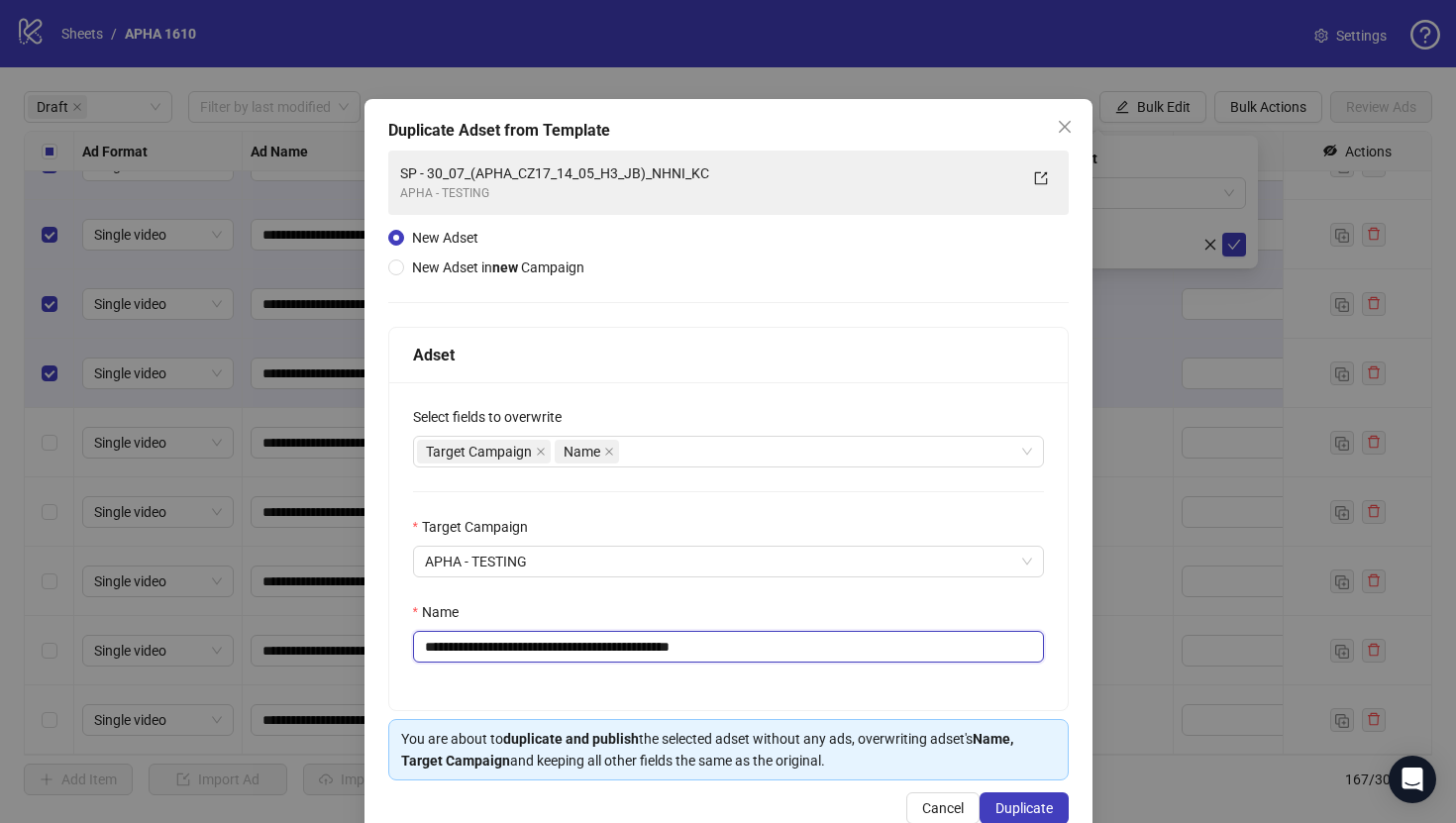click on "**********" at bounding box center [728, 647] 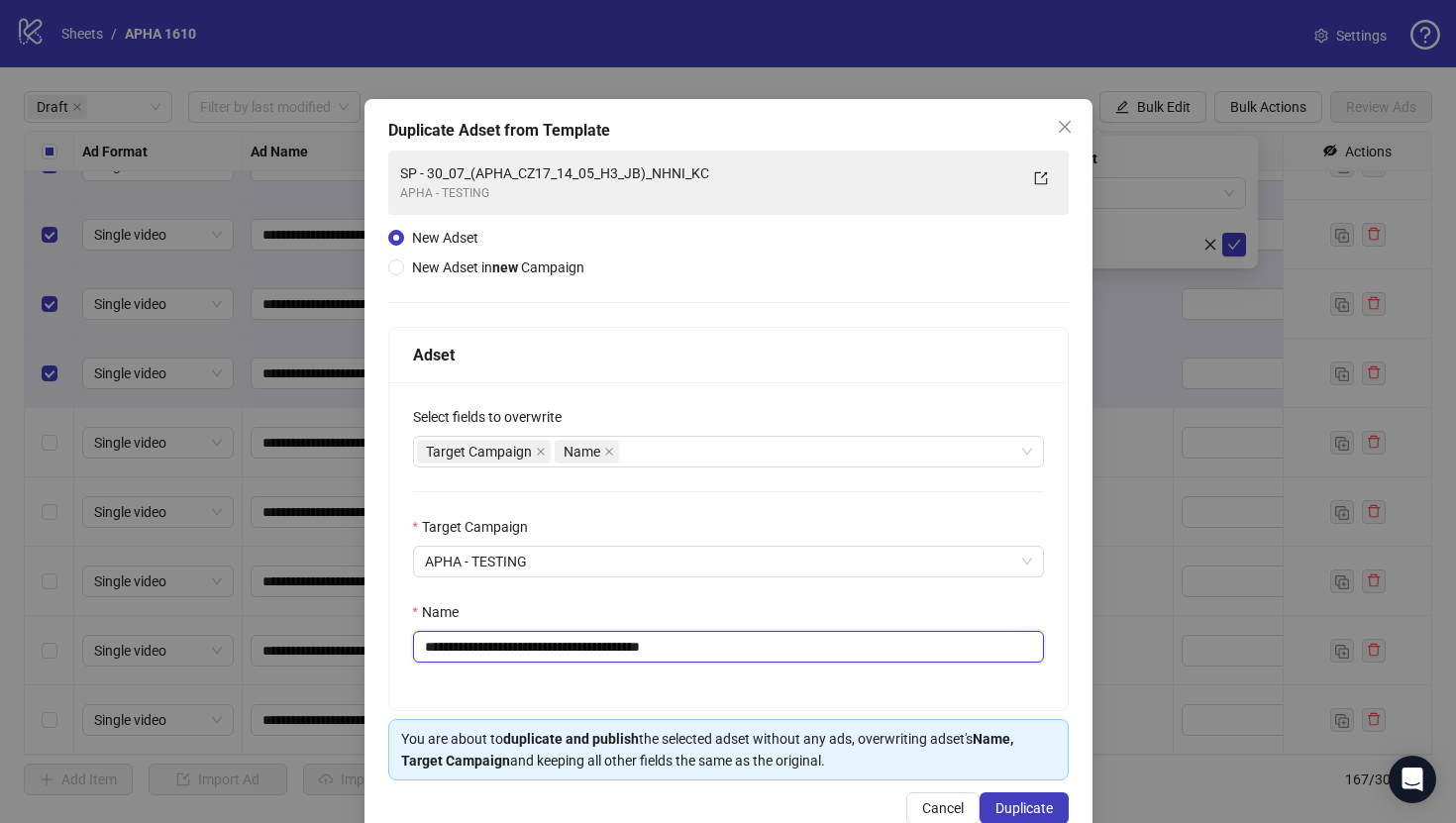 scroll, scrollTop: 46, scrollLeft: 0, axis: vertical 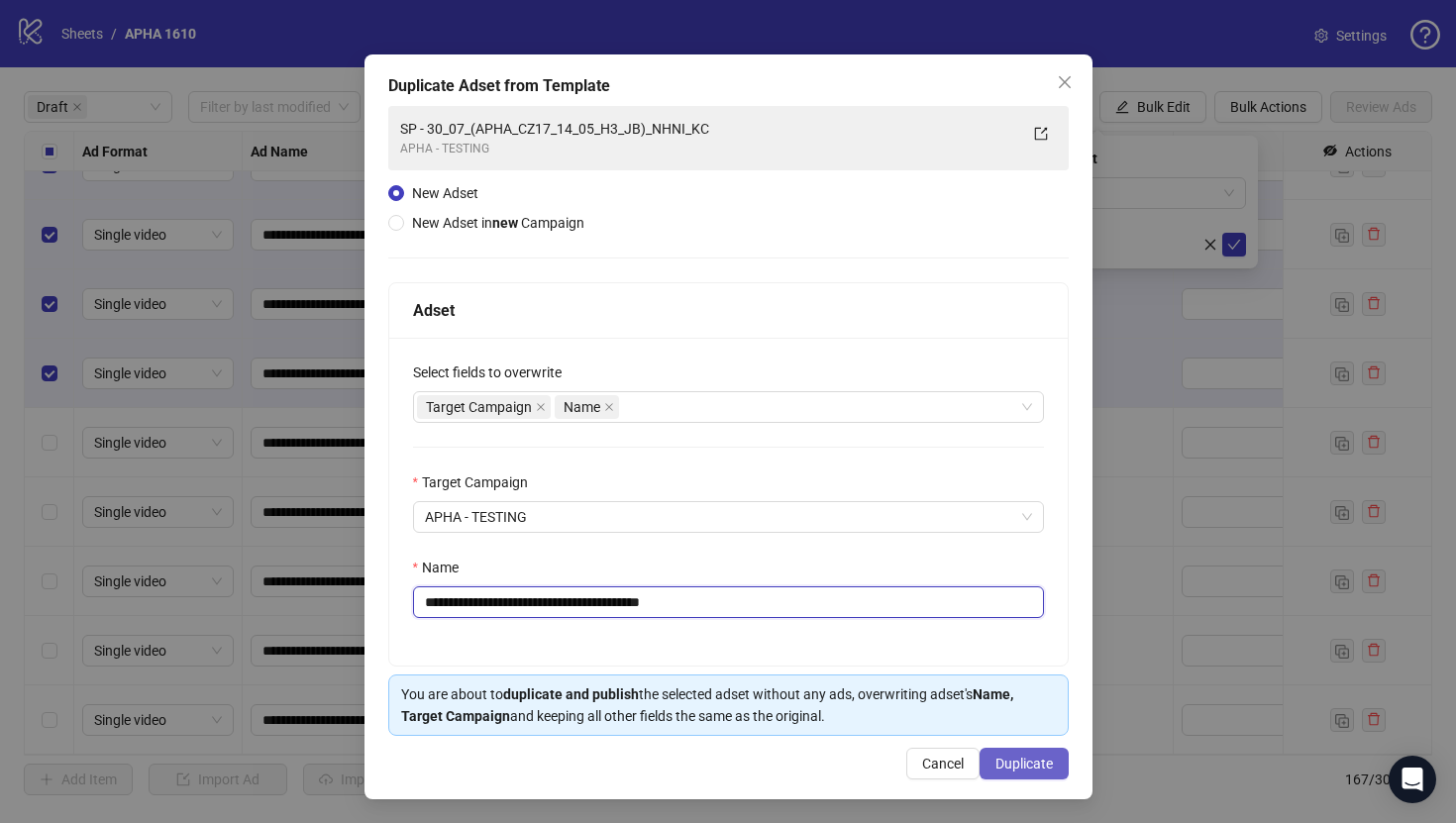 type on "**********" 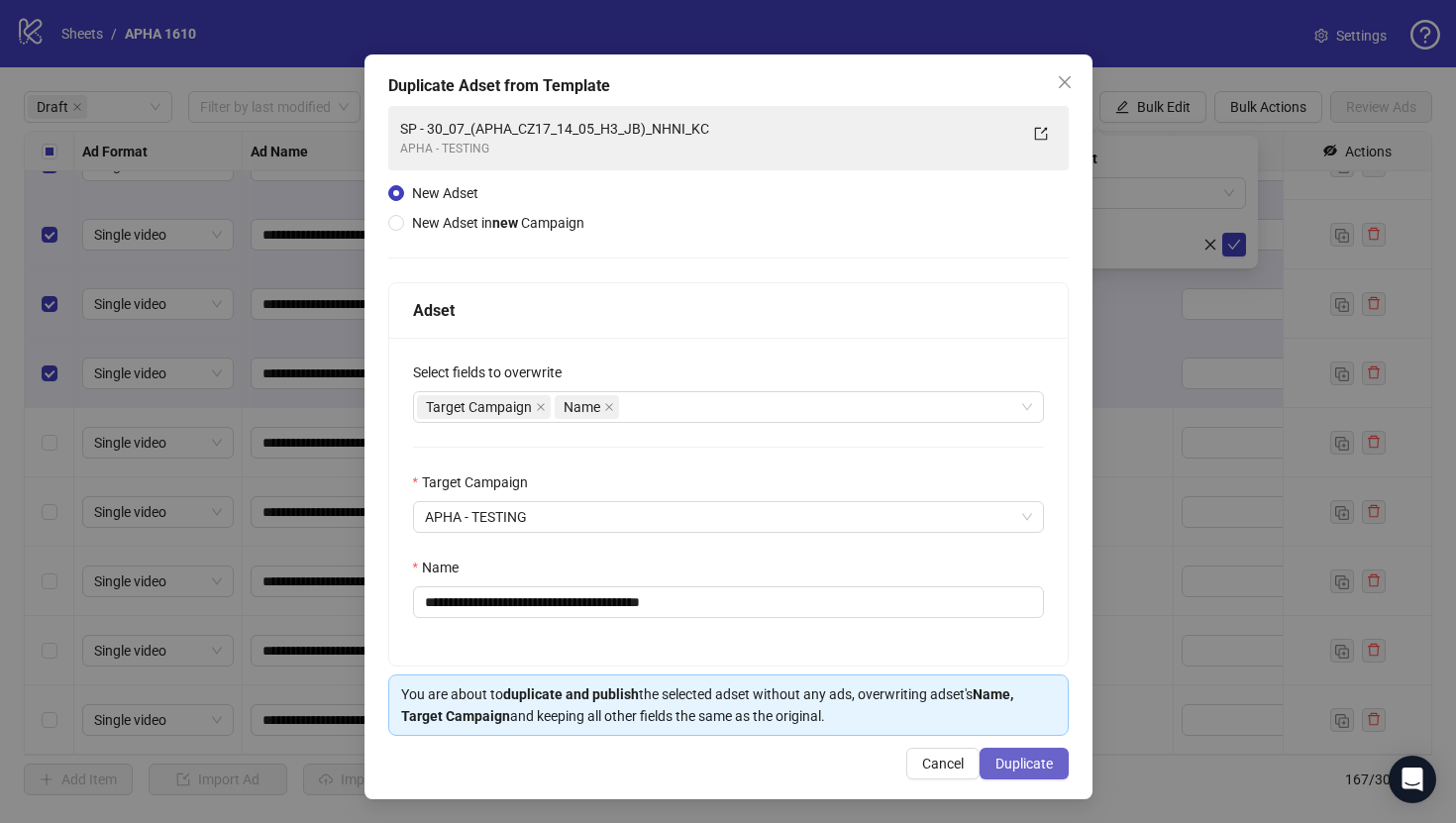 click on "Duplicate" at bounding box center [1024, 764] 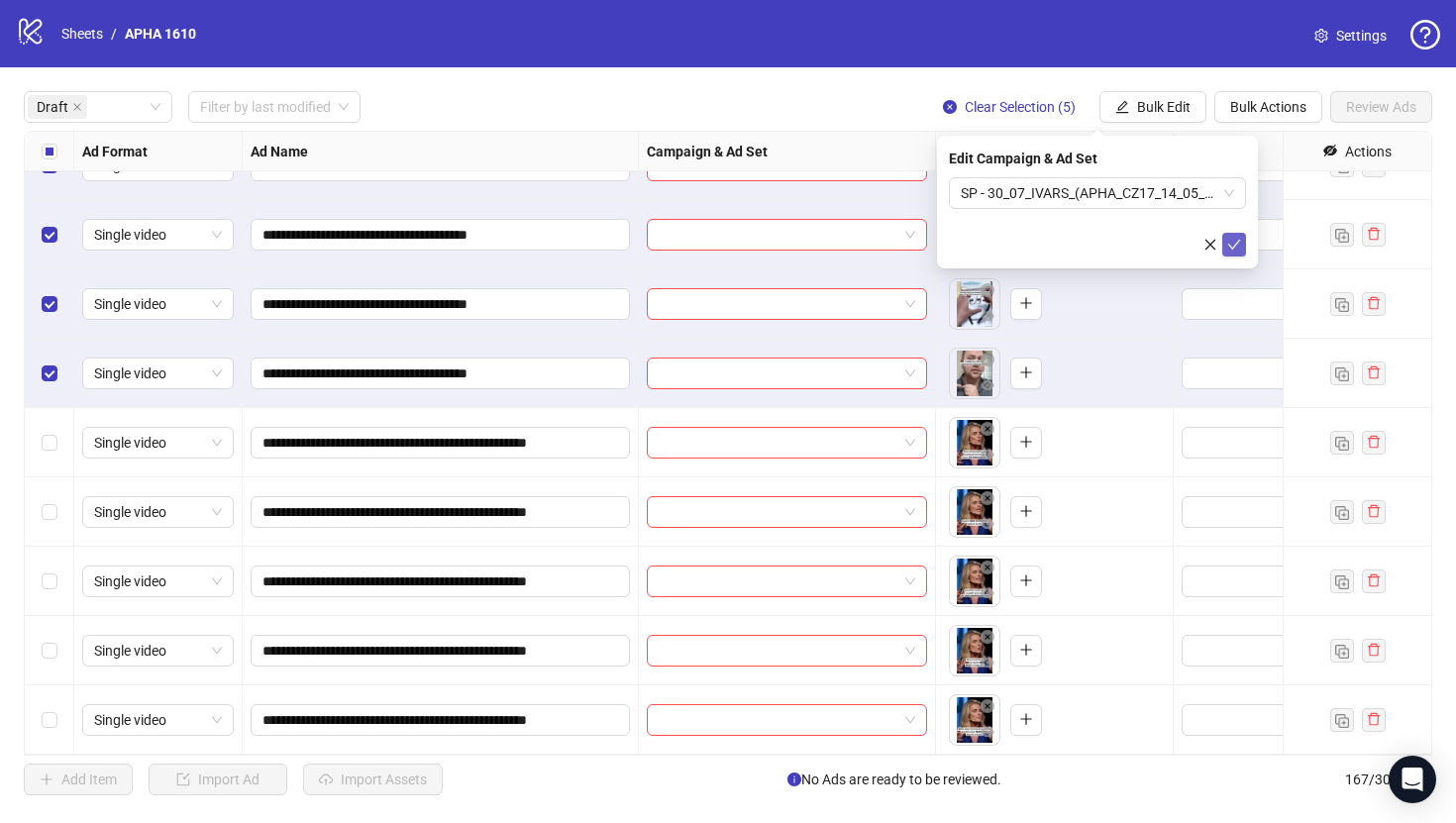 click at bounding box center [1234, 245] 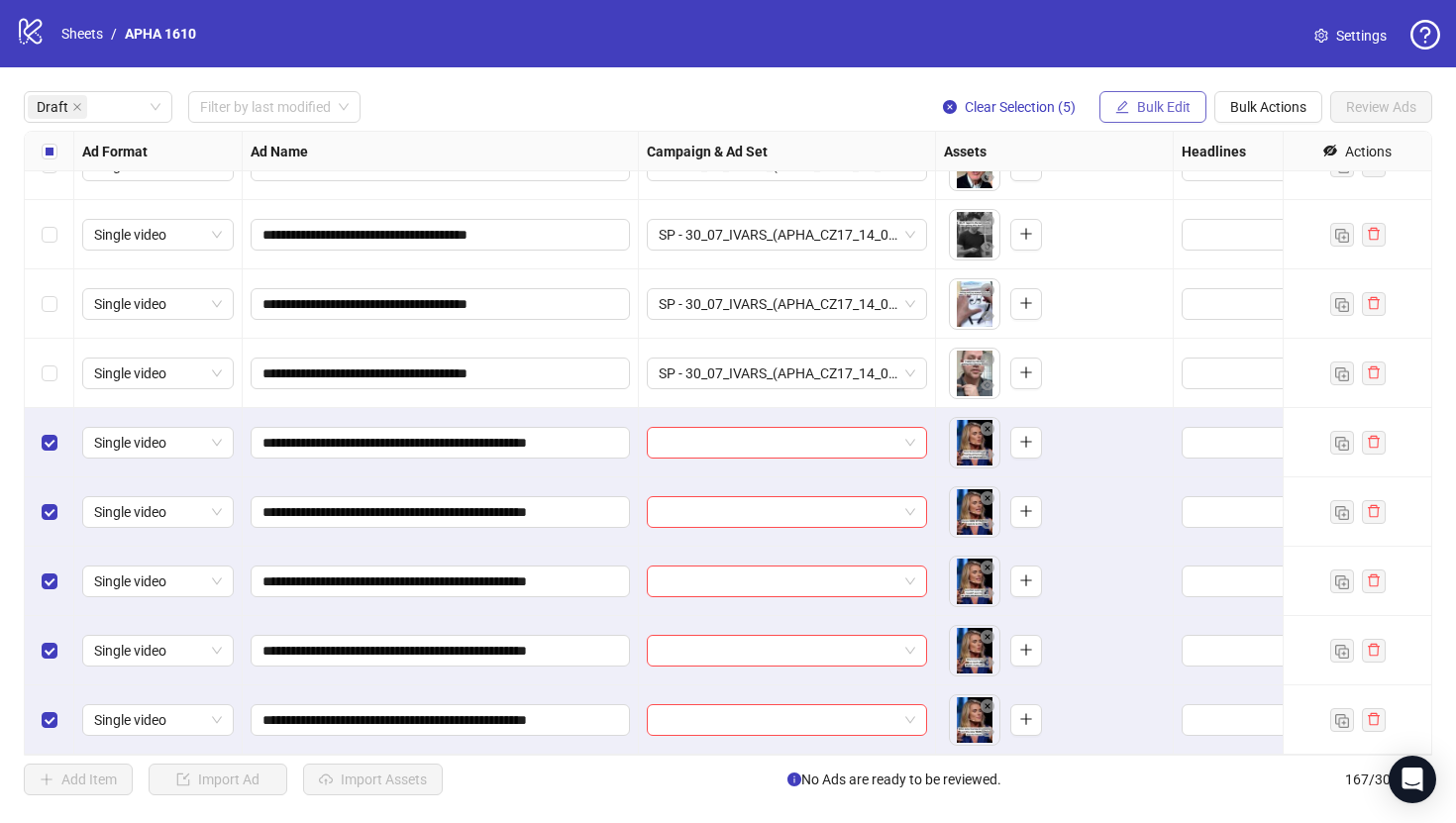 click on "Bulk Edit" at bounding box center (1164, 107) 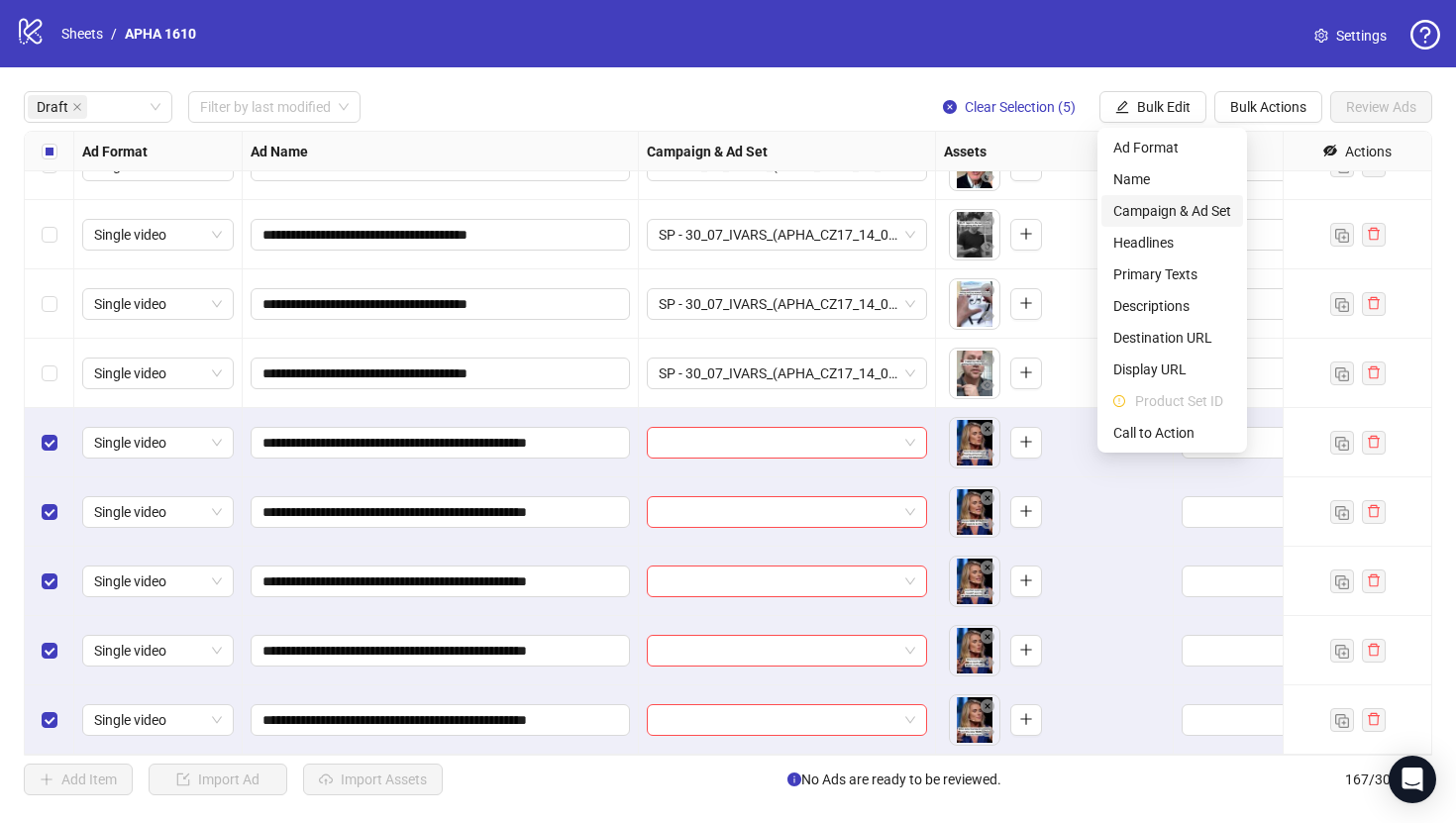 click on "Campaign & Ad Set" at bounding box center (1172, 211) 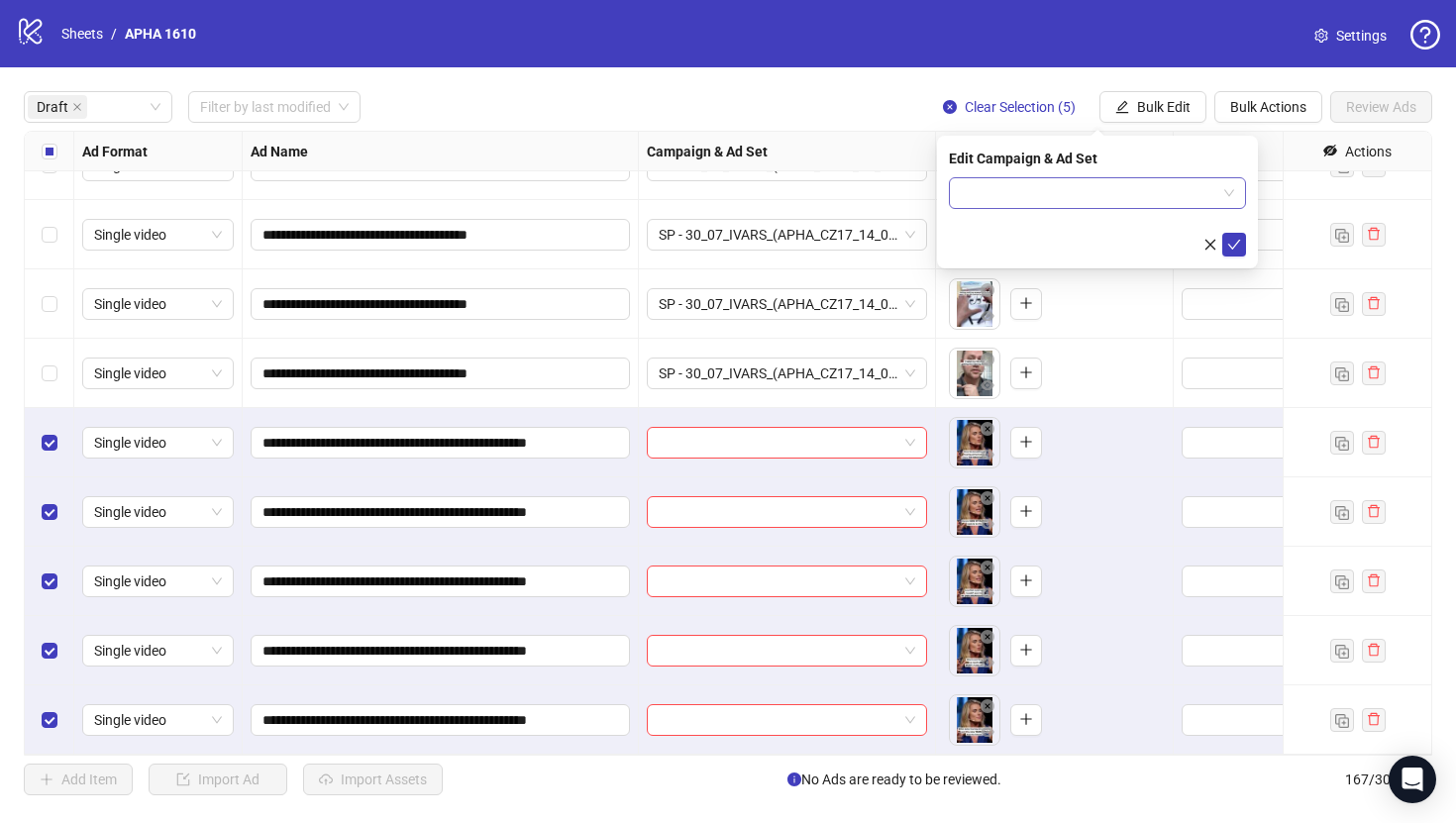 click at bounding box center (1089, 193) 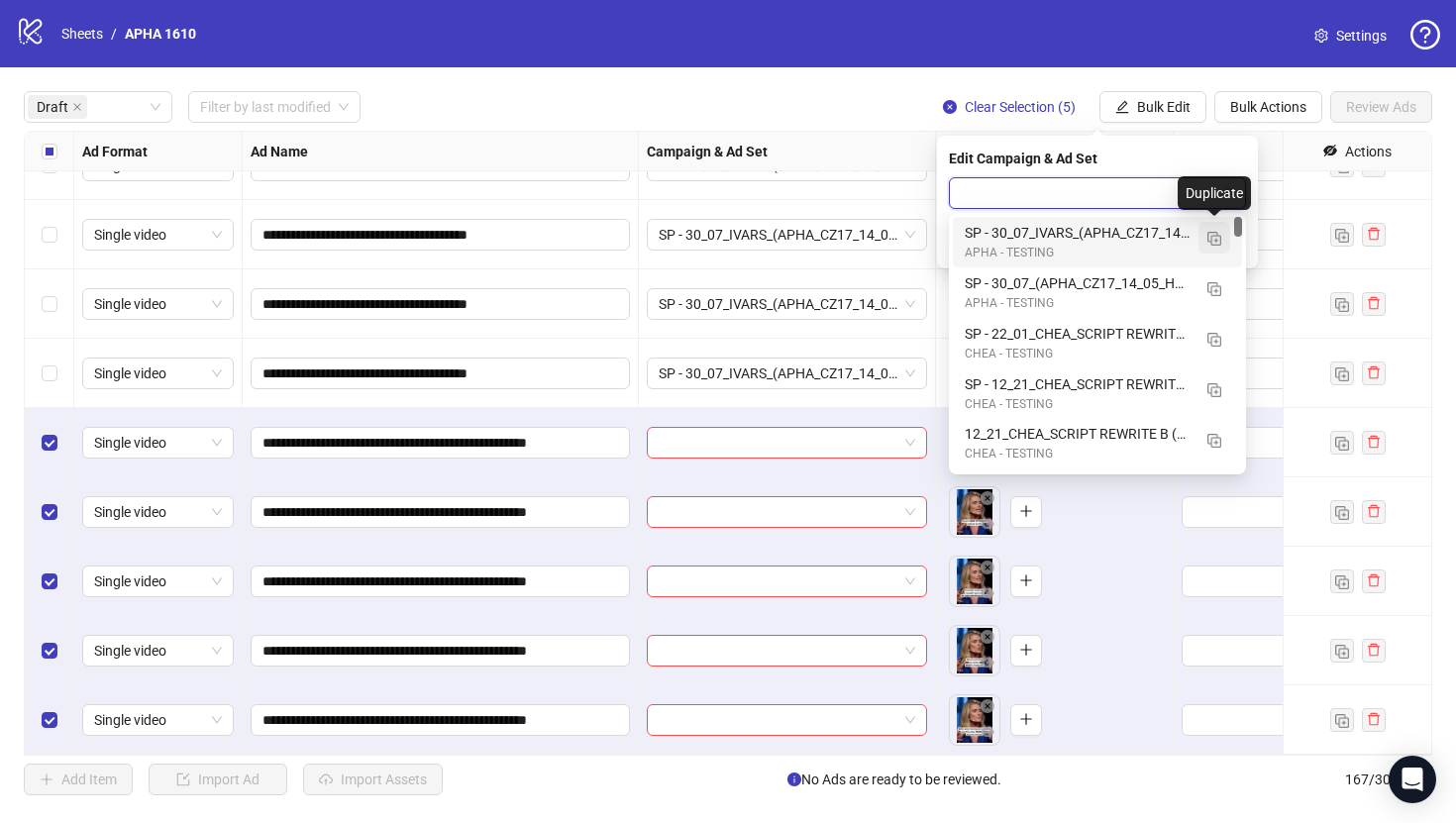 click at bounding box center [1214, 239] 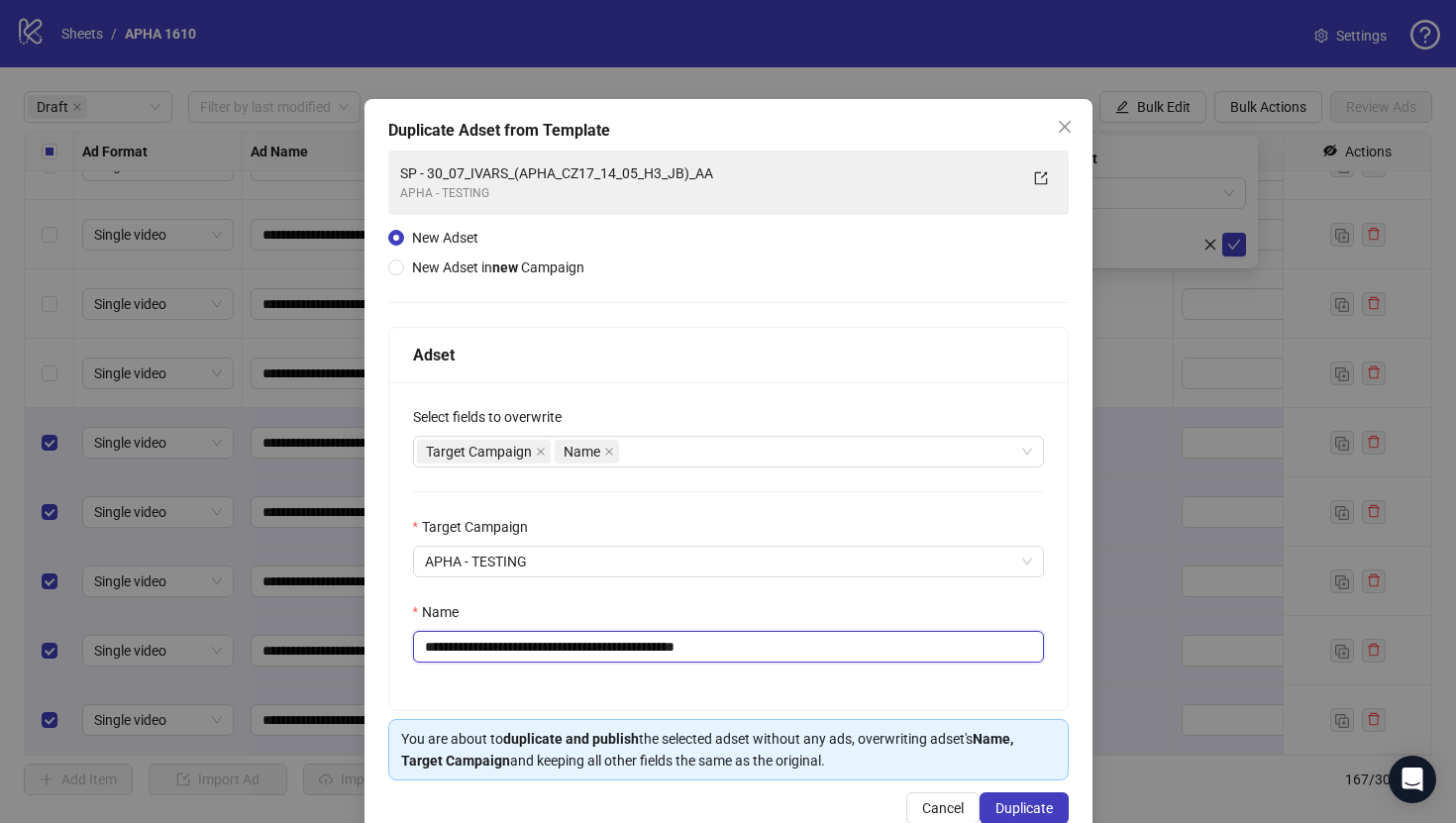 click on "**********" at bounding box center [728, 647] 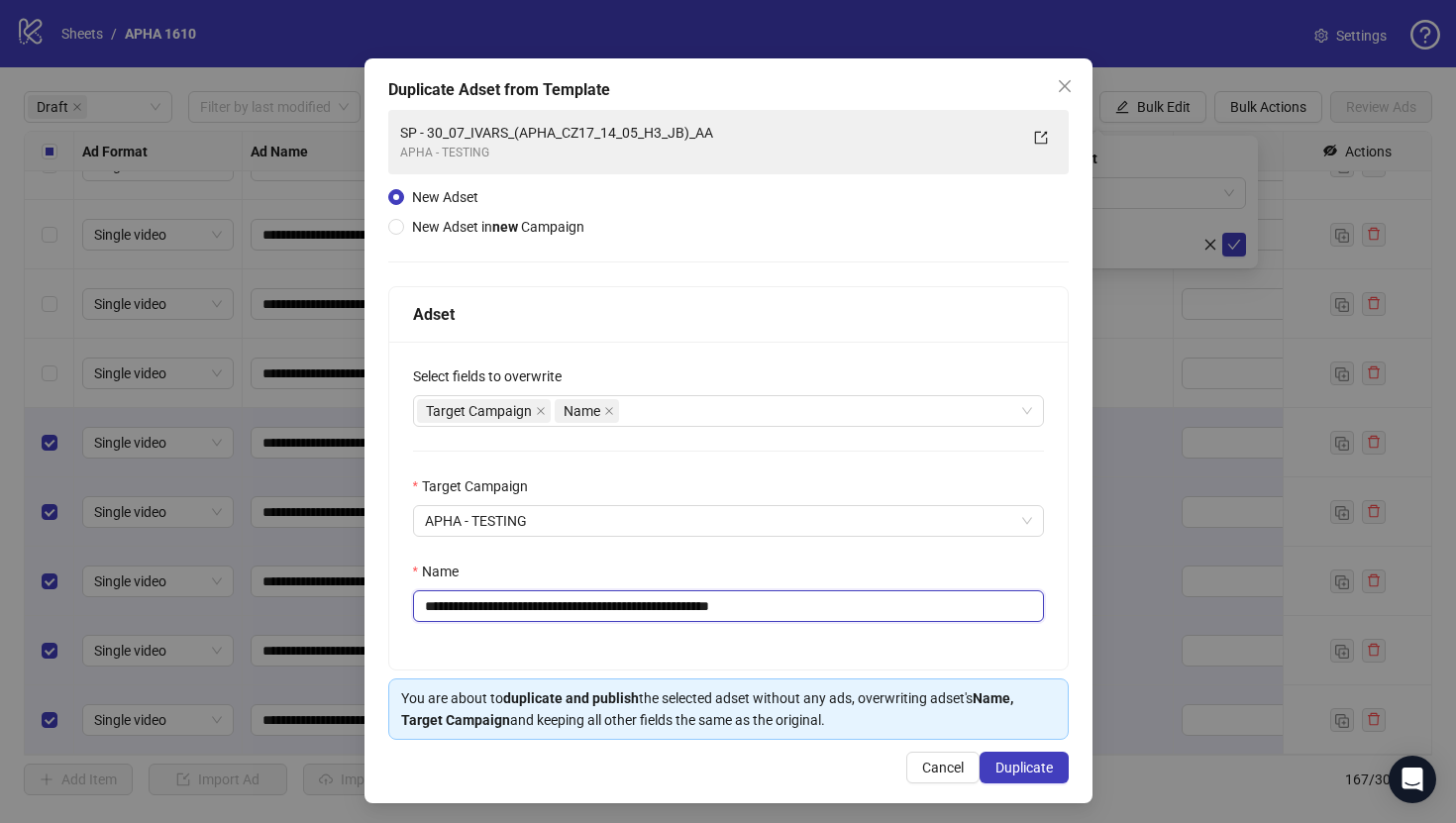 scroll, scrollTop: 46, scrollLeft: 0, axis: vertical 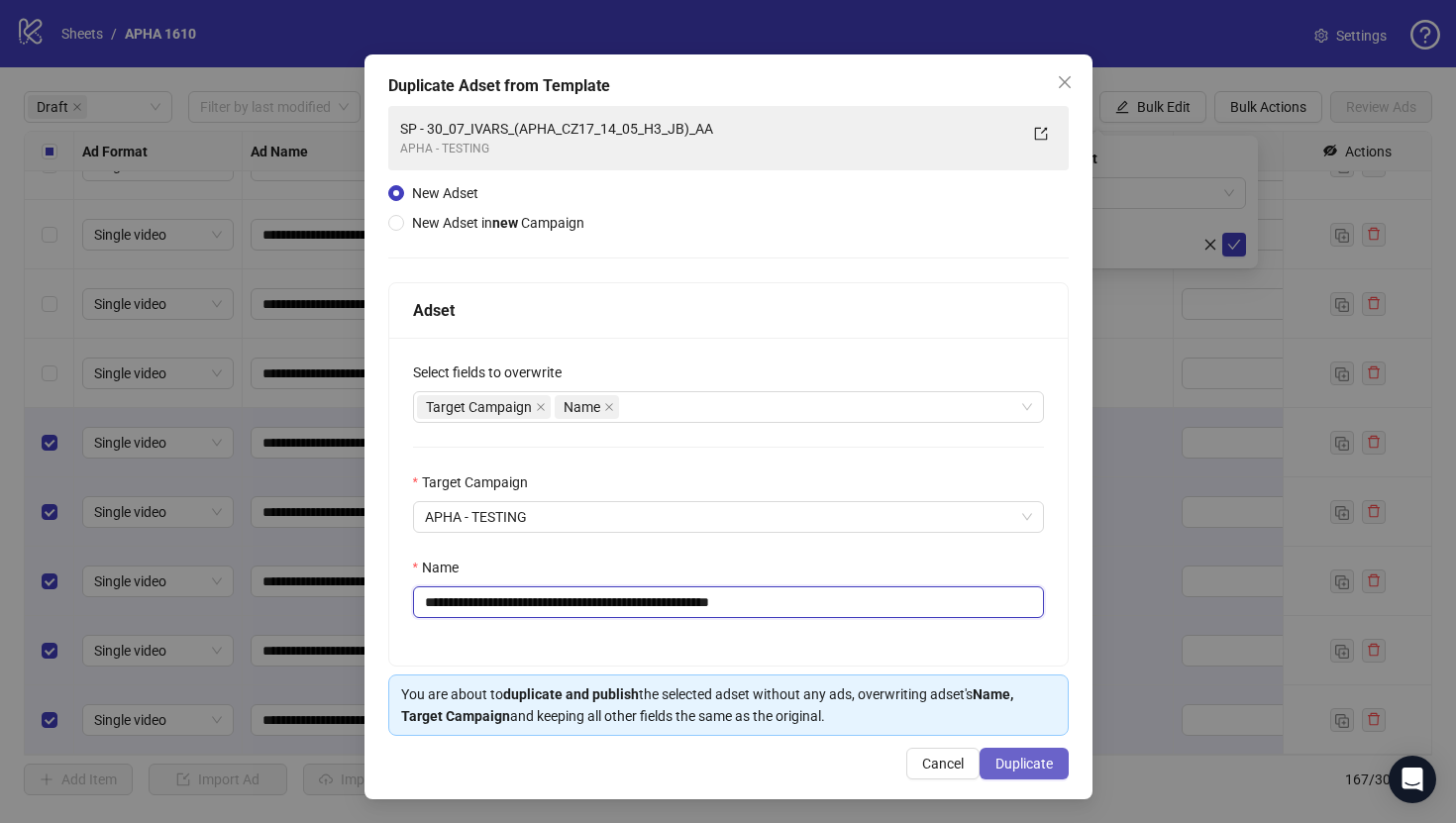 type on "**********" 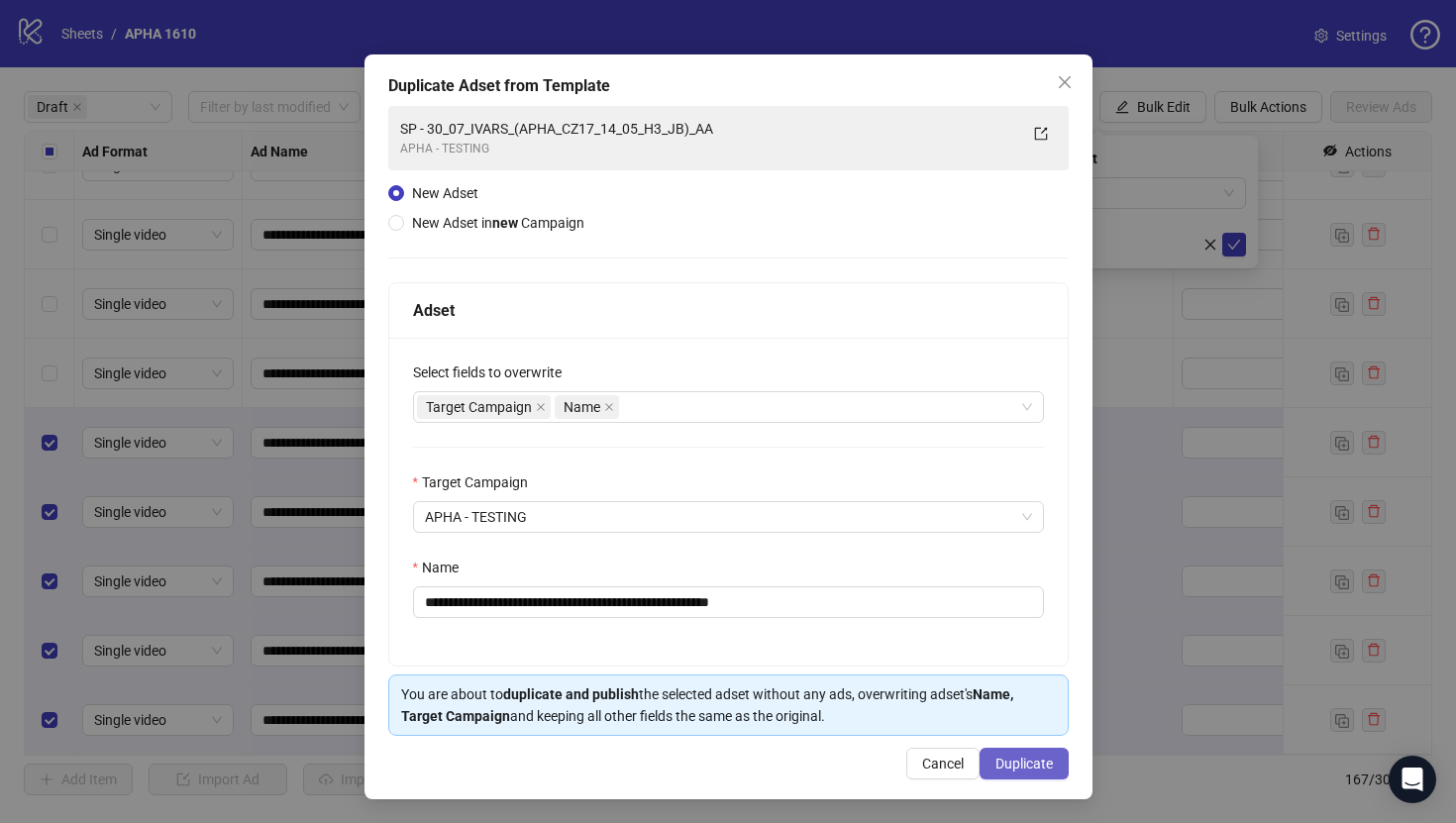 click on "Duplicate" at bounding box center [1024, 764] 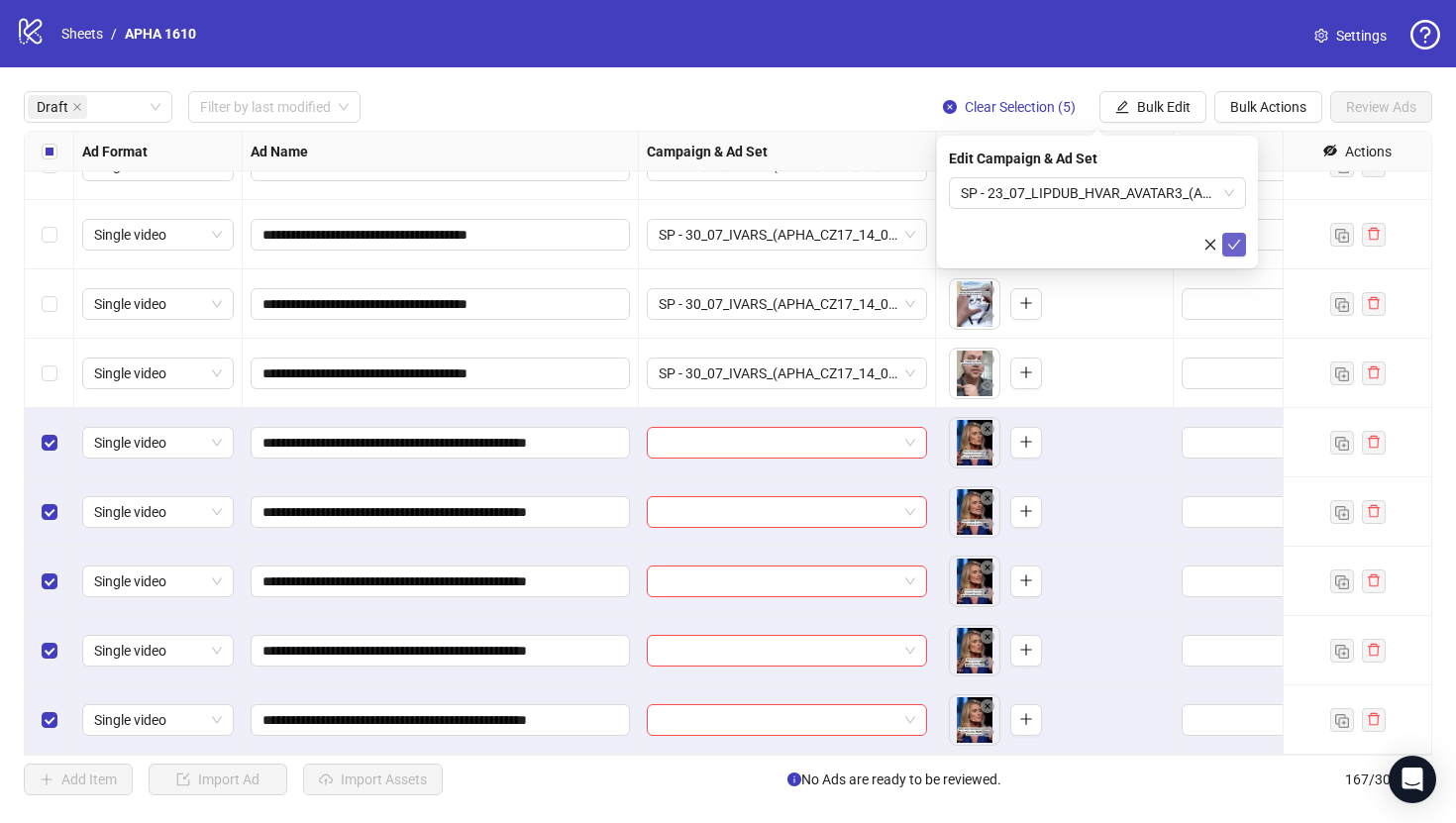 click 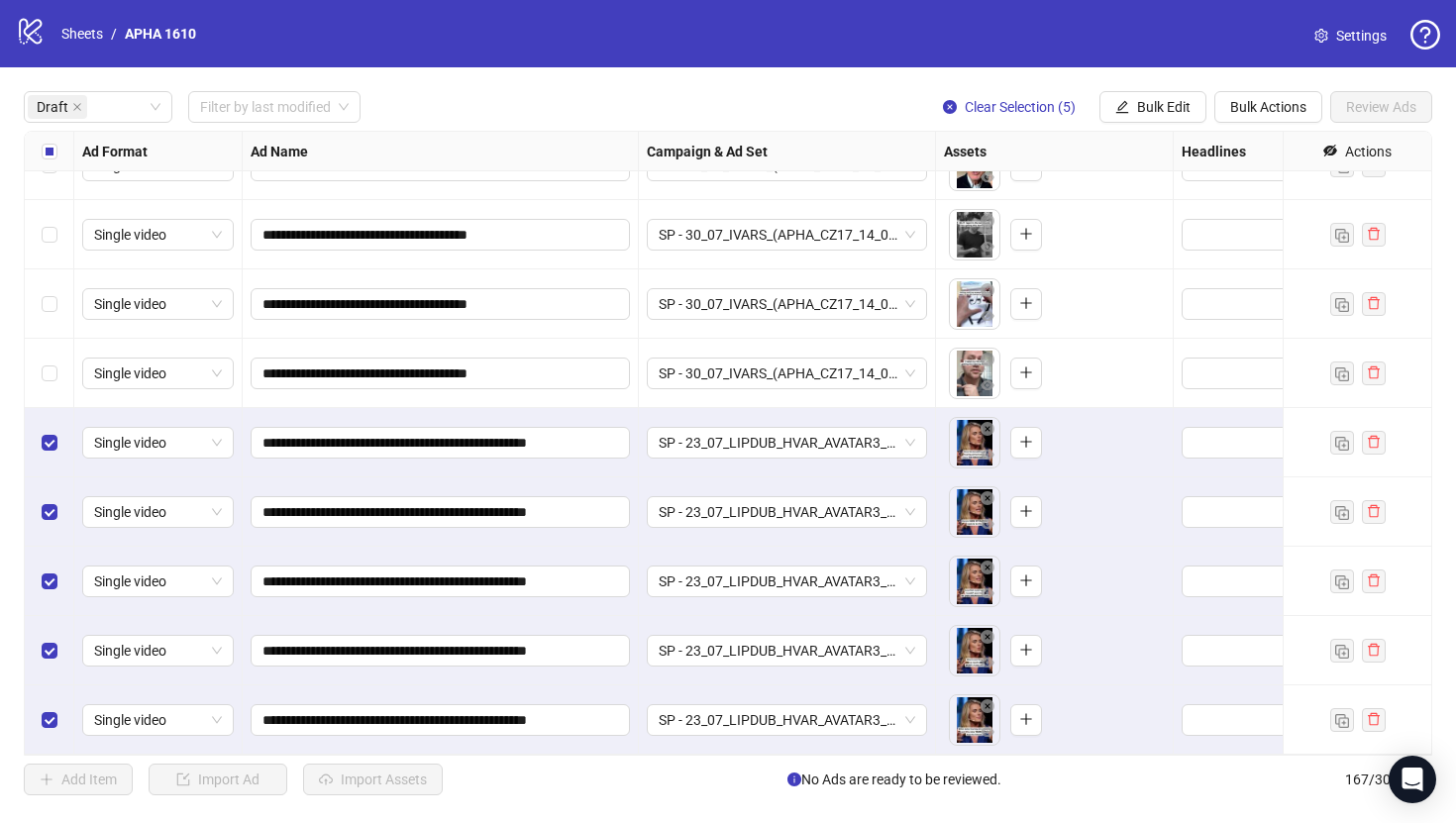 click at bounding box center [50, 152] 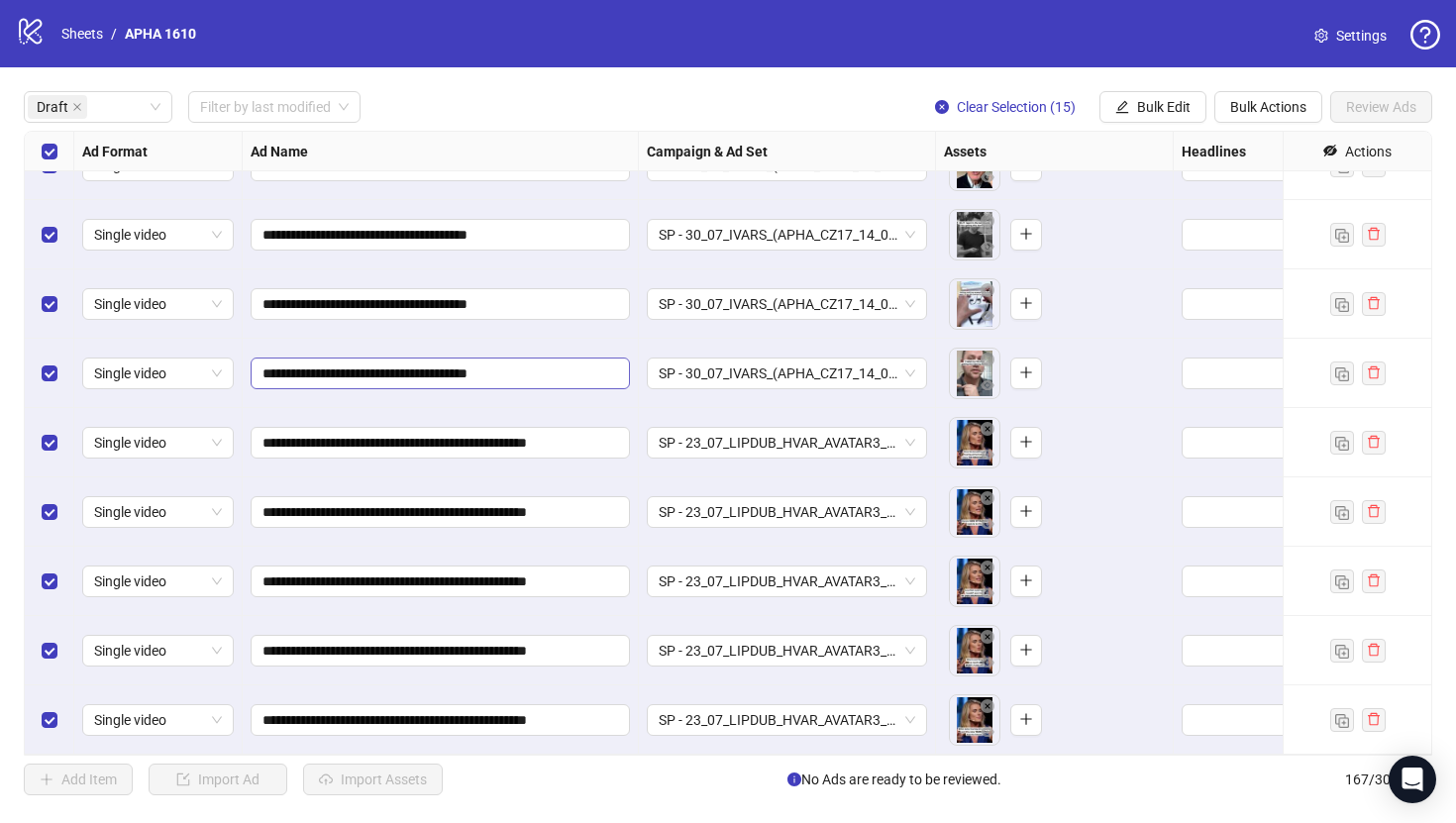 scroll, scrollTop: 0, scrollLeft: 0, axis: both 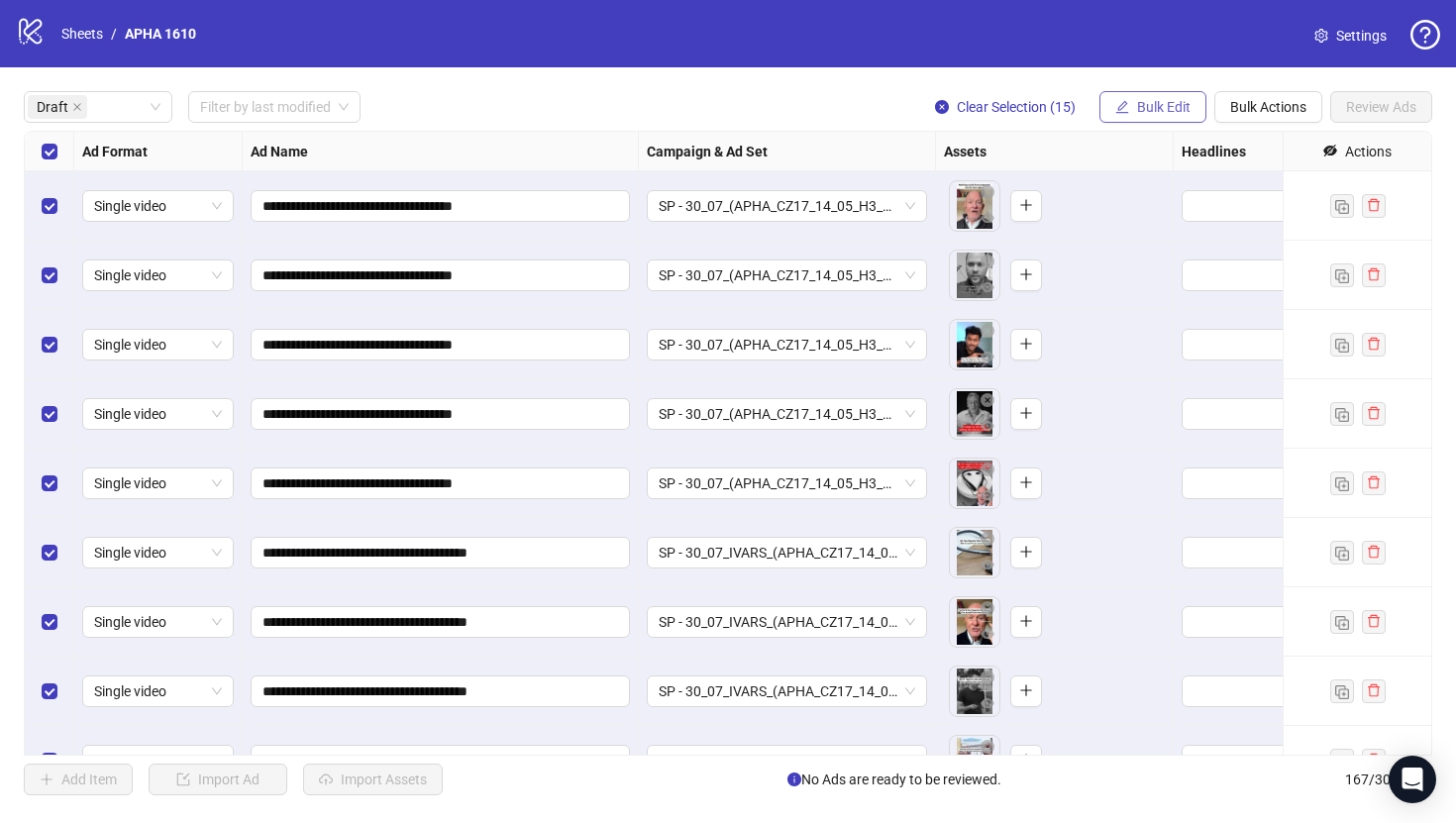 click on "Bulk Edit" at bounding box center (1164, 107) 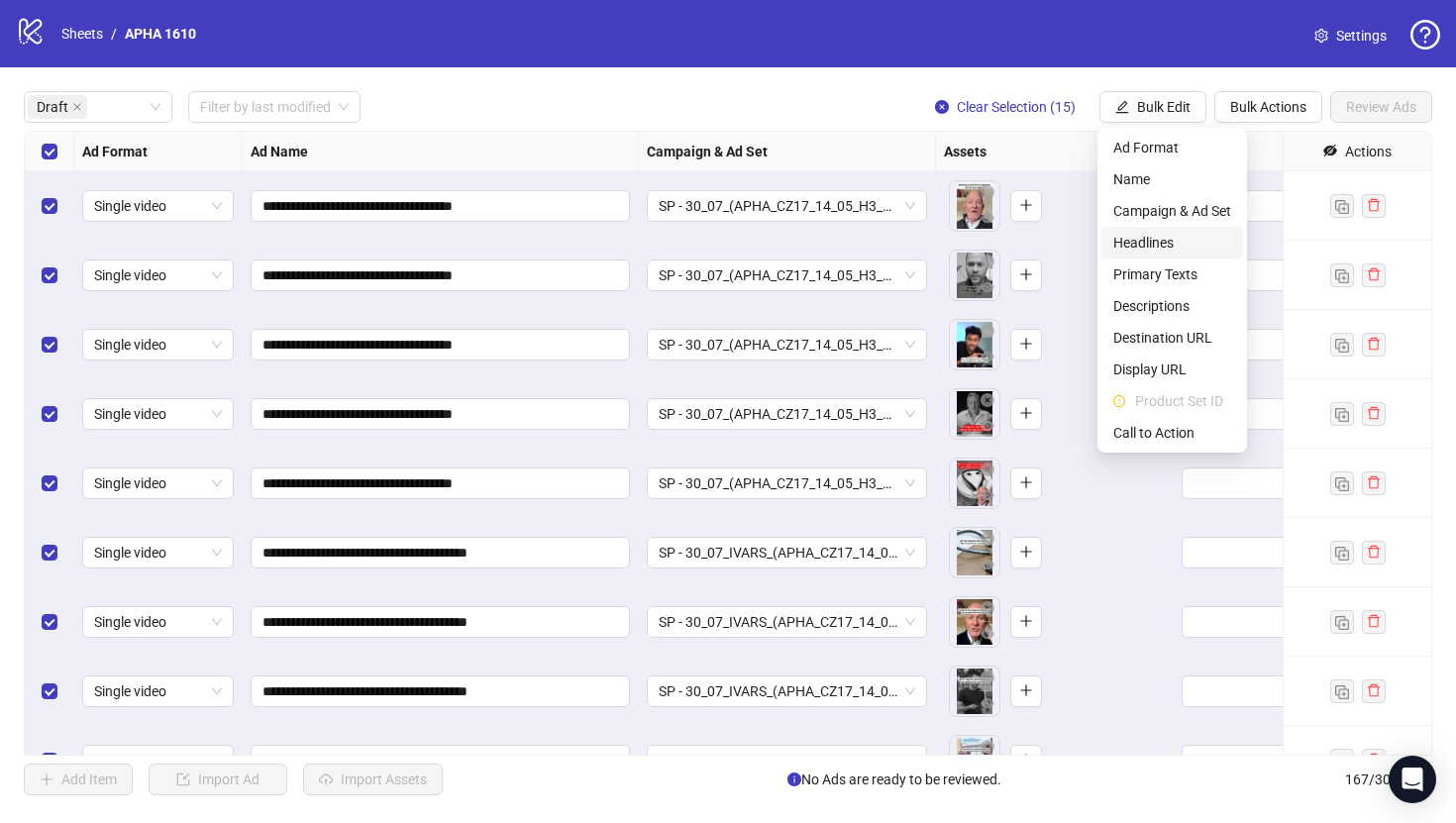 click on "Headlines" at bounding box center [1172, 243] 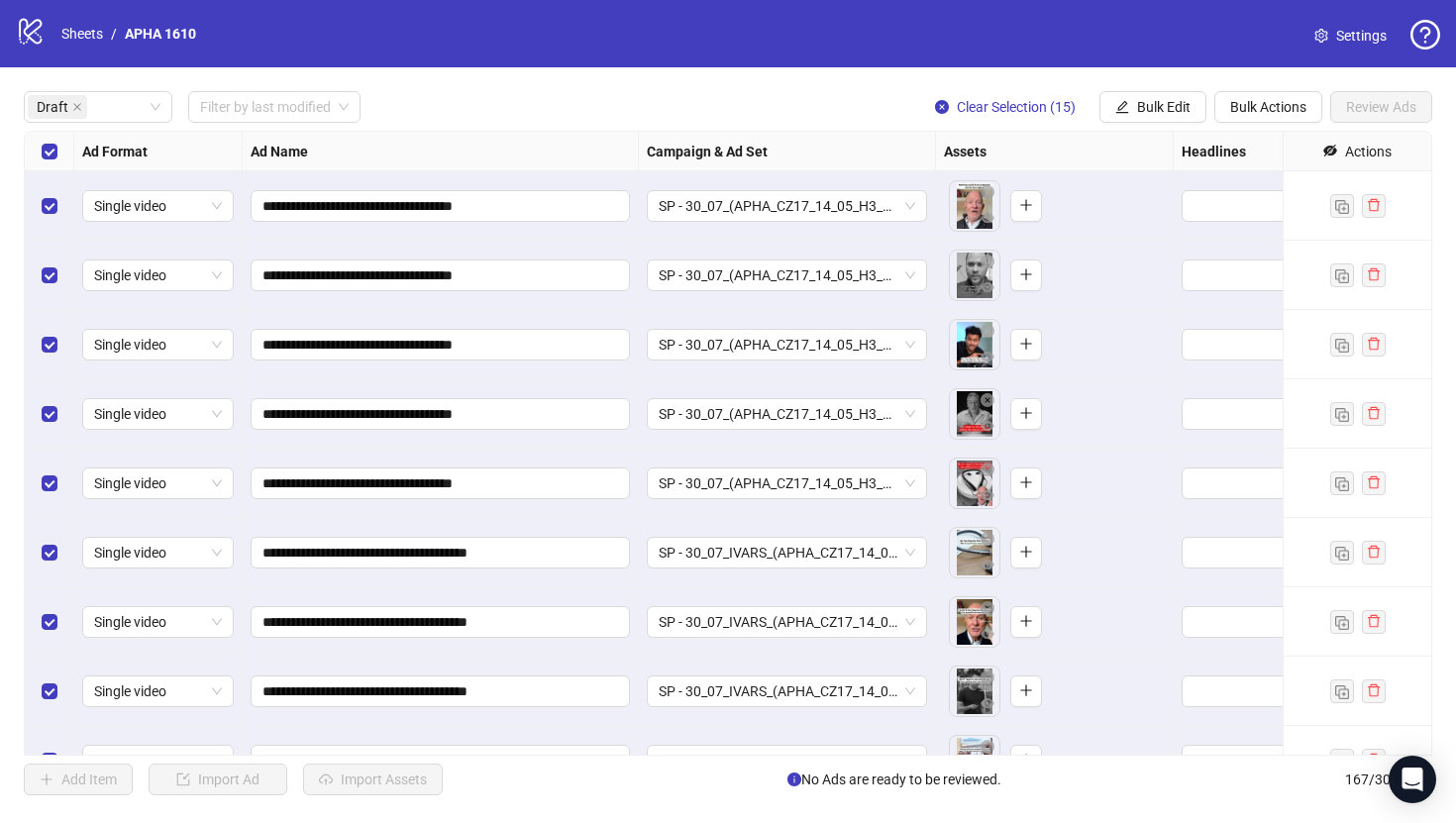type 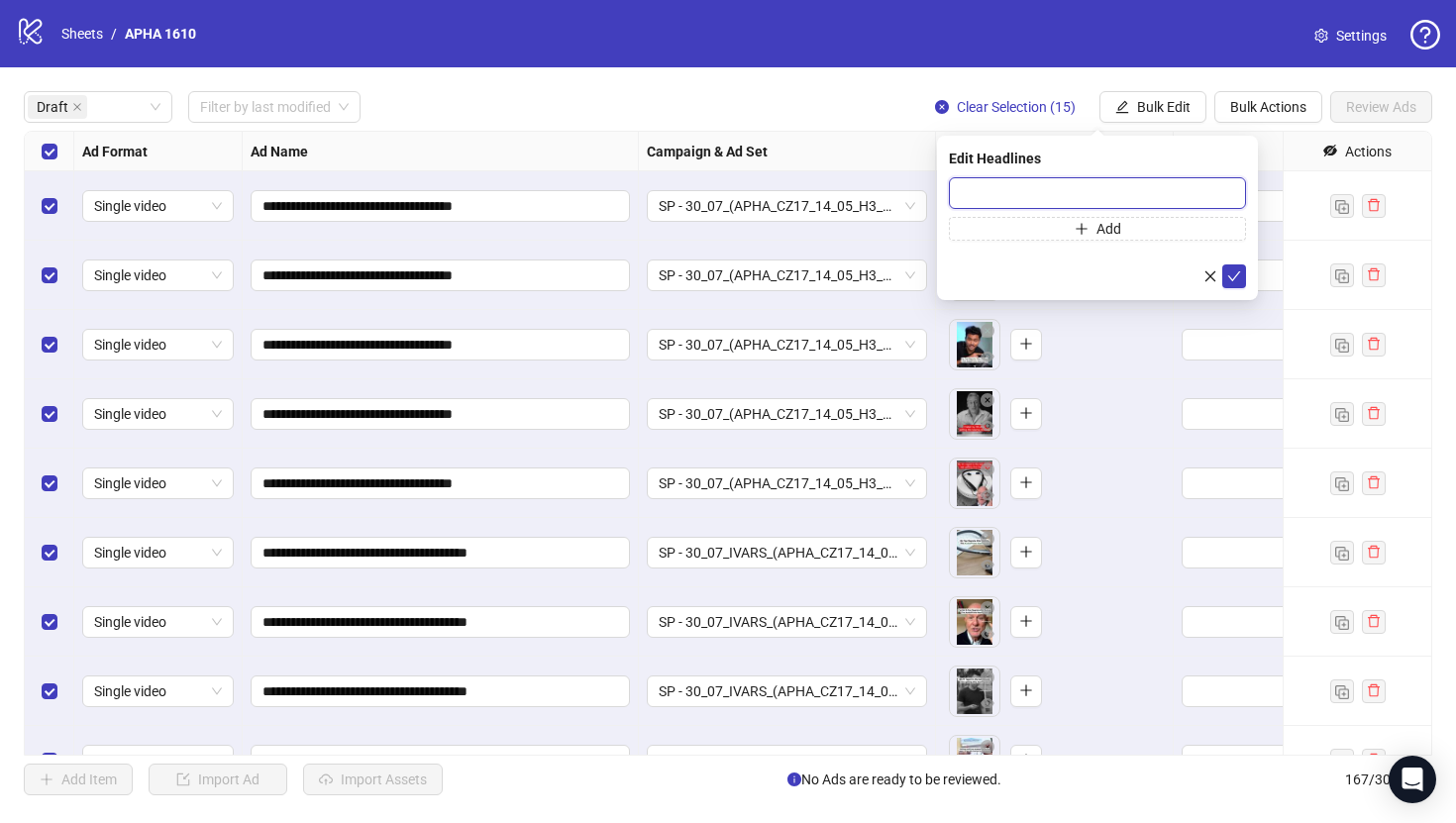 click at bounding box center [1097, 193] 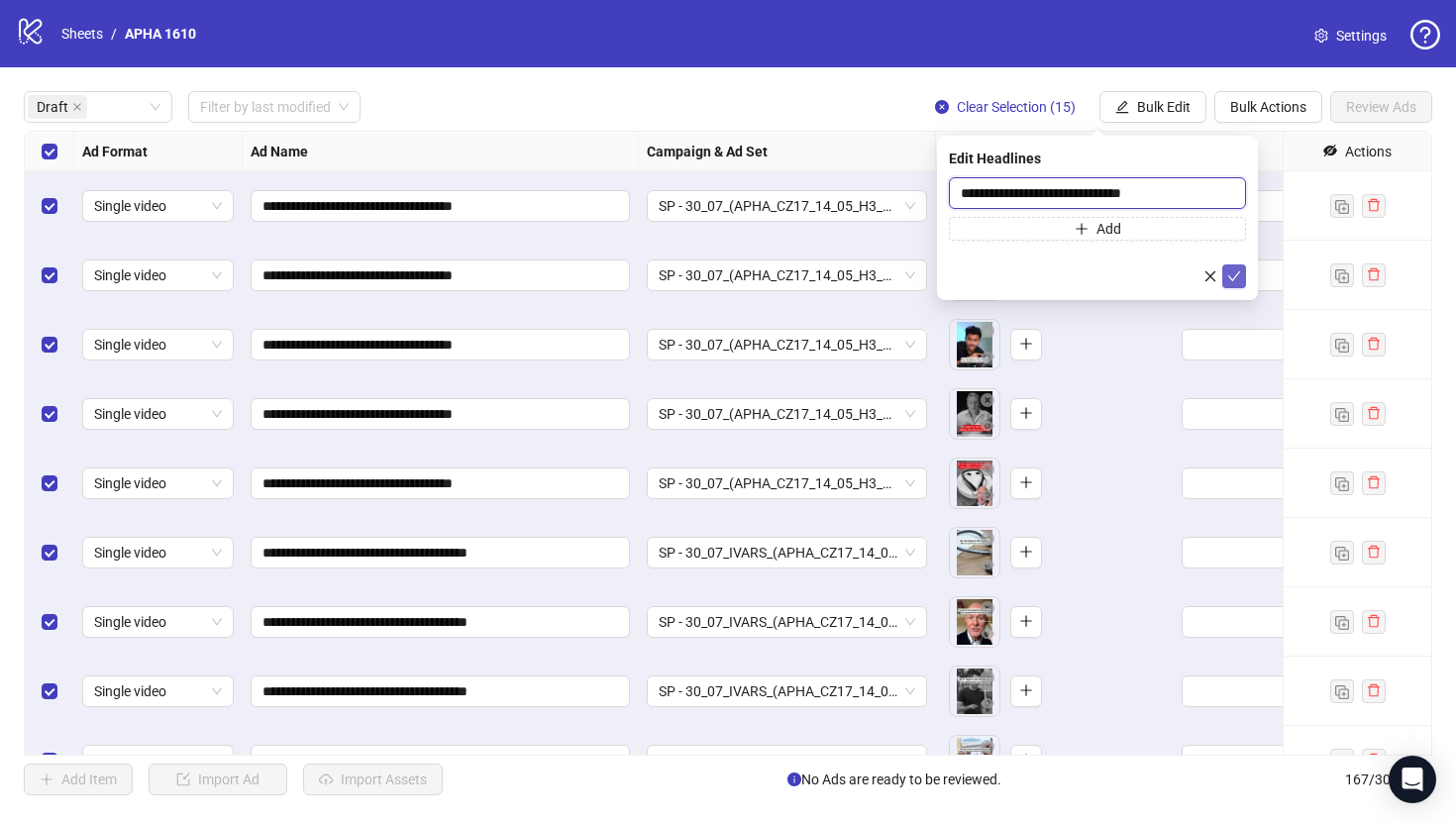 type on "**********" 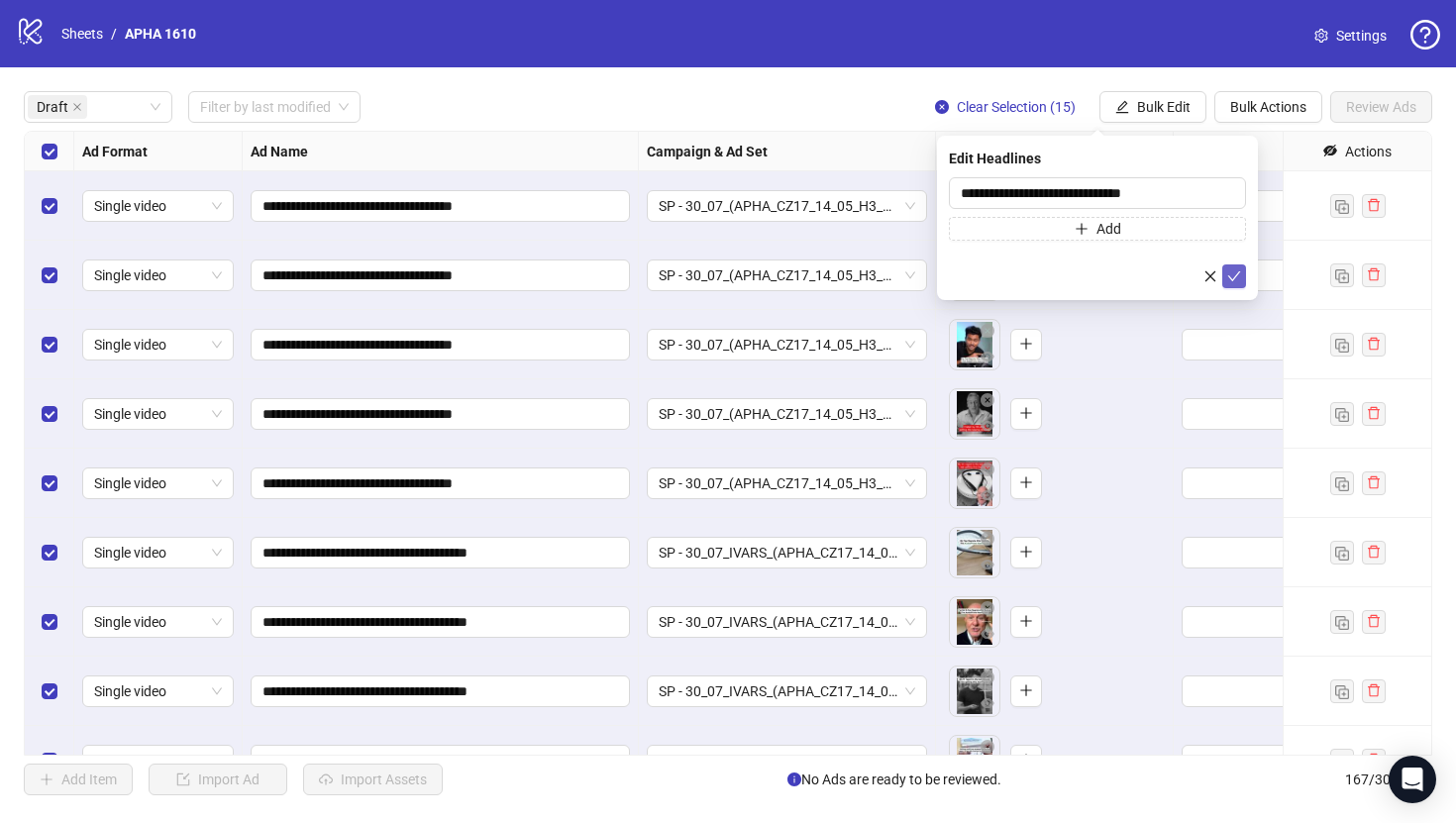 click 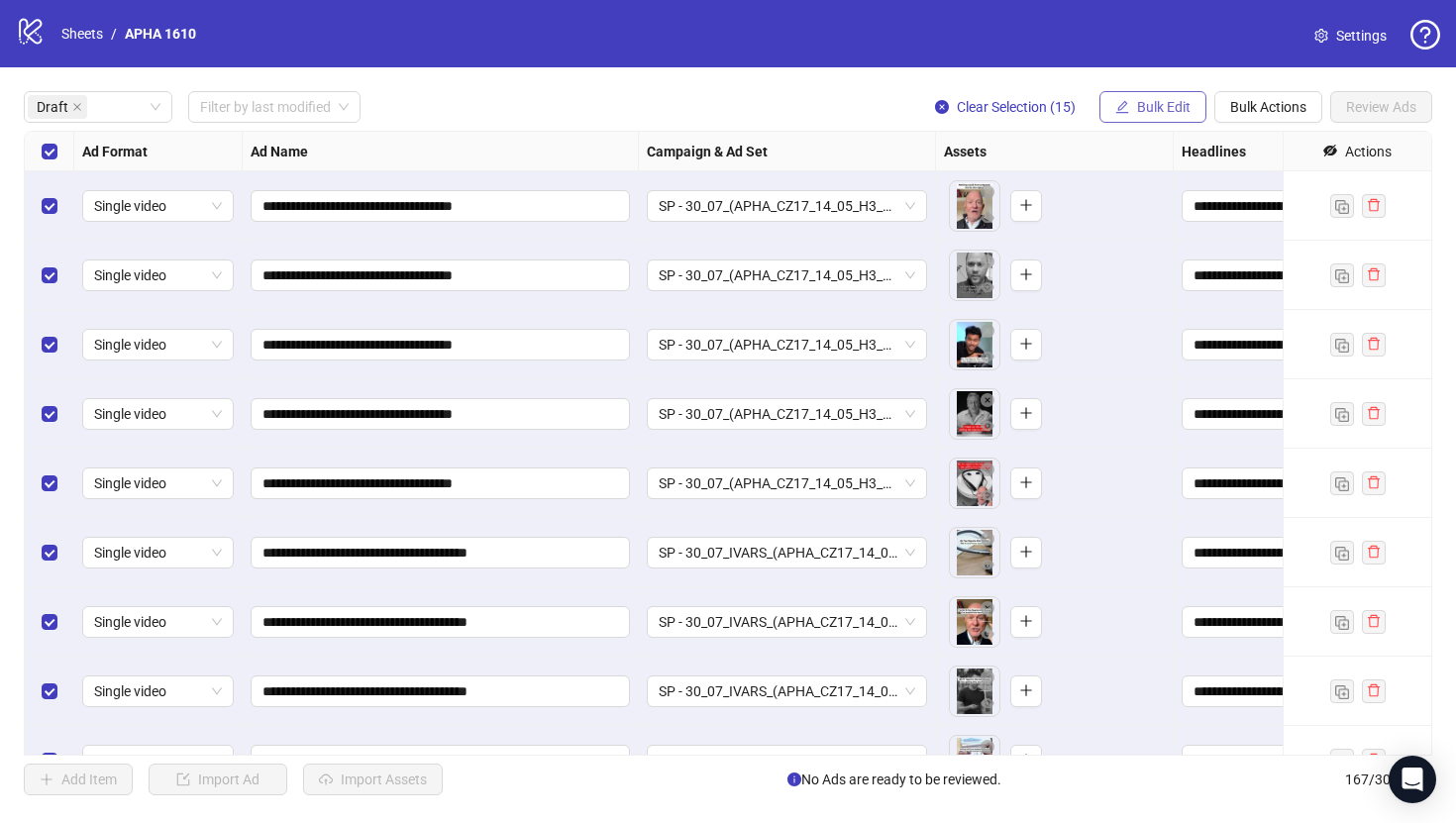 click on "Bulk Edit" at bounding box center (1164, 107) 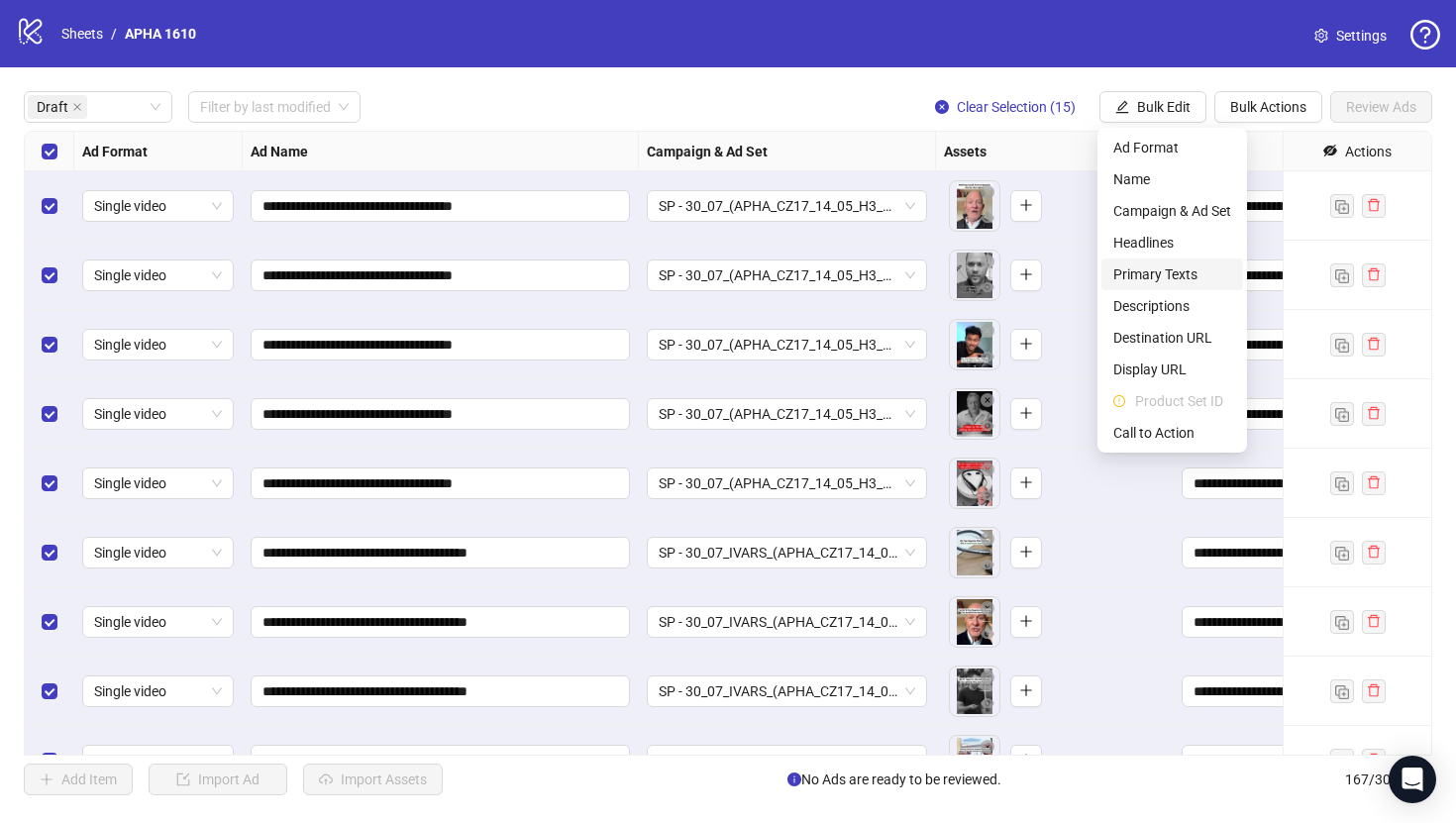 click on "Primary Texts" at bounding box center (1172, 274) 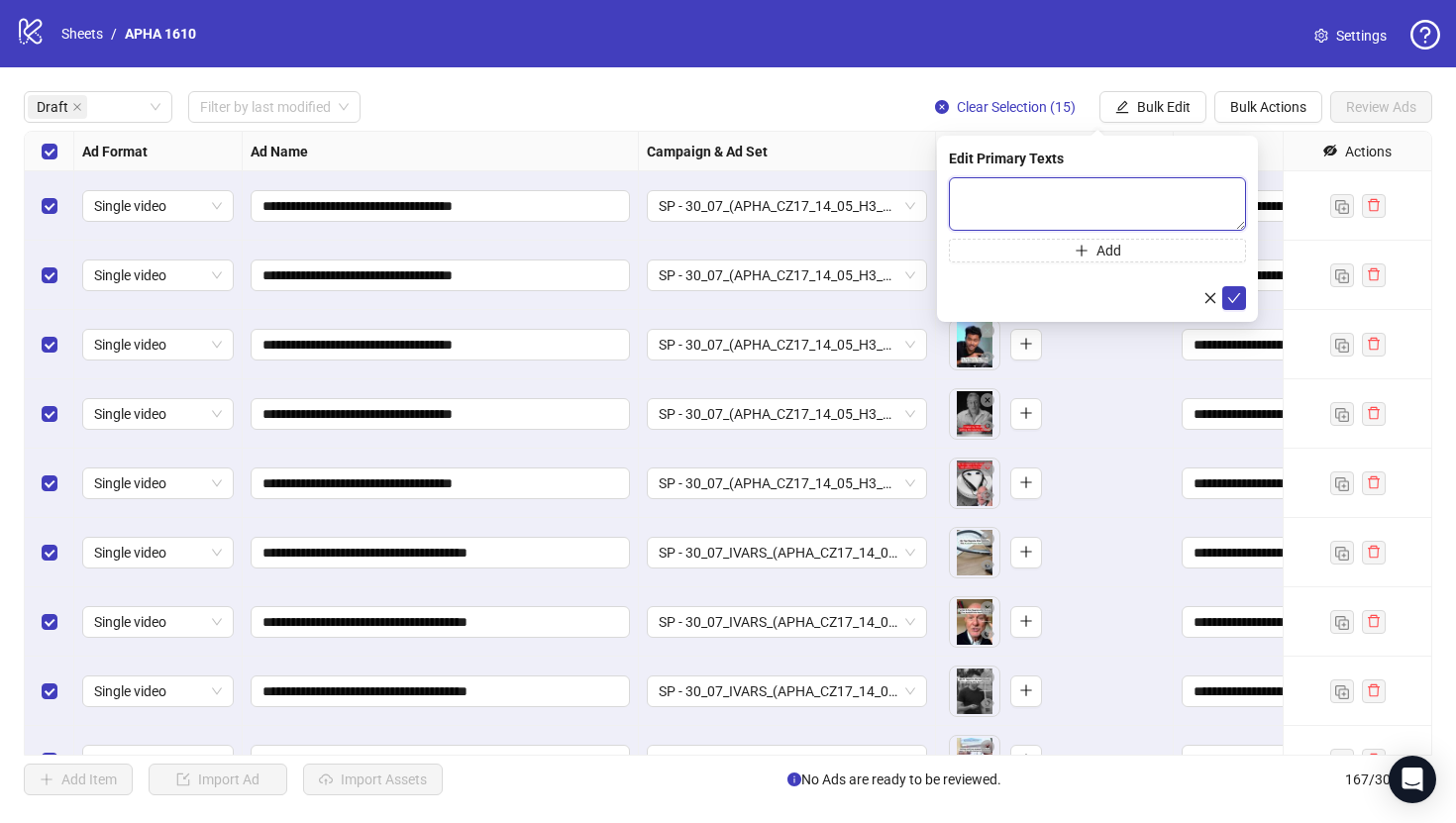 click at bounding box center [1097, 204] 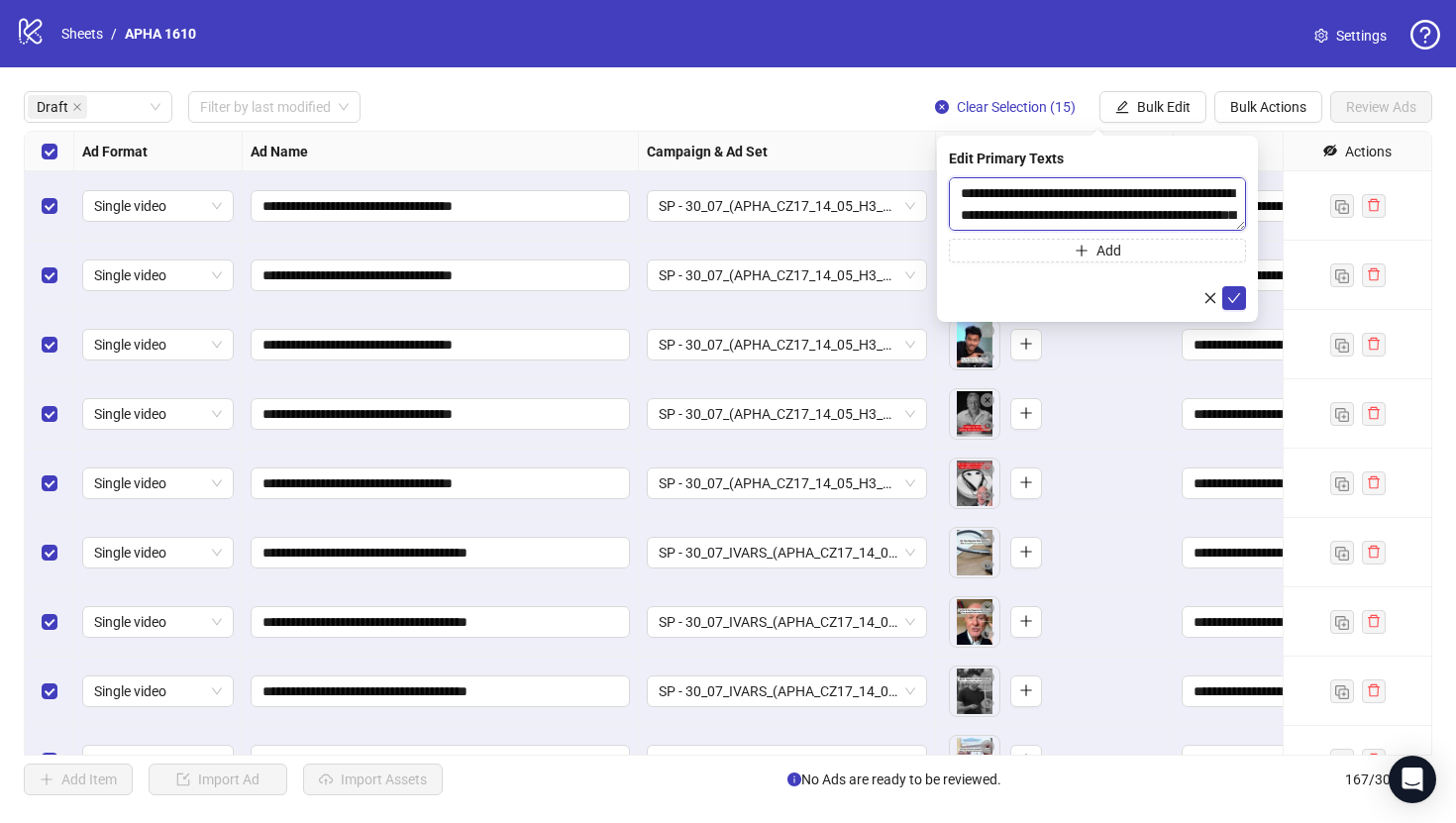 scroll, scrollTop: 472, scrollLeft: 0, axis: vertical 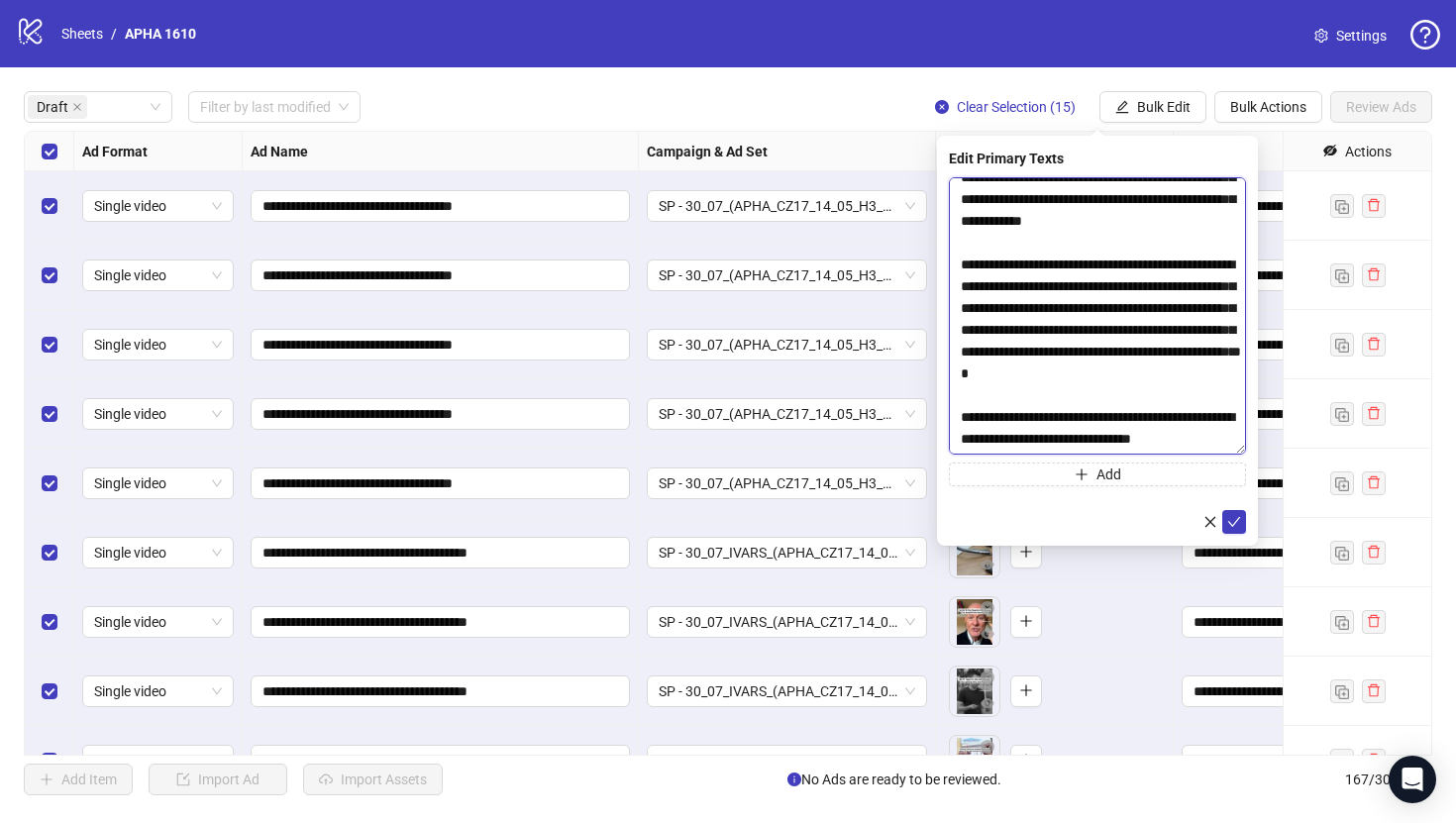 drag, startPoint x: 1238, startPoint y: 220, endPoint x: 1205, endPoint y: 445, distance: 227.40712 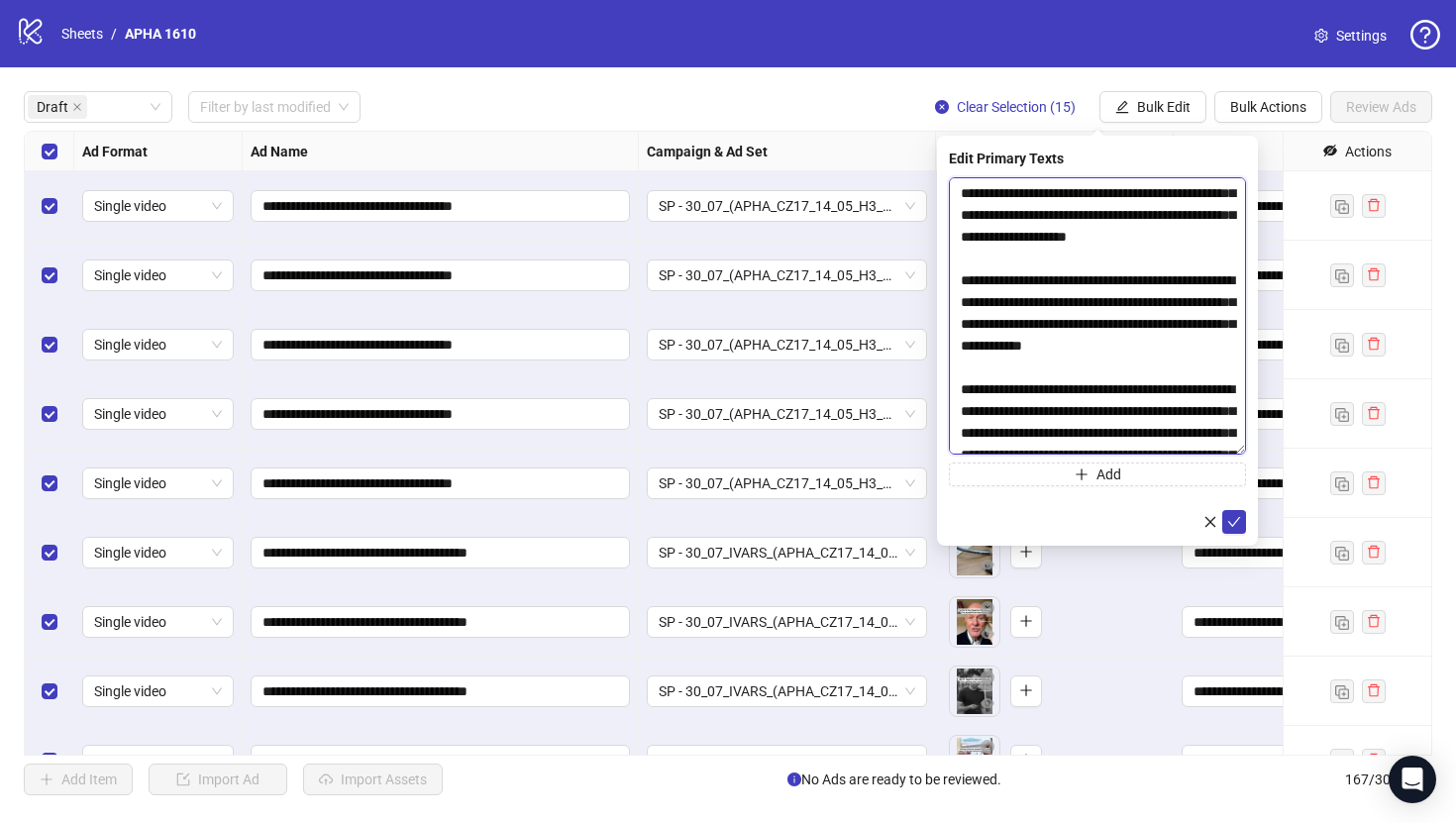 scroll, scrollTop: 0, scrollLeft: 0, axis: both 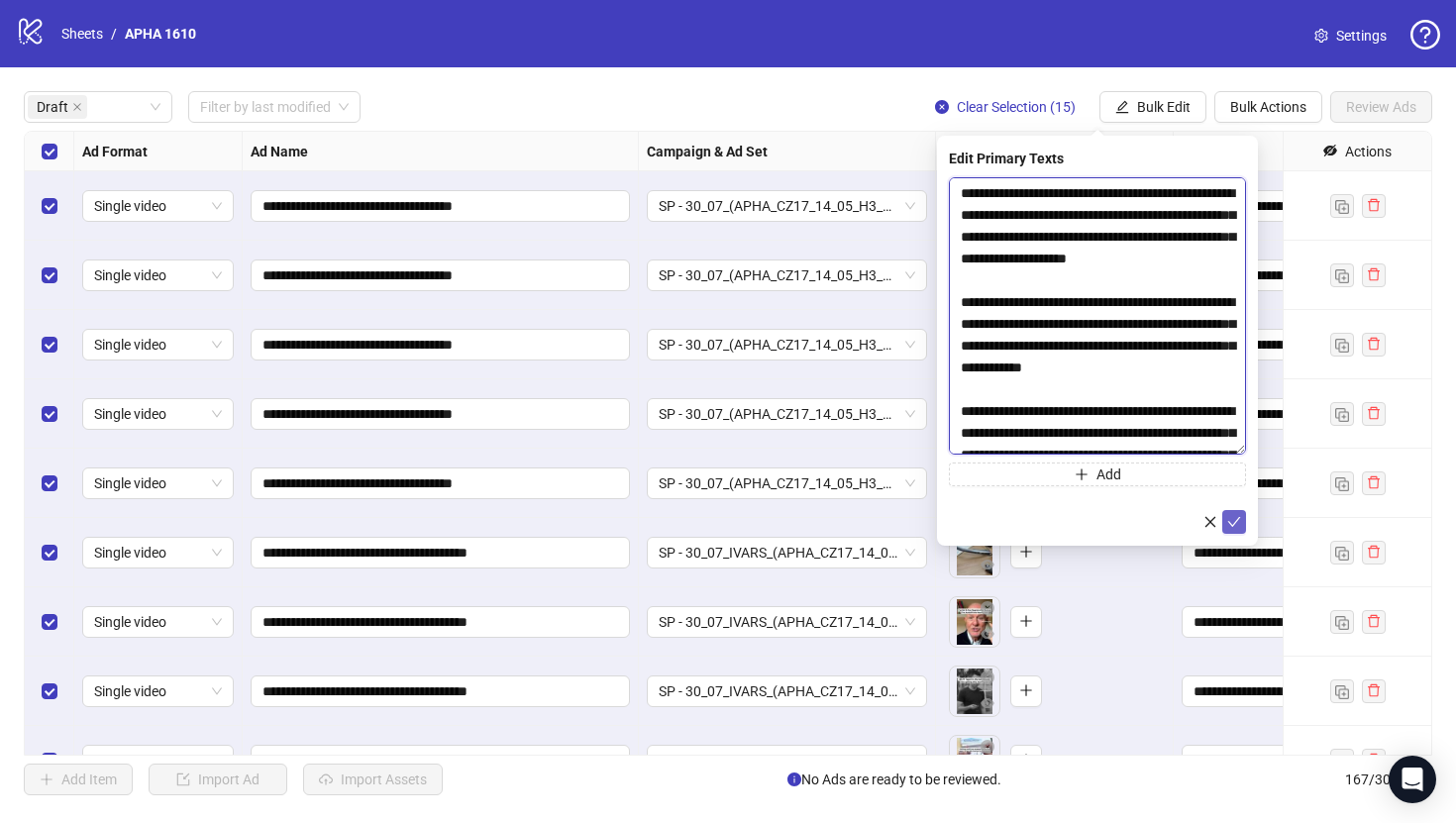 type on "**********" 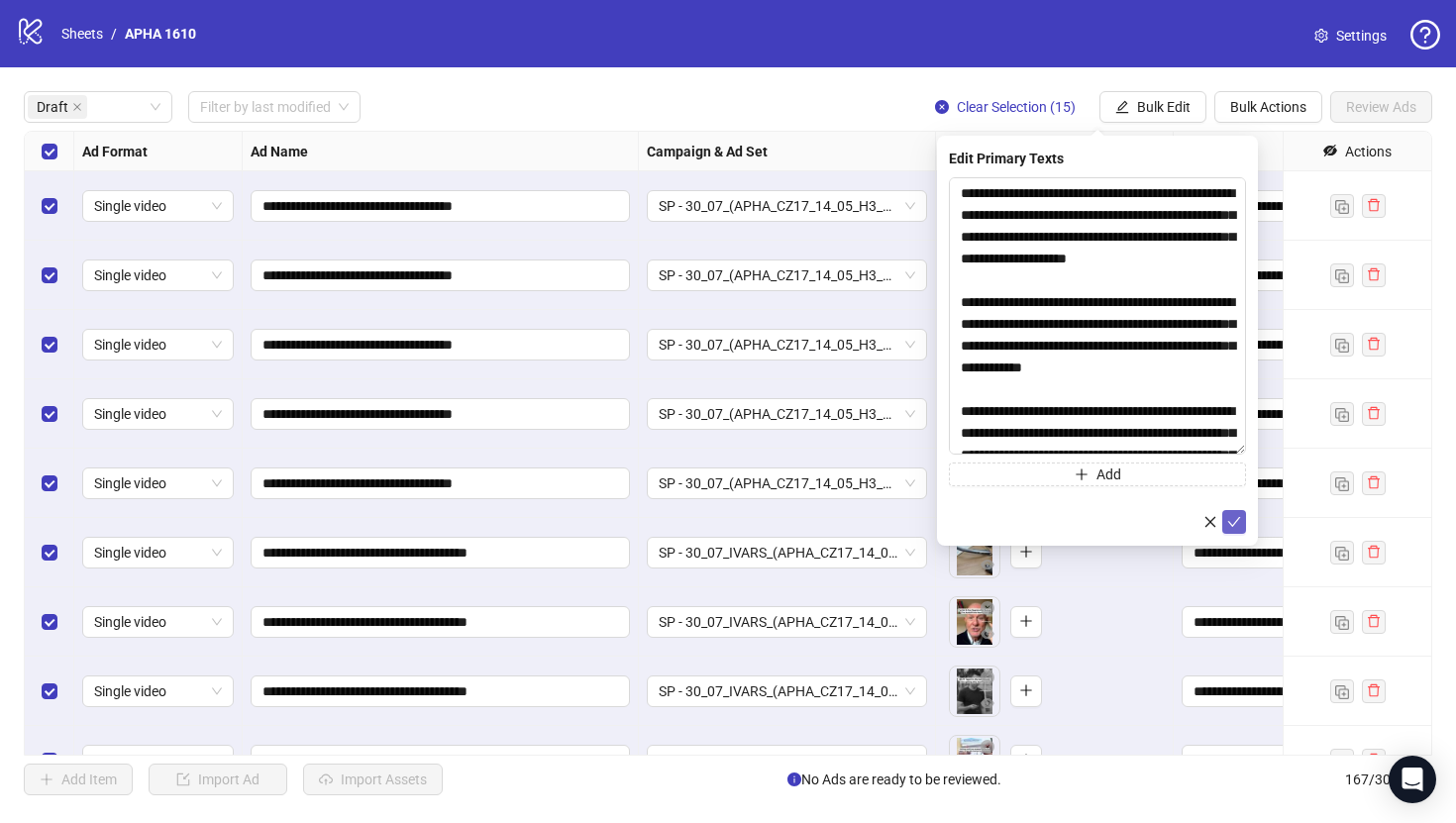 click 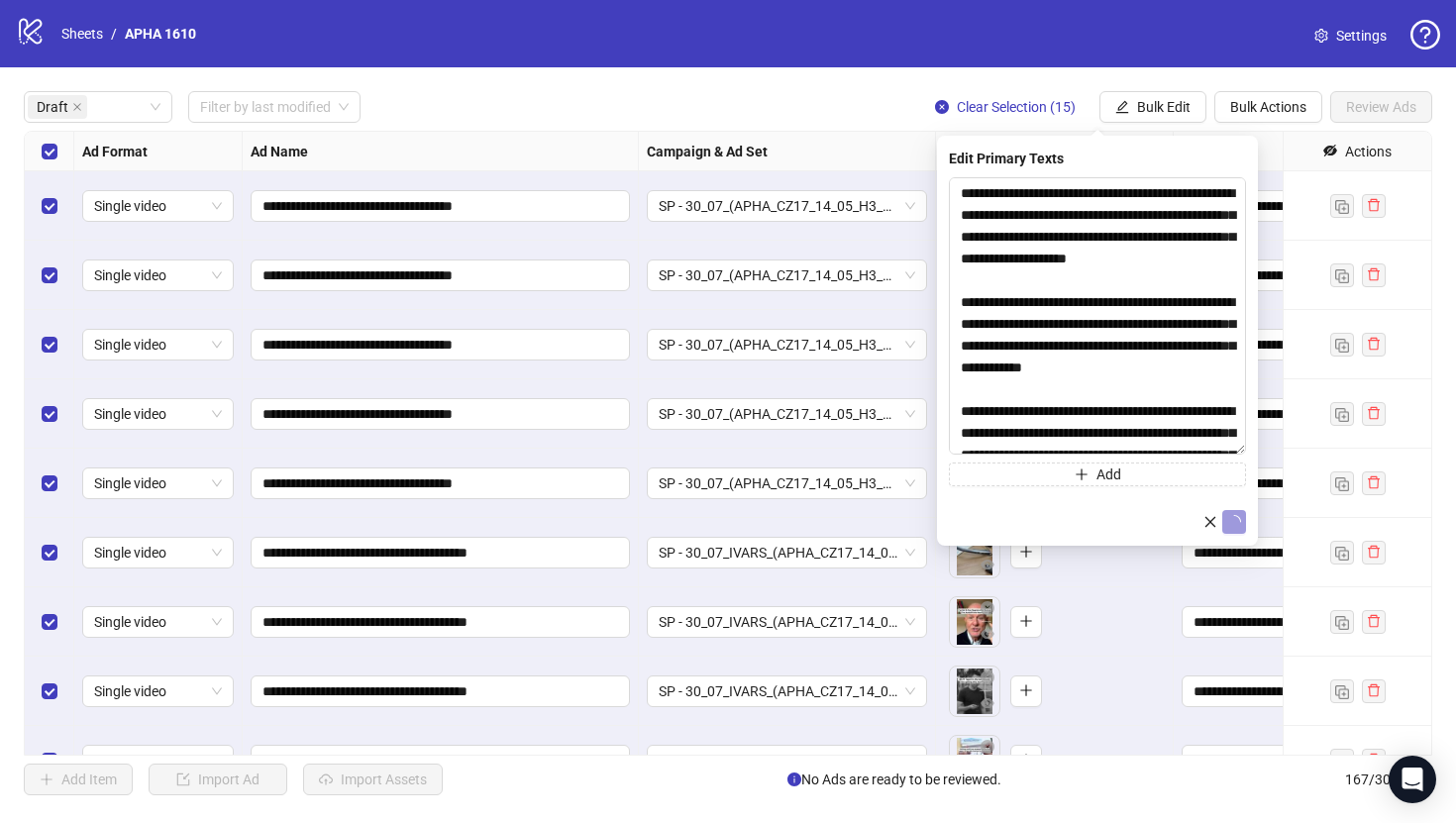 type 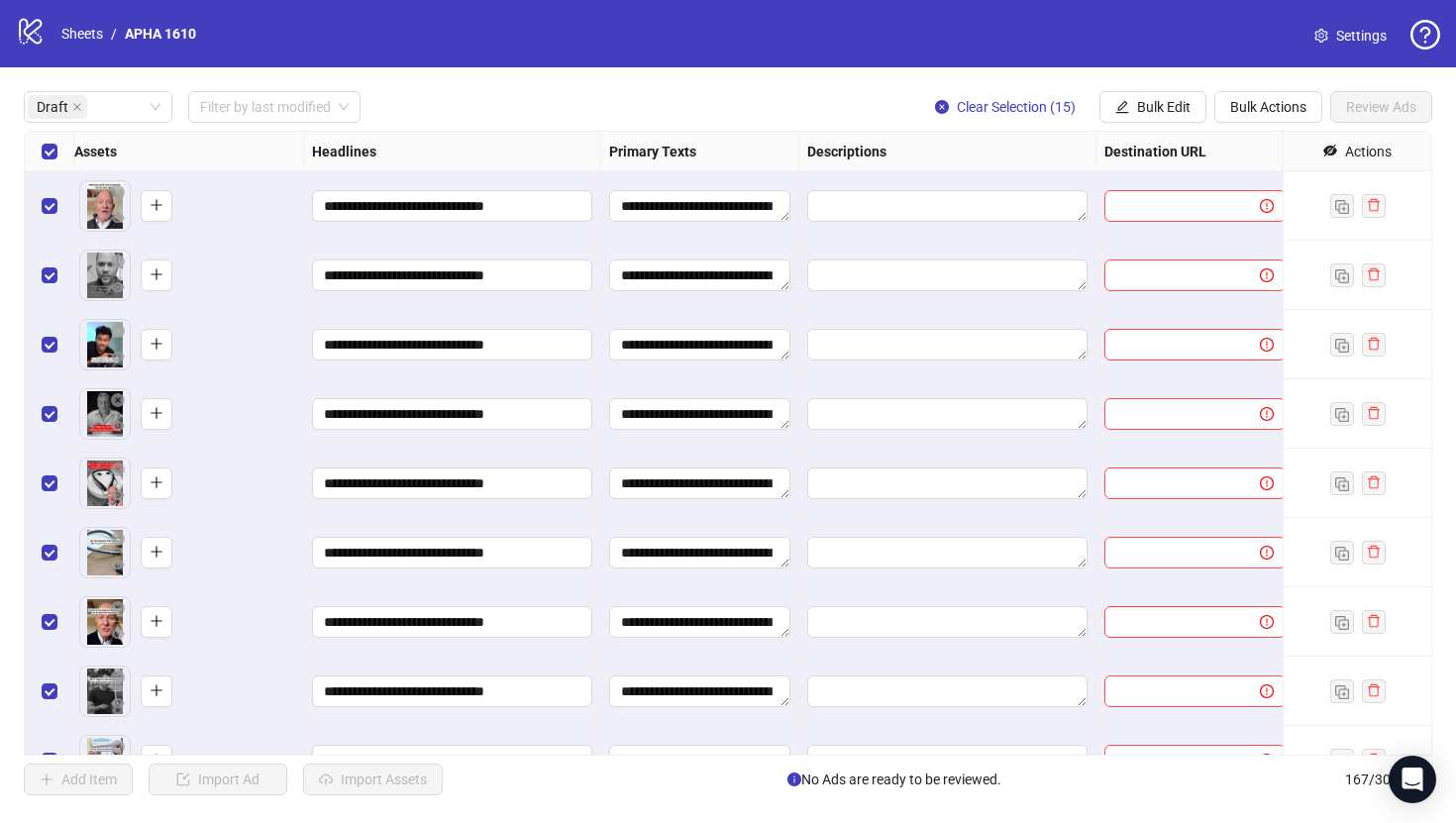 scroll, scrollTop: 0, scrollLeft: 1177, axis: horizontal 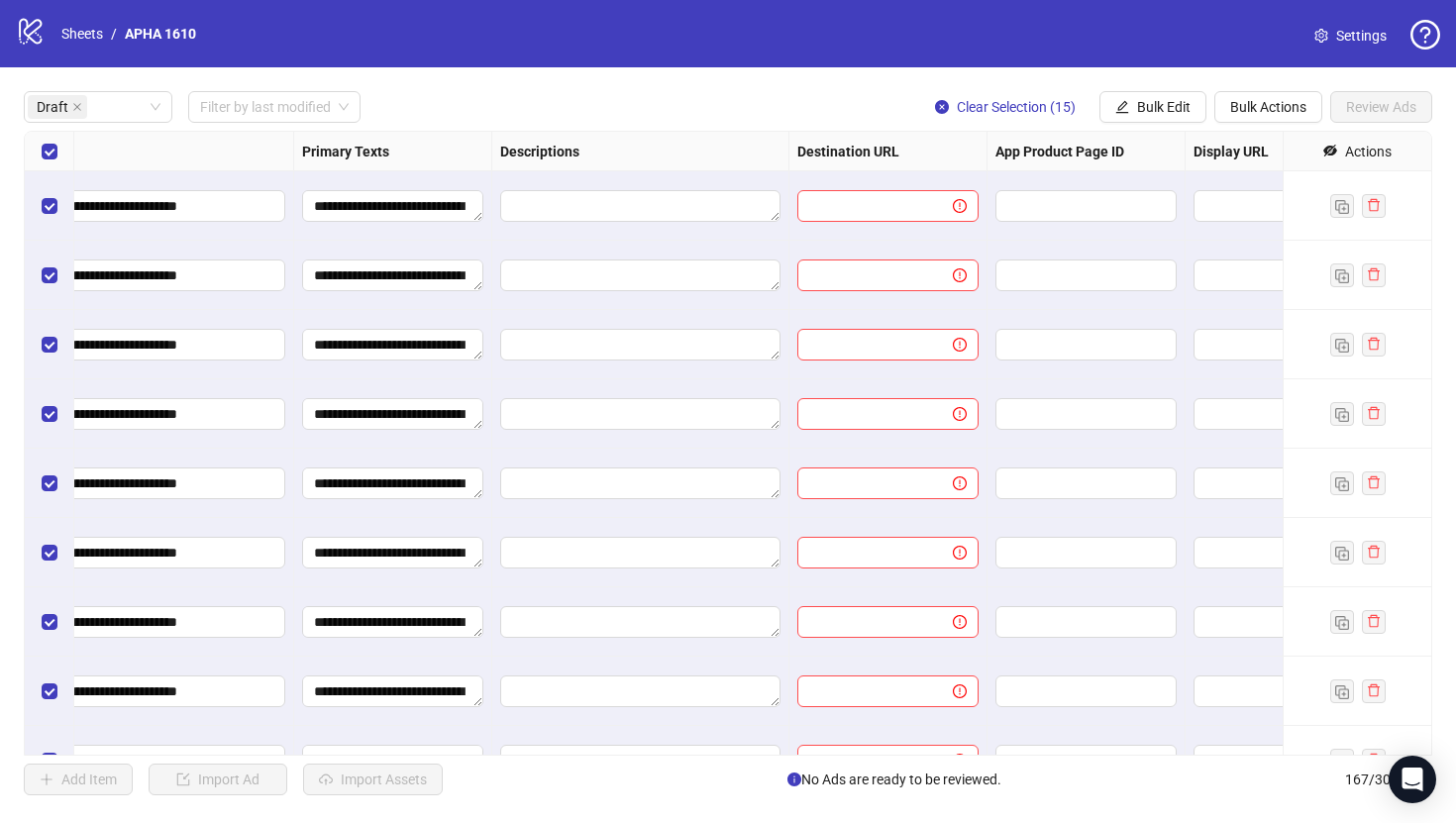 click on "**********" at bounding box center [728, 443] 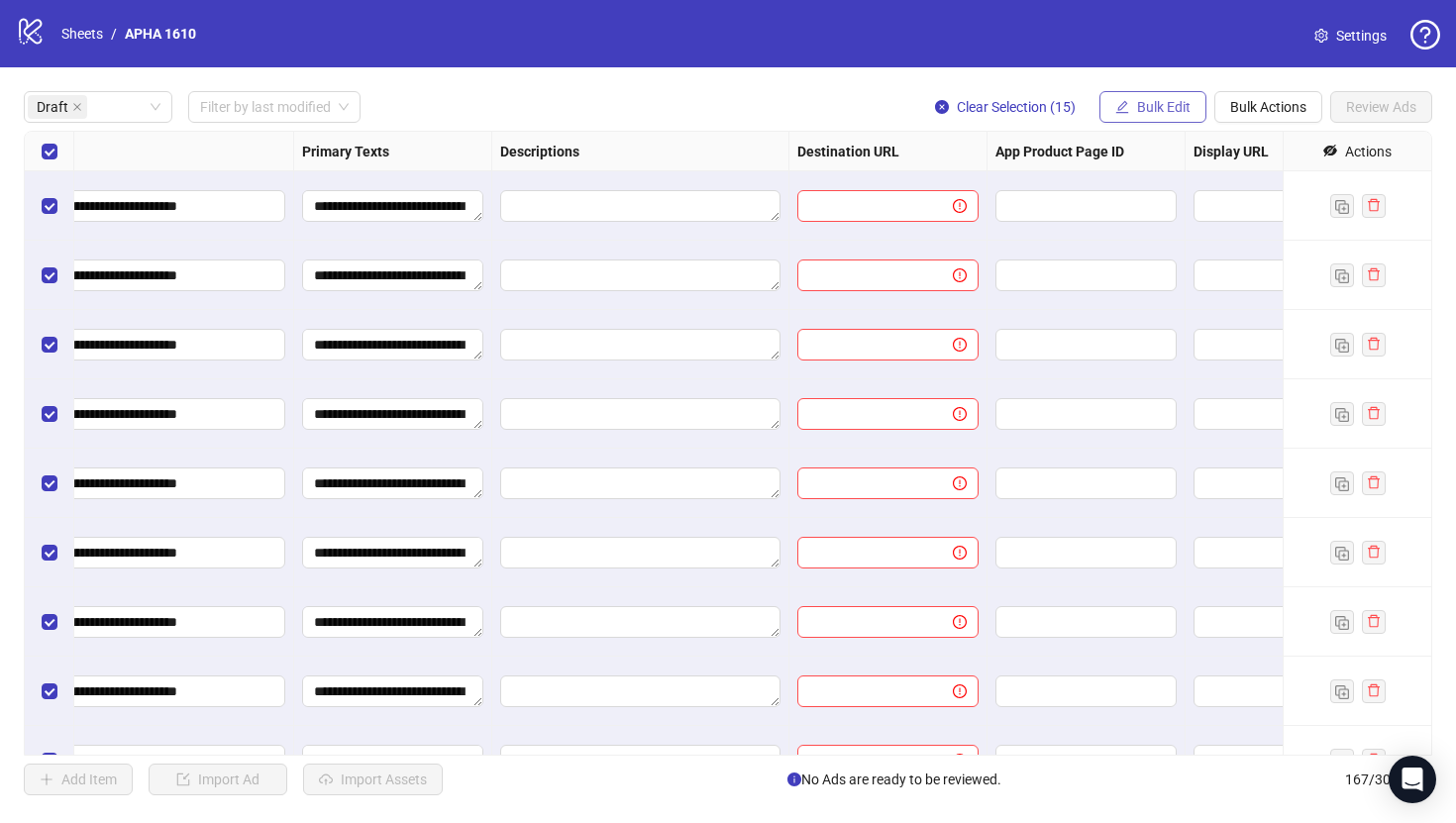 click on "Bulk Edit" at bounding box center [1164, 107] 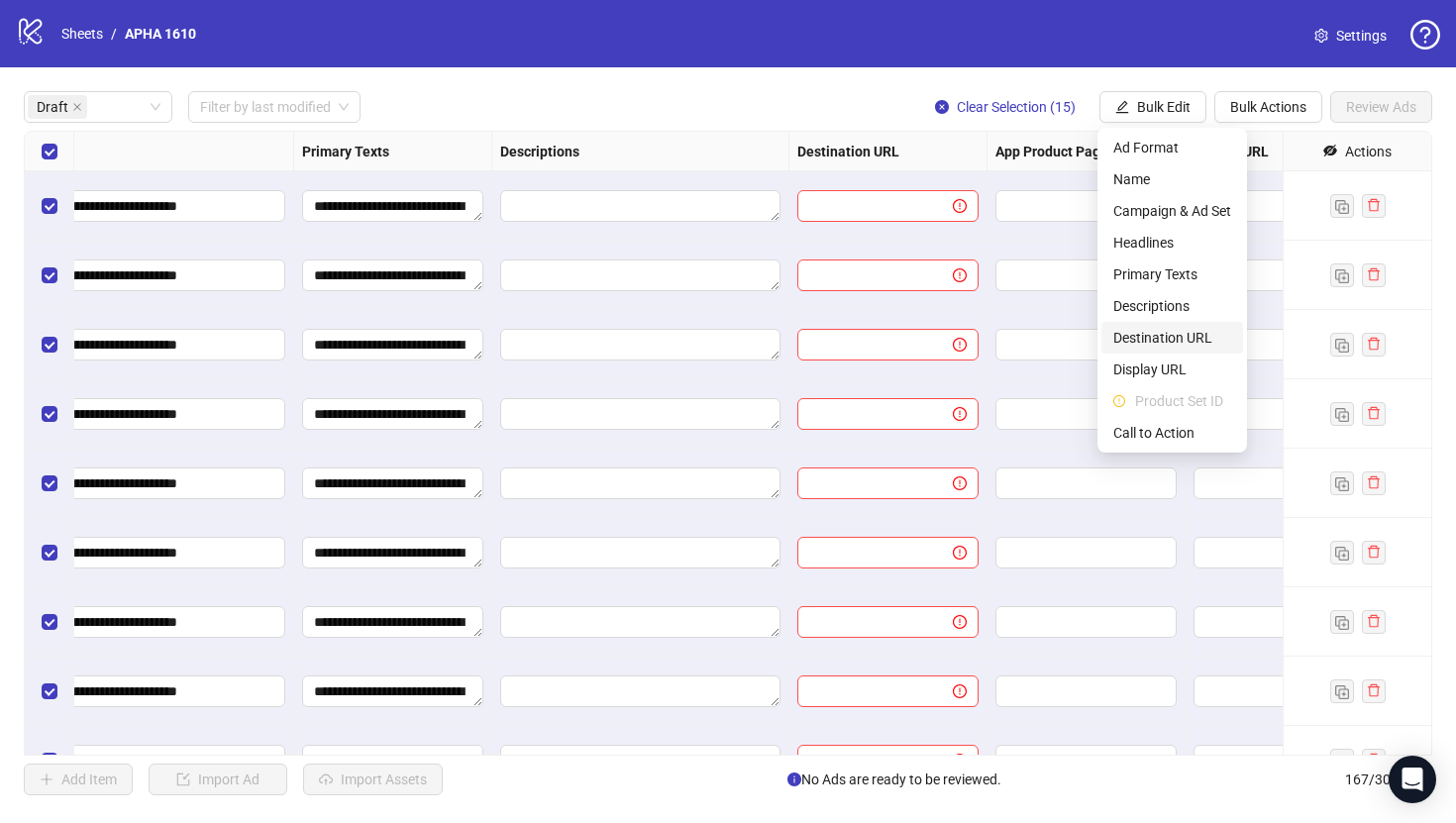 click on "Destination URL" at bounding box center [1172, 338] 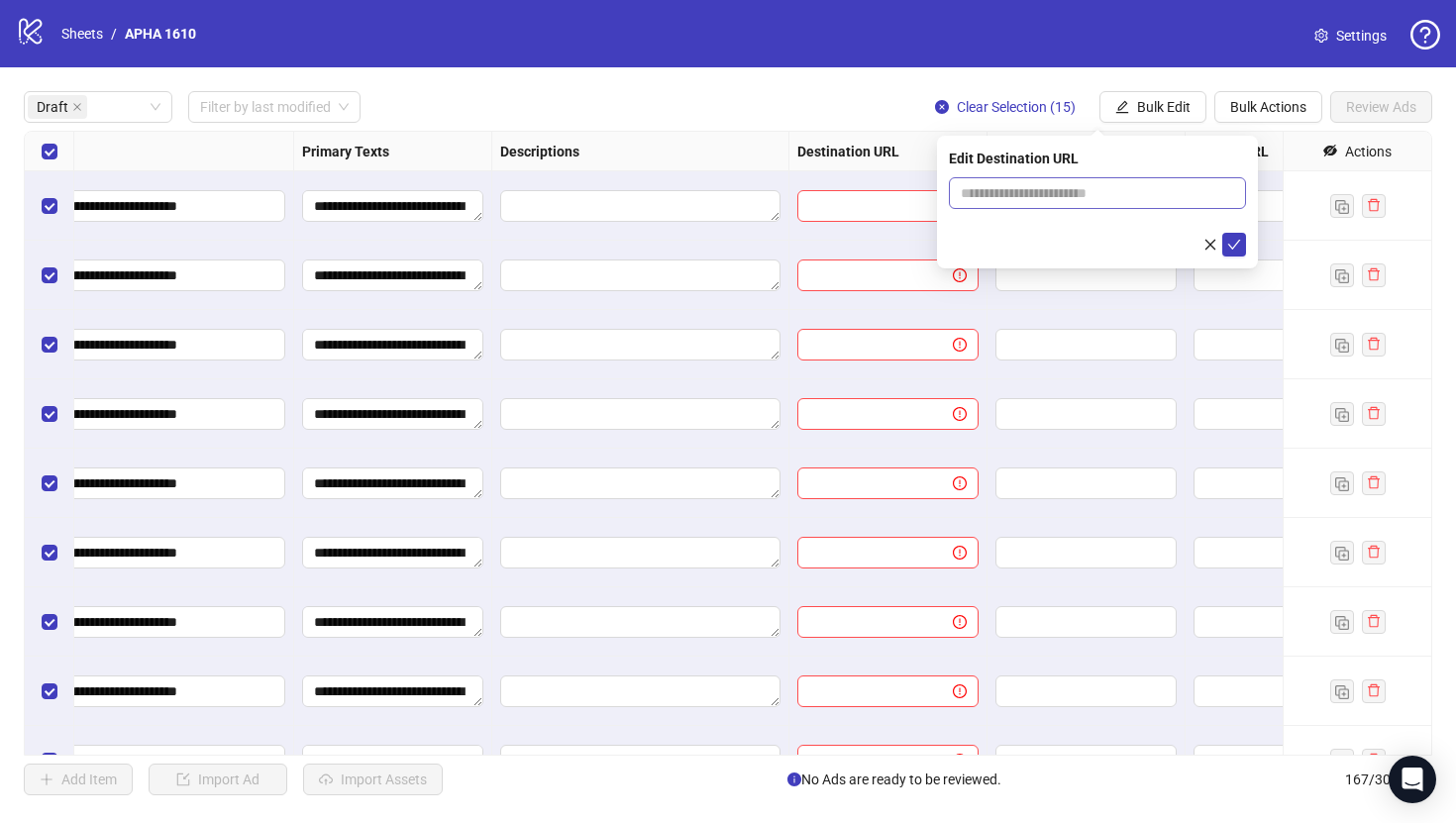 click at bounding box center (1097, 193) 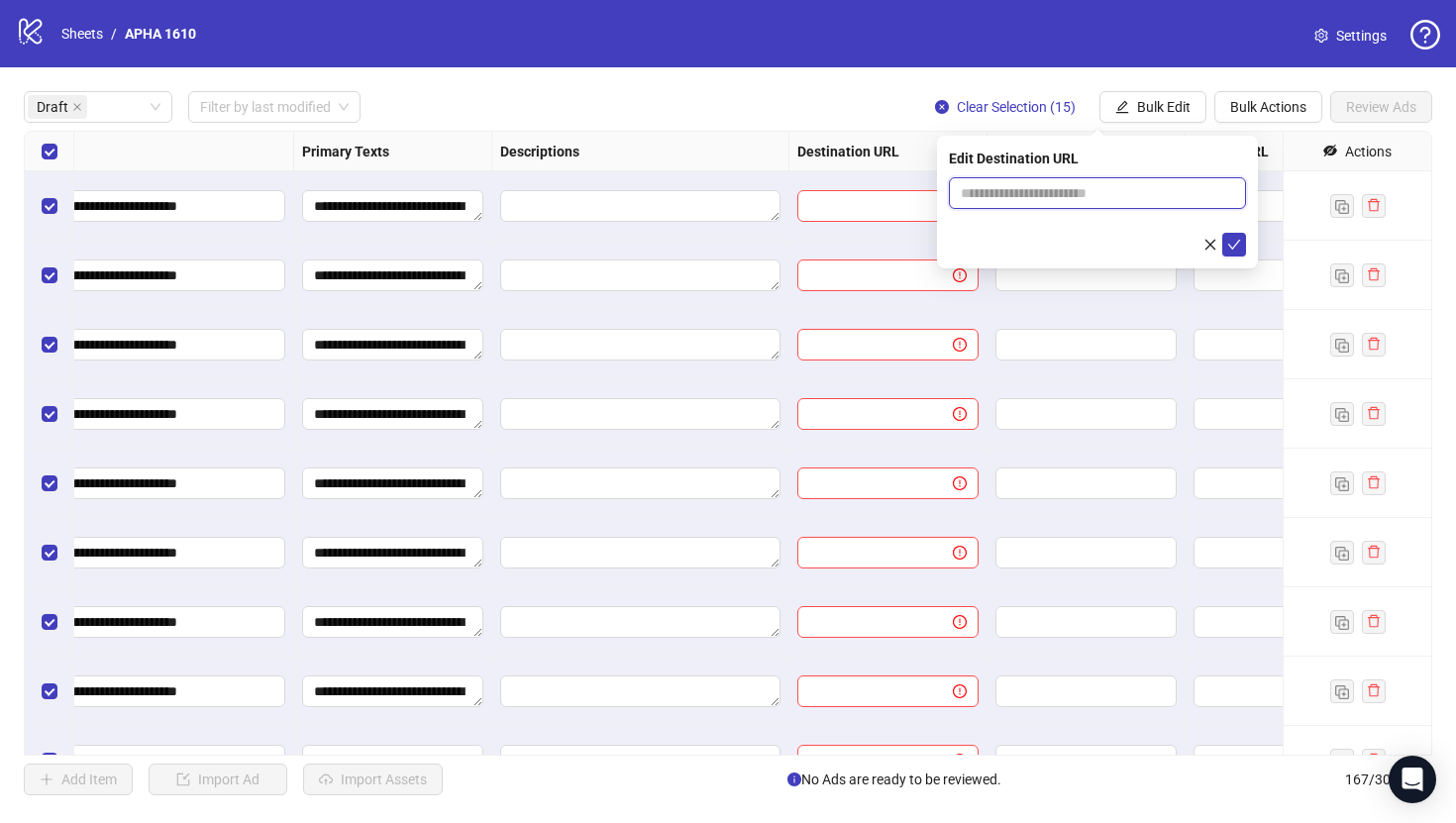 click at bounding box center (1090, 193) 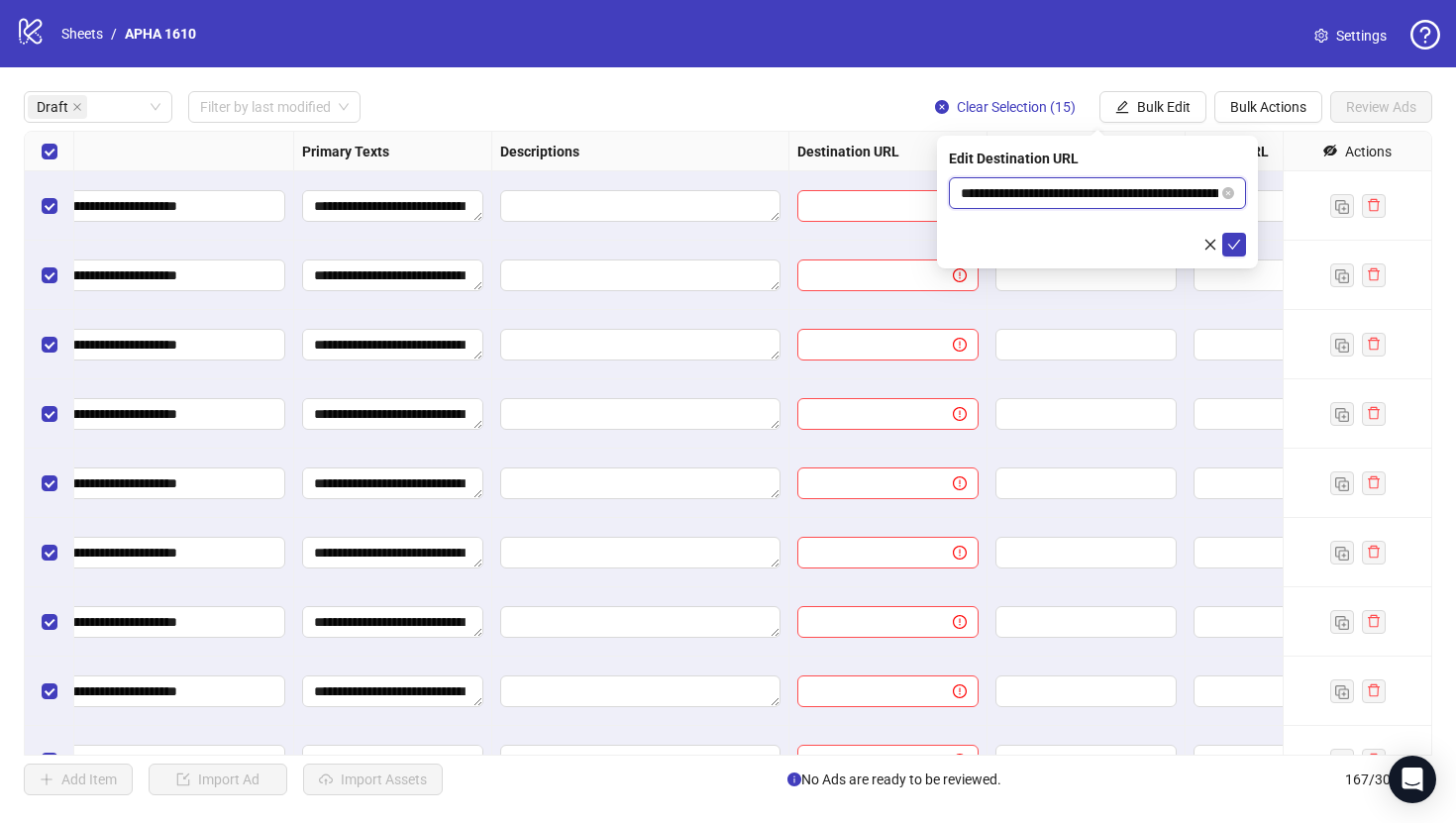 scroll, scrollTop: 0, scrollLeft: 746, axis: horizontal 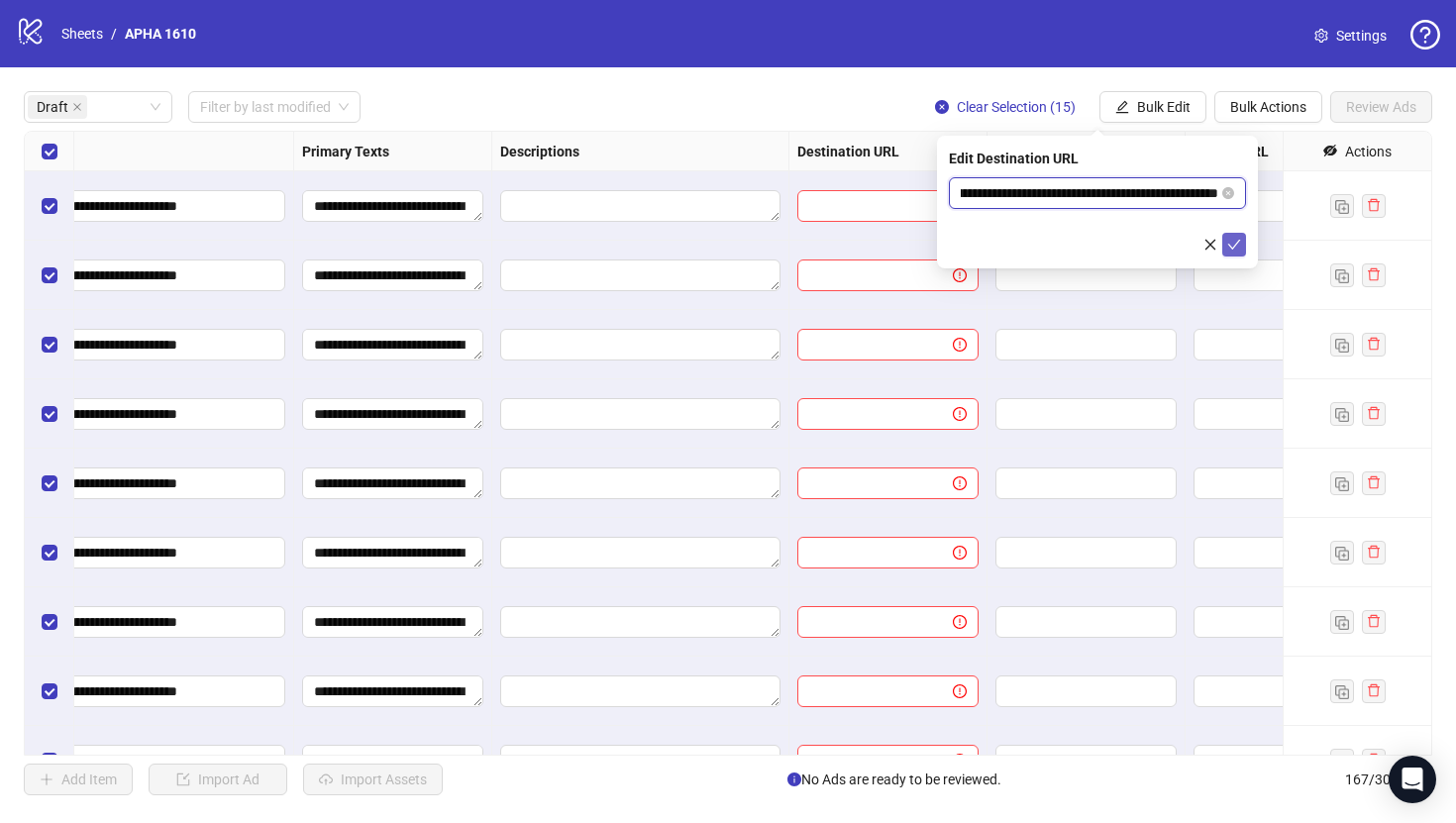 type on "**********" 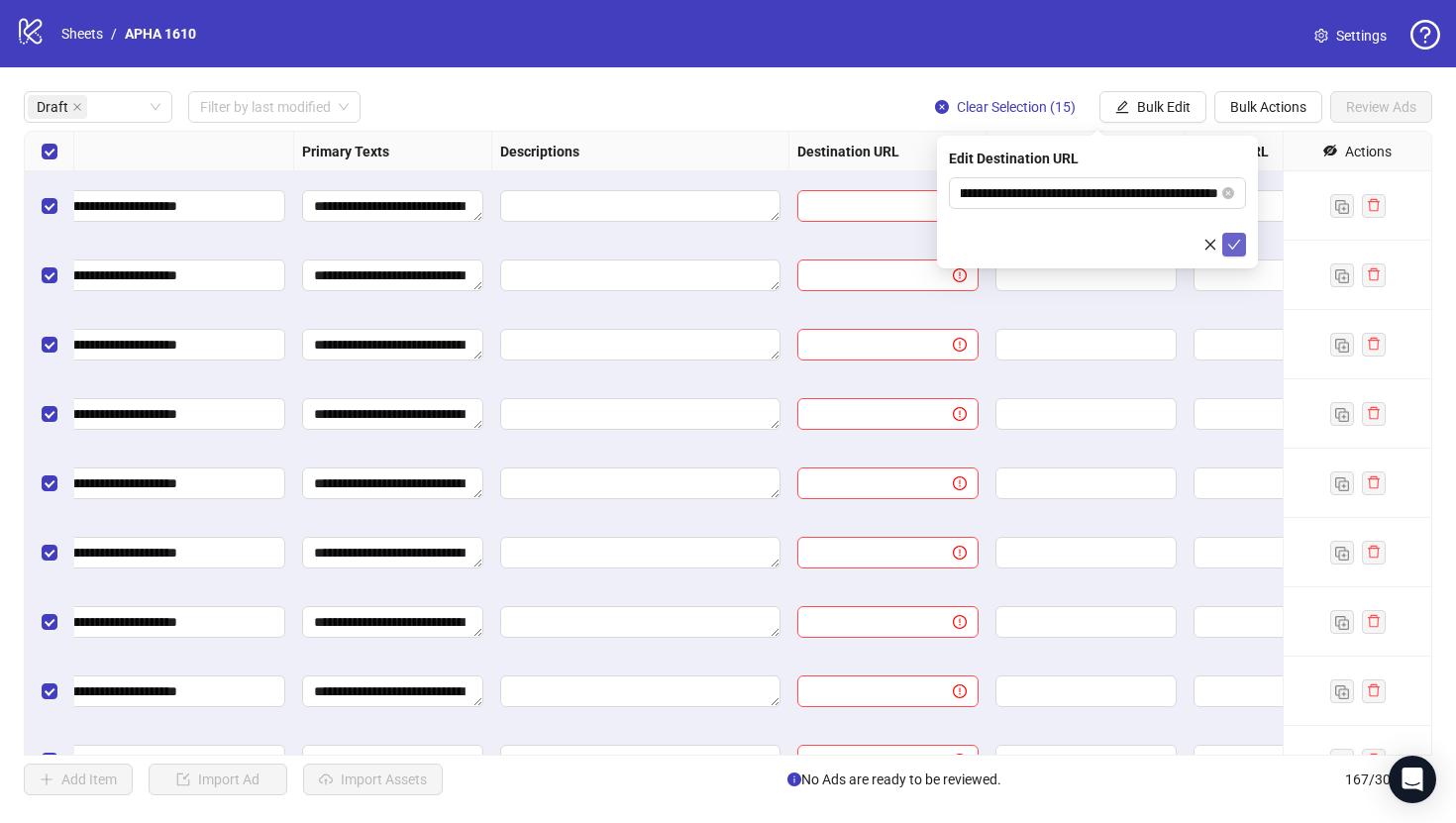 click 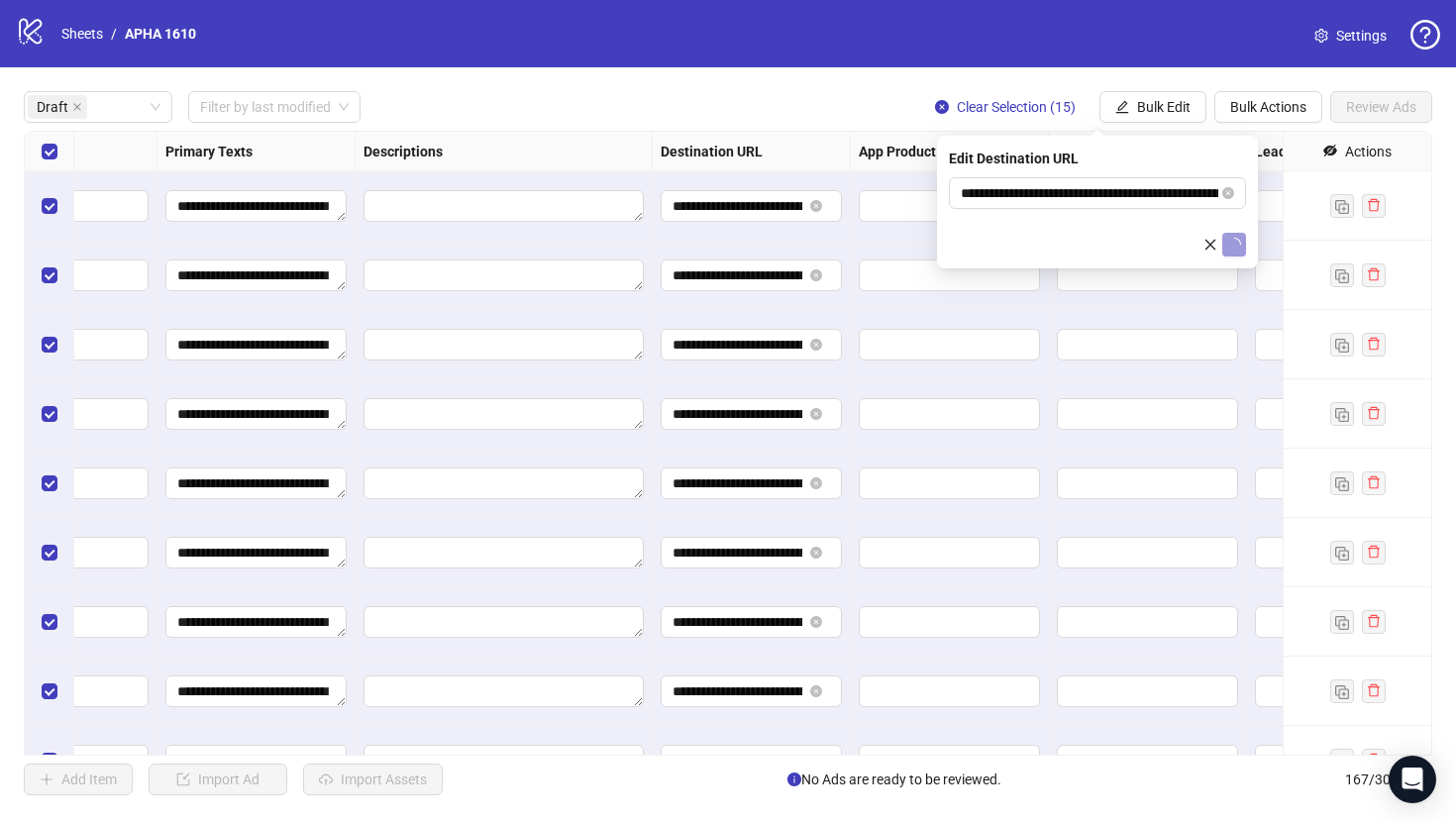scroll, scrollTop: 0, scrollLeft: 1468, axis: horizontal 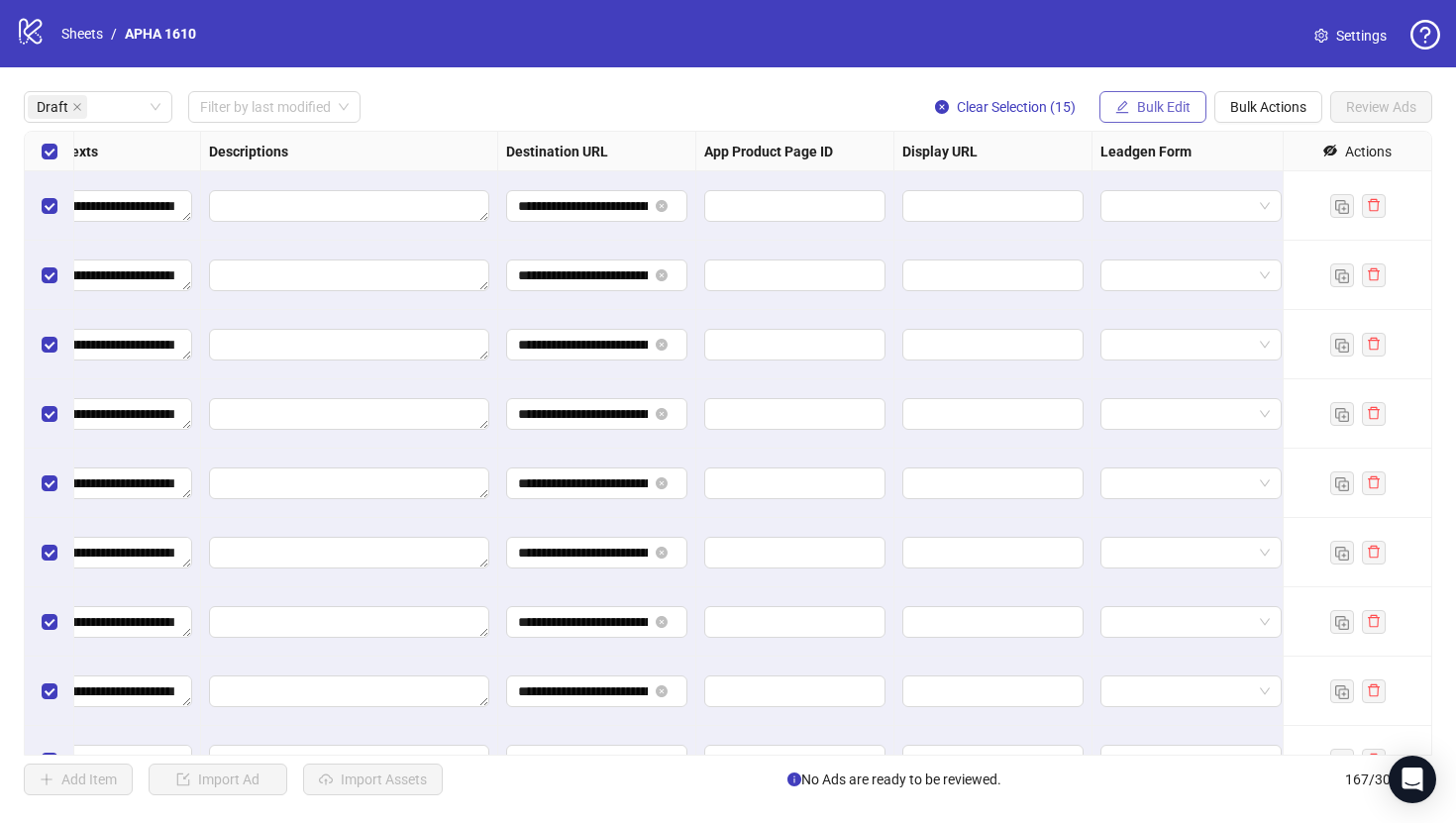 click on "Bulk Edit" at bounding box center [1164, 107] 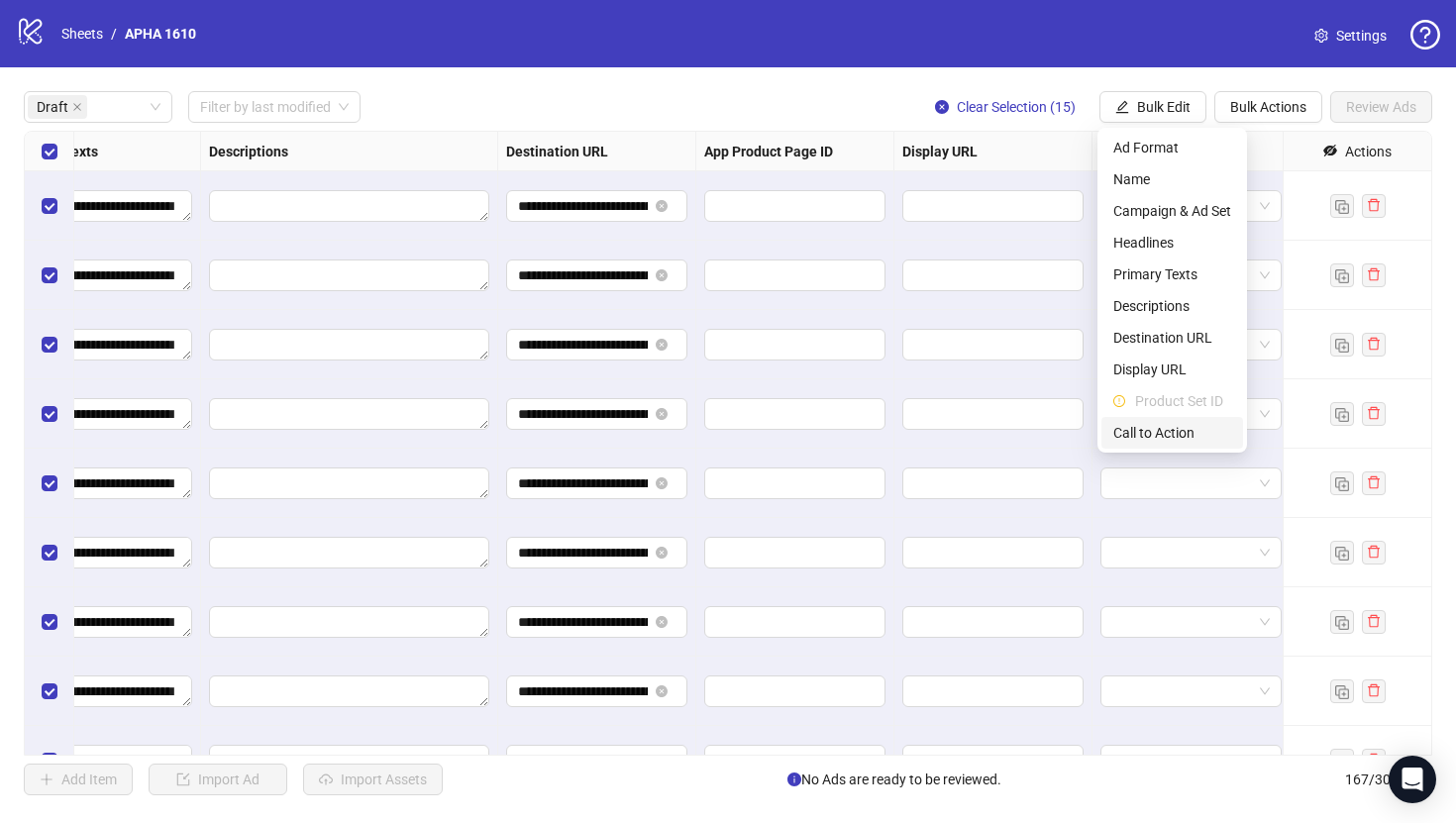click on "Call to Action" at bounding box center (1172, 433) 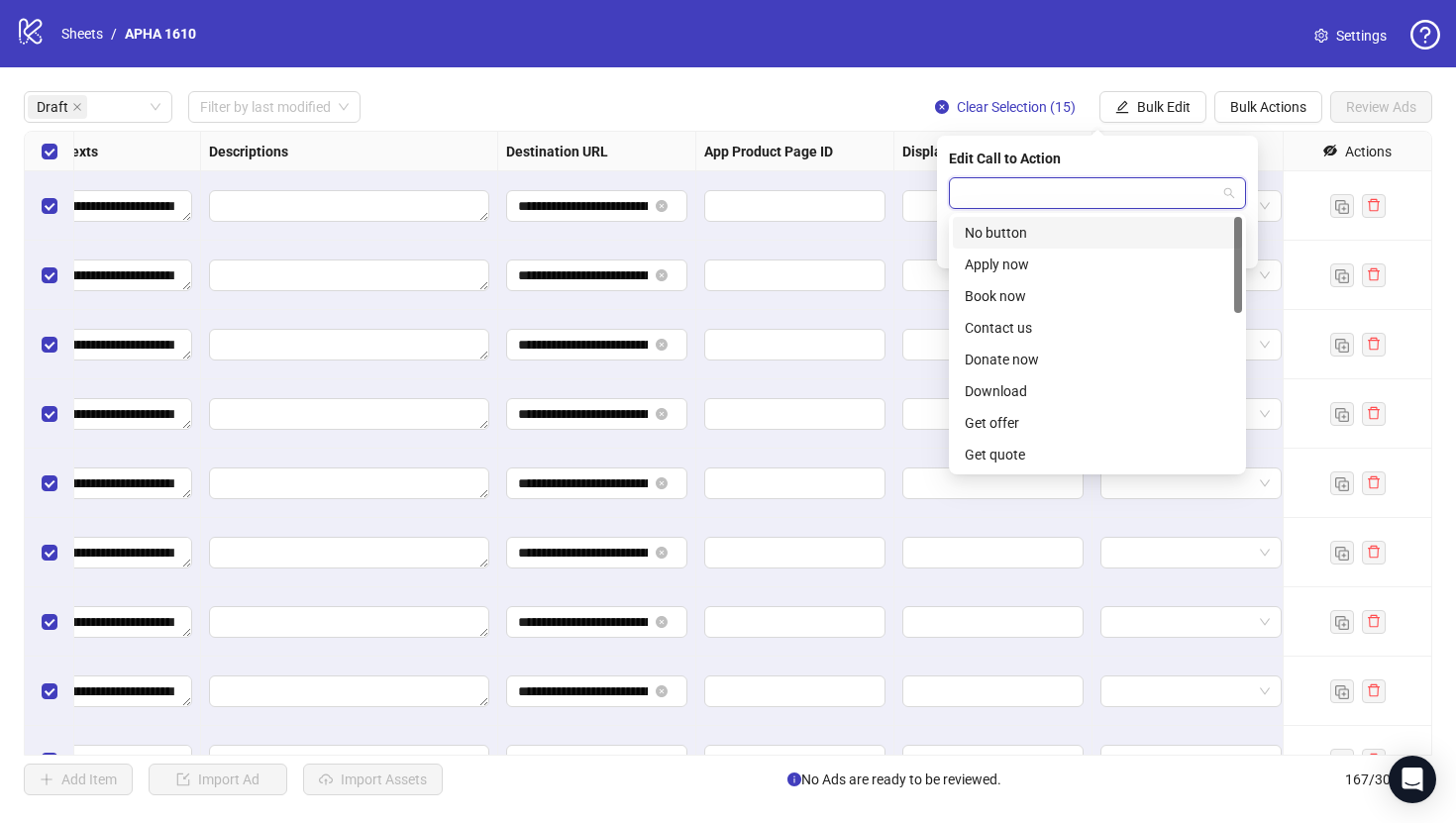 click at bounding box center [1089, 193] 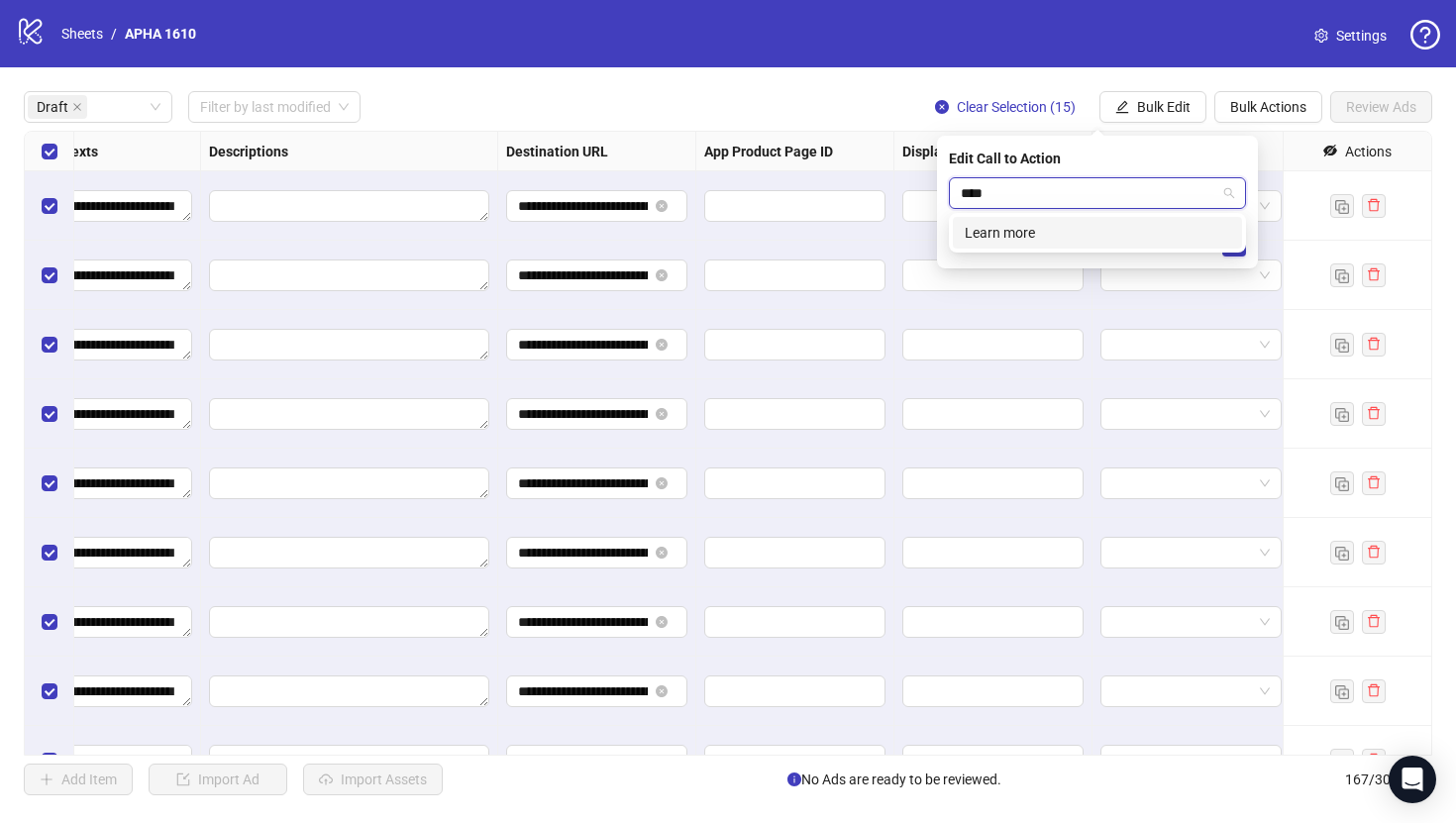 type on "*****" 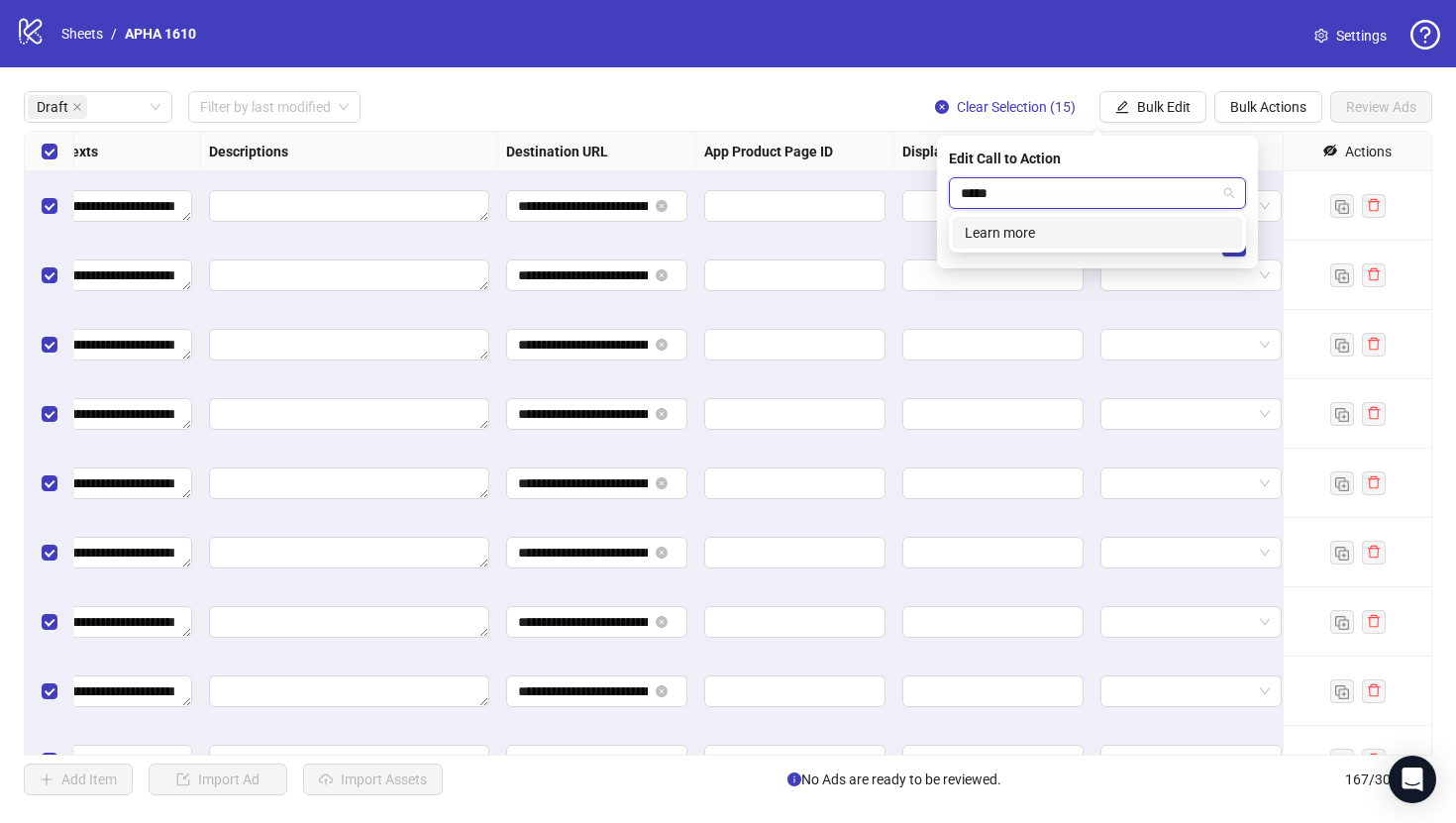 type 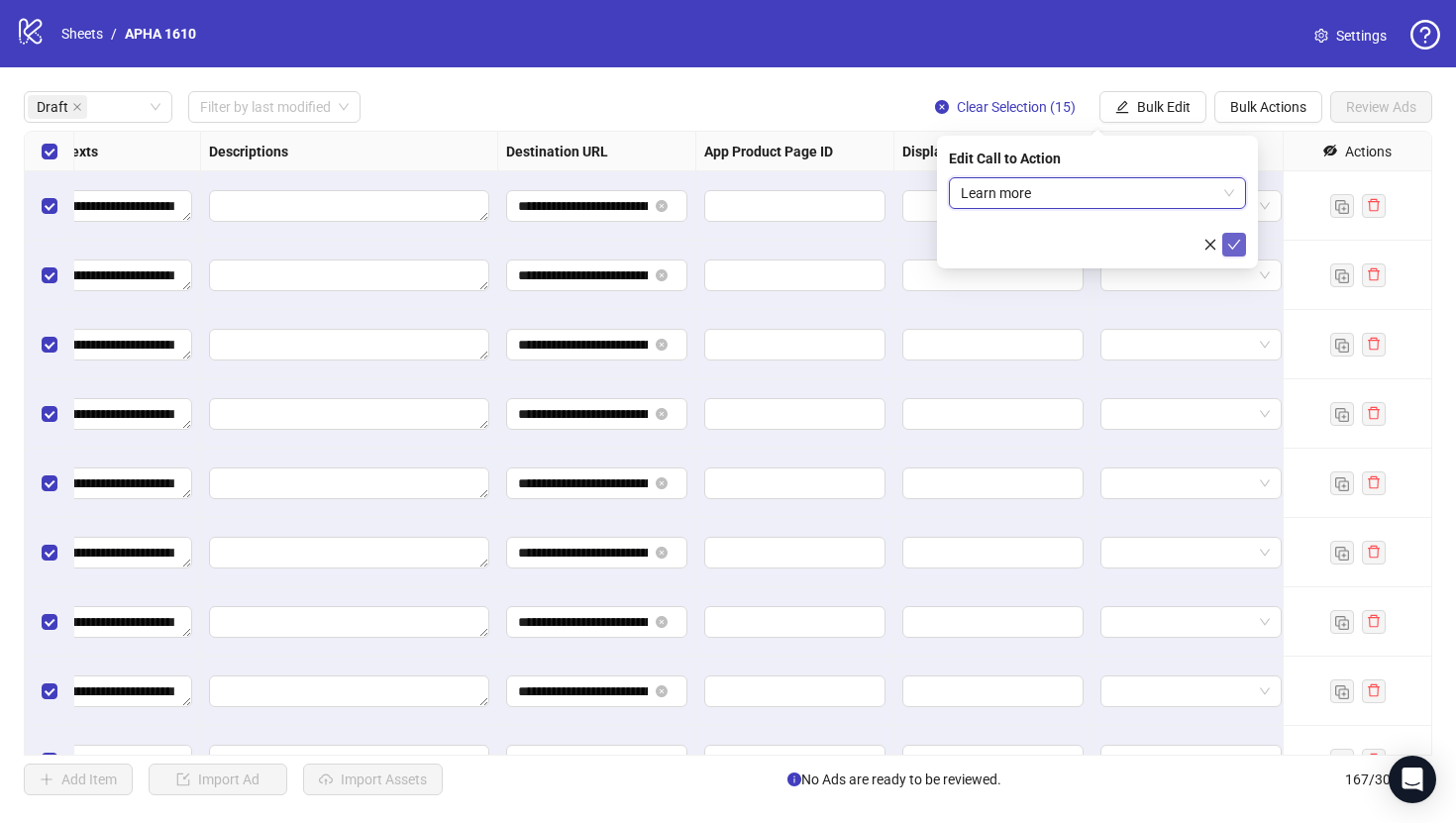 click 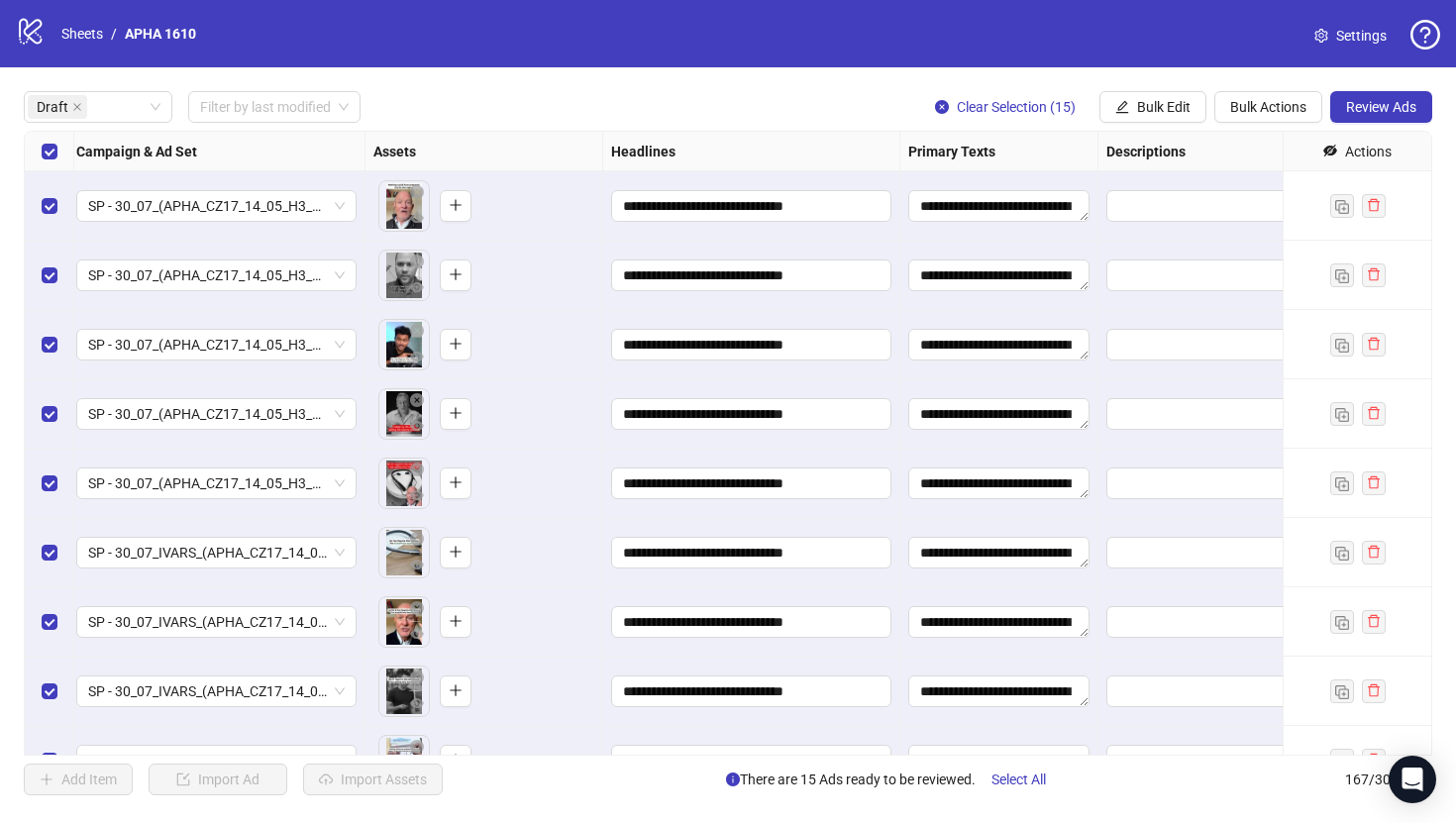 scroll, scrollTop: 0, scrollLeft: 0, axis: both 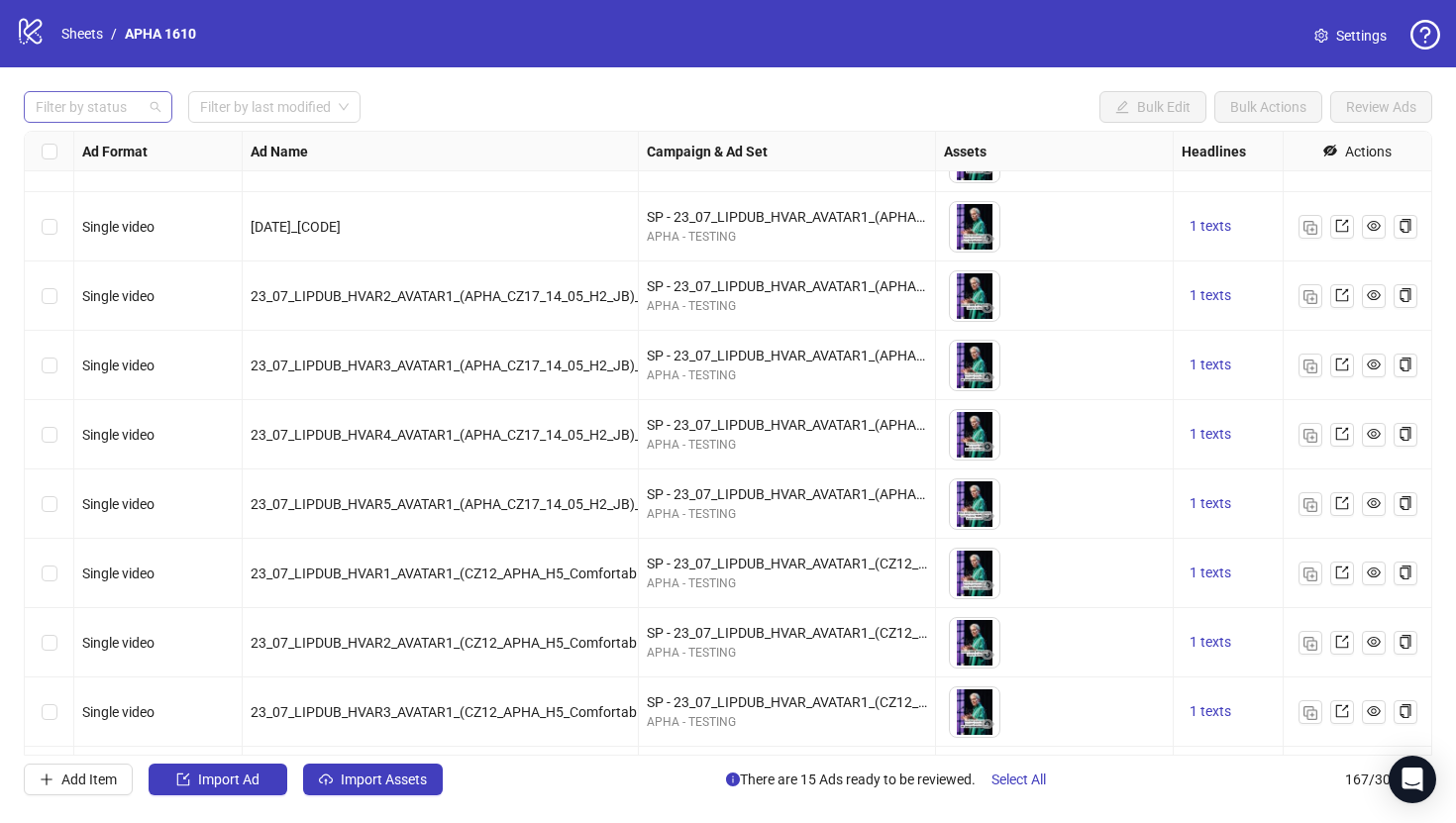 click at bounding box center (87, 107) 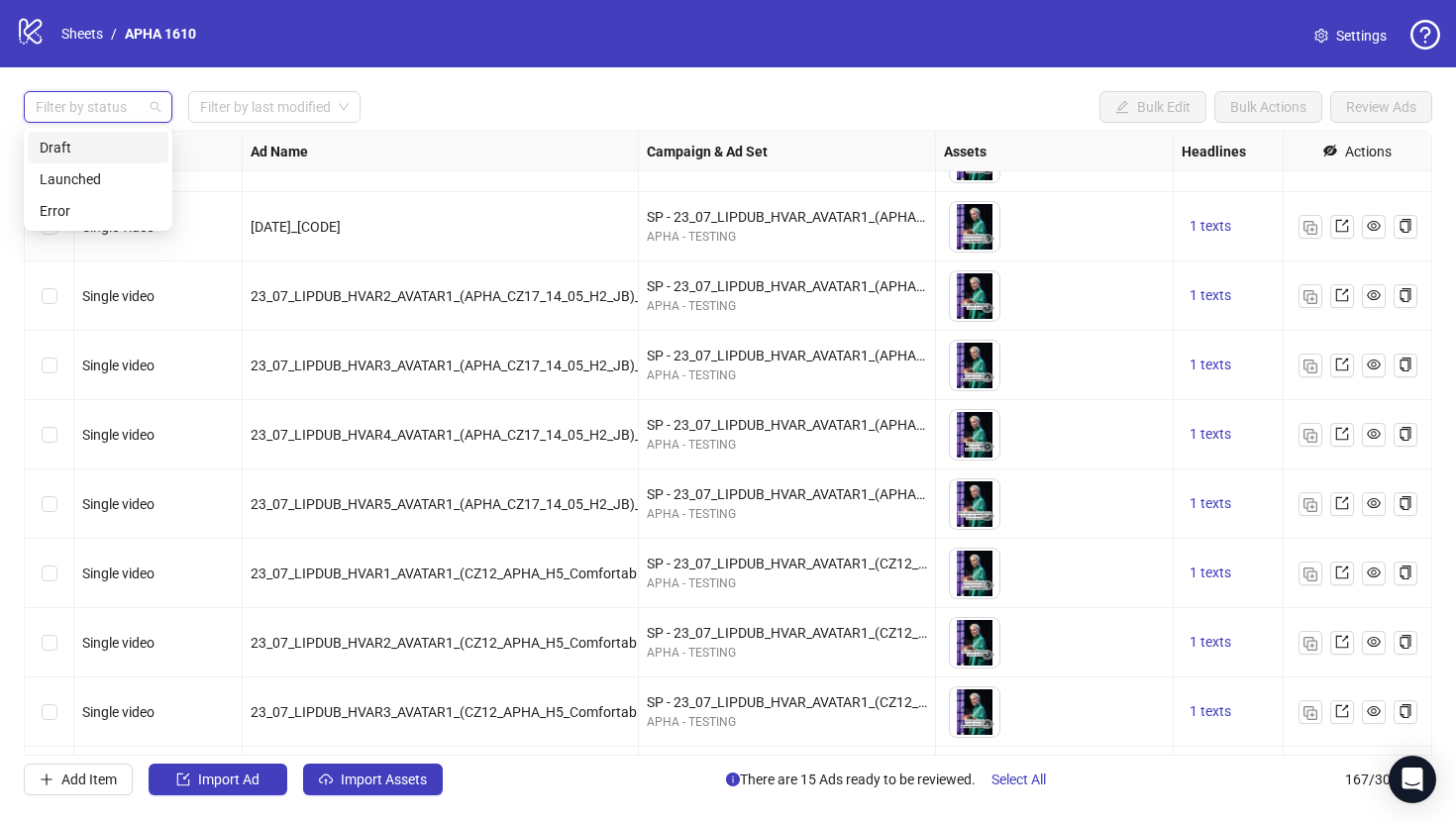 drag, startPoint x: 104, startPoint y: 146, endPoint x: 435, endPoint y: 95, distance: 334.90596 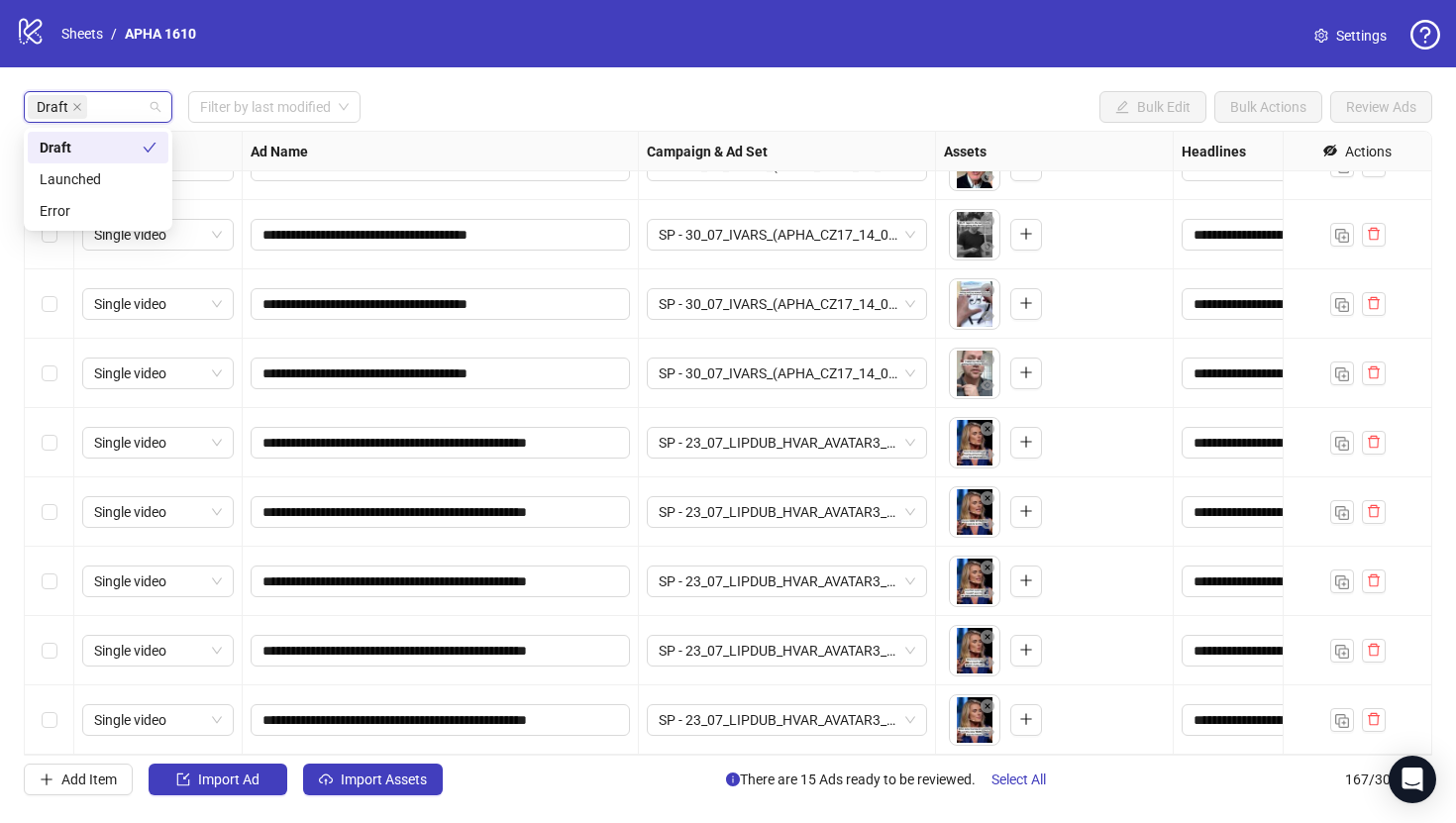 scroll, scrollTop: 457, scrollLeft: 0, axis: vertical 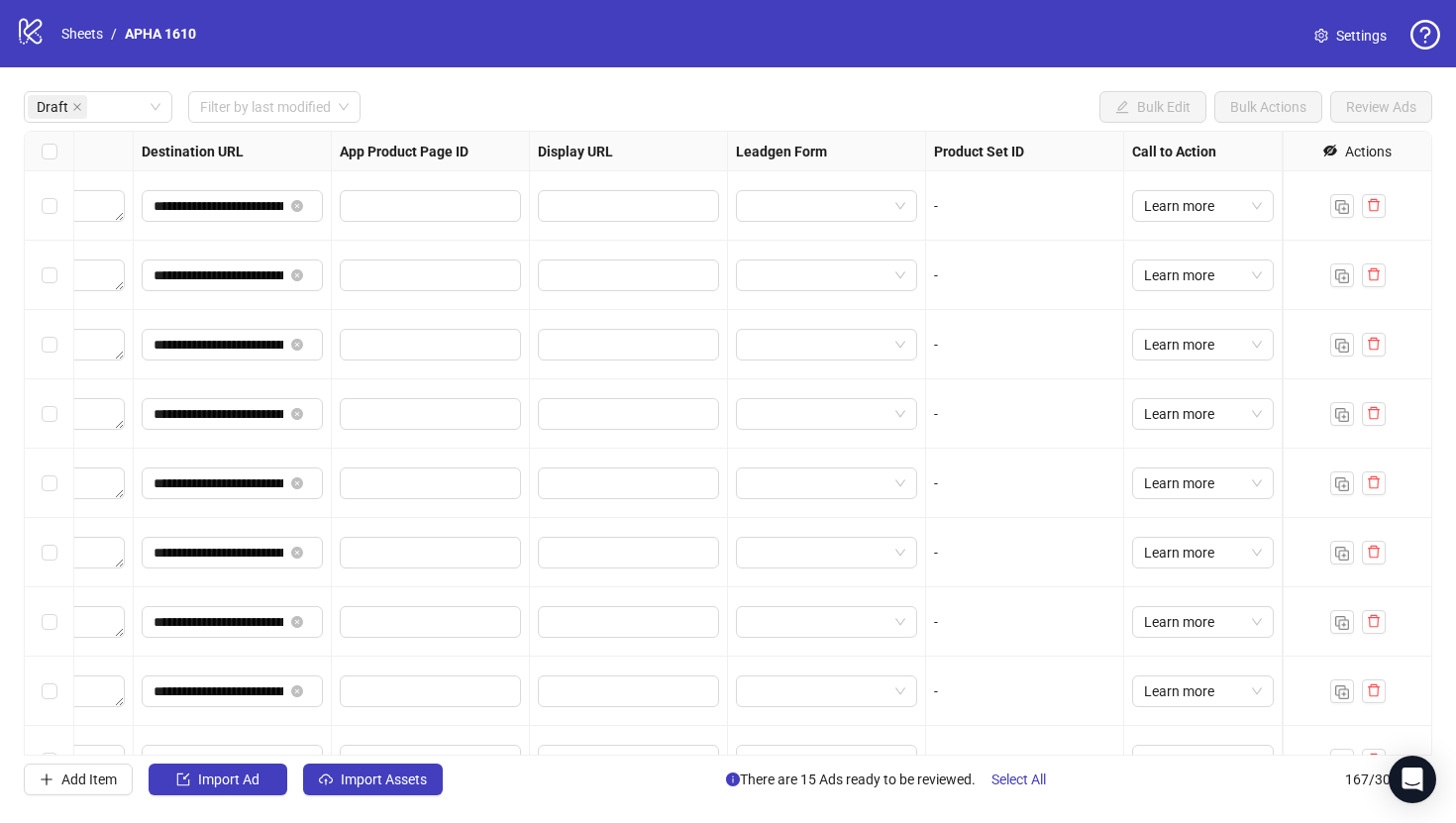 click at bounding box center [50, 152] 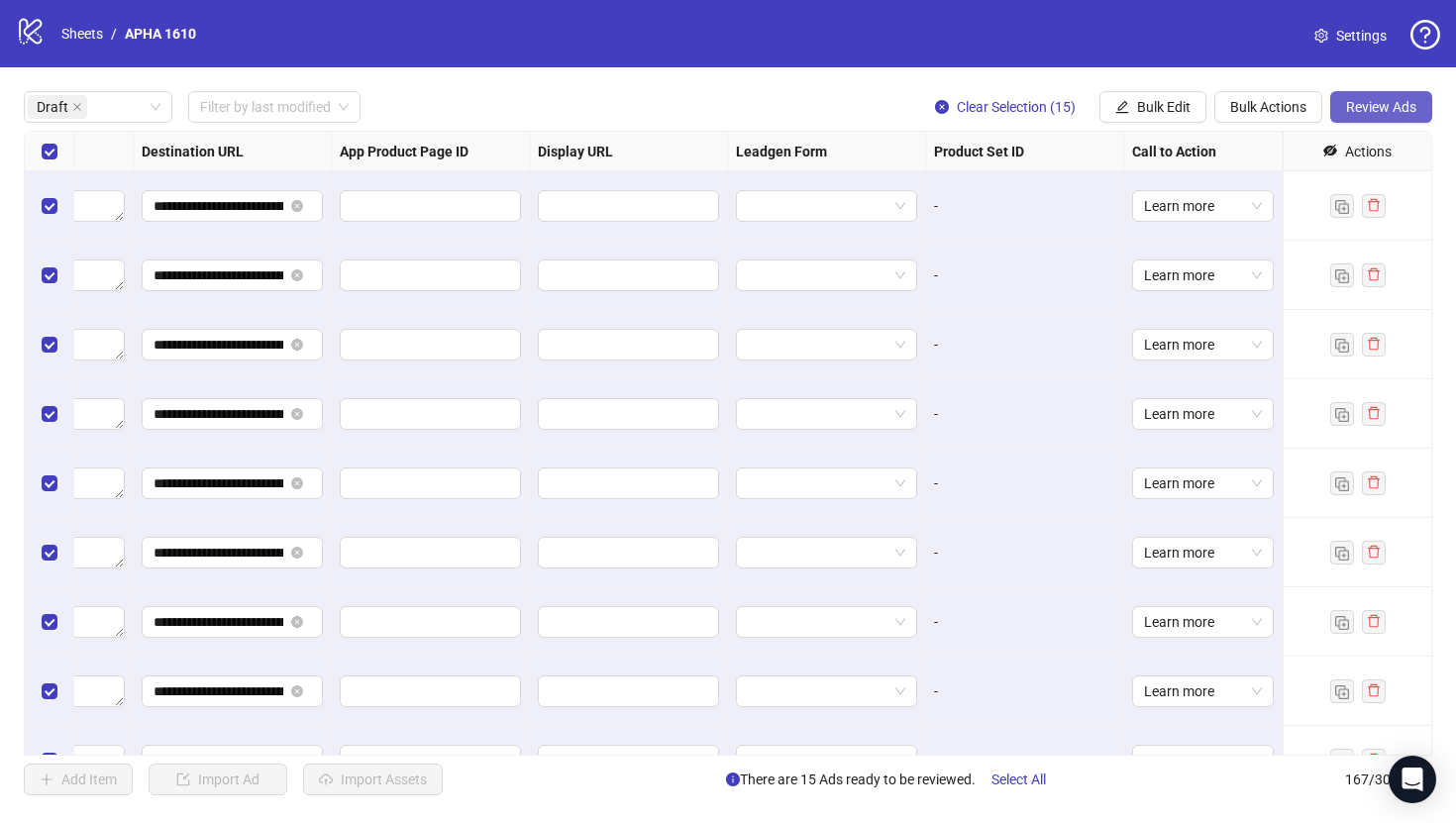 click on "Review Ads" at bounding box center [1381, 107] 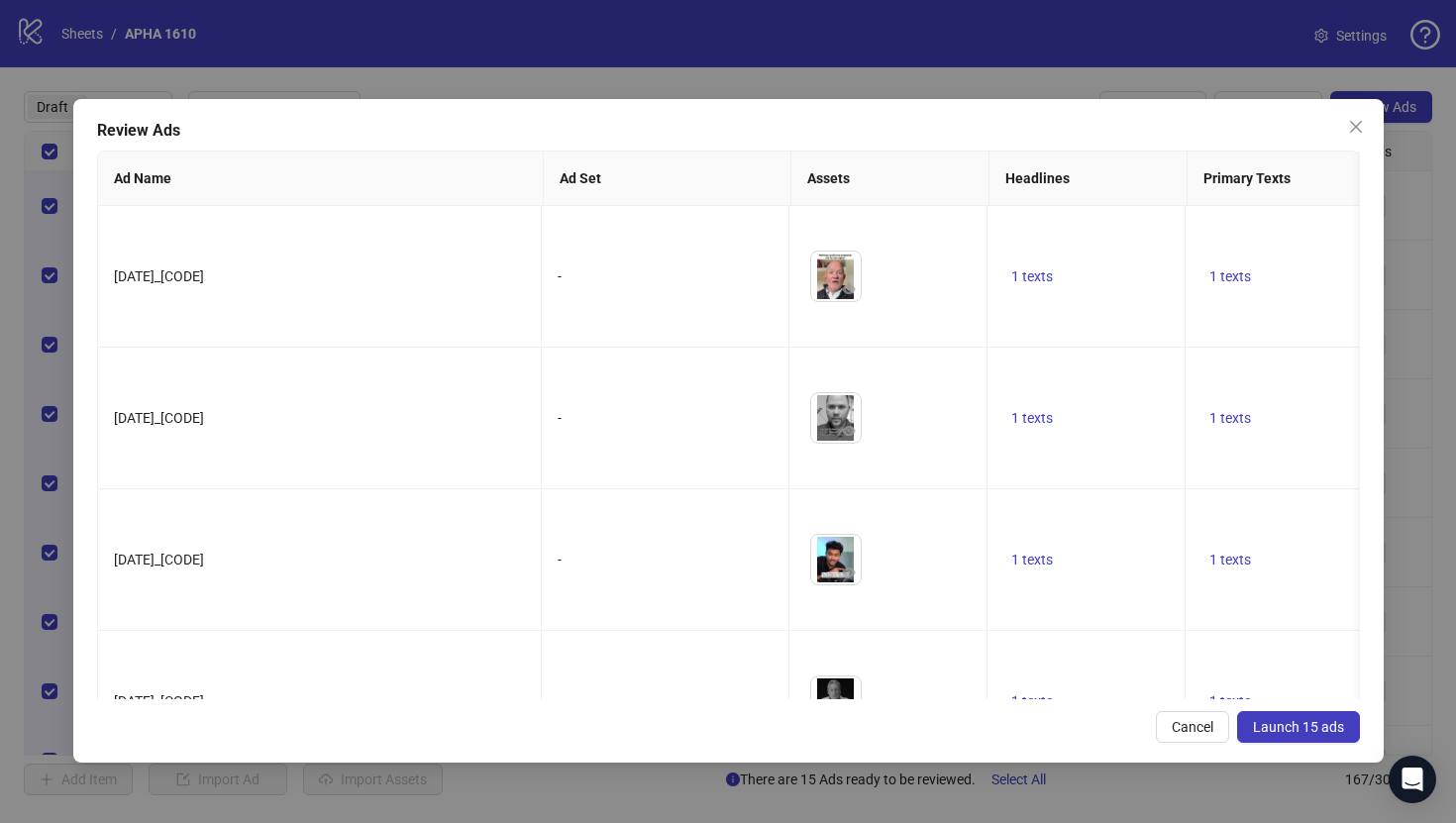 click on "Launch 15 ads" at bounding box center (1299, 727) 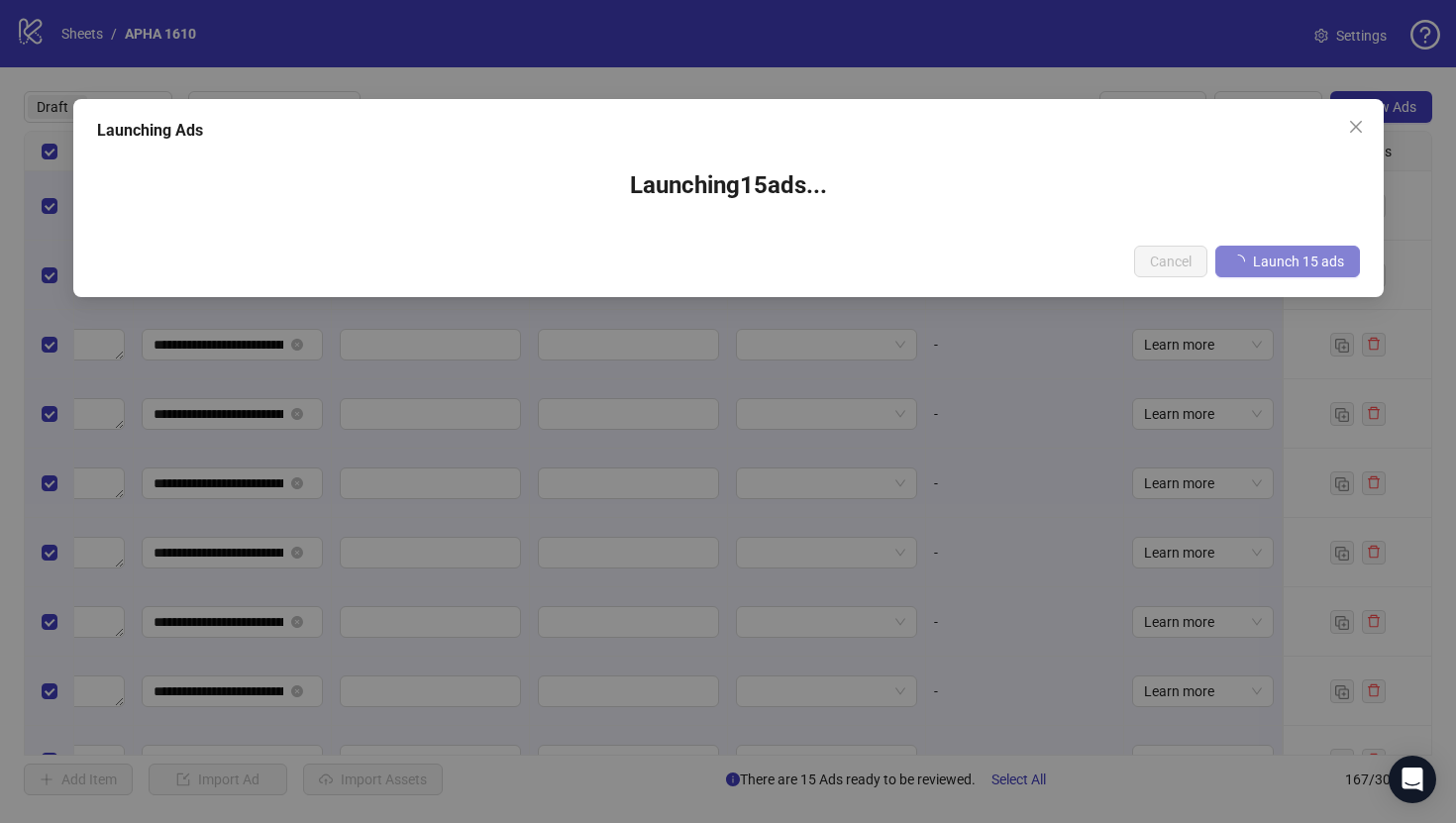 type 